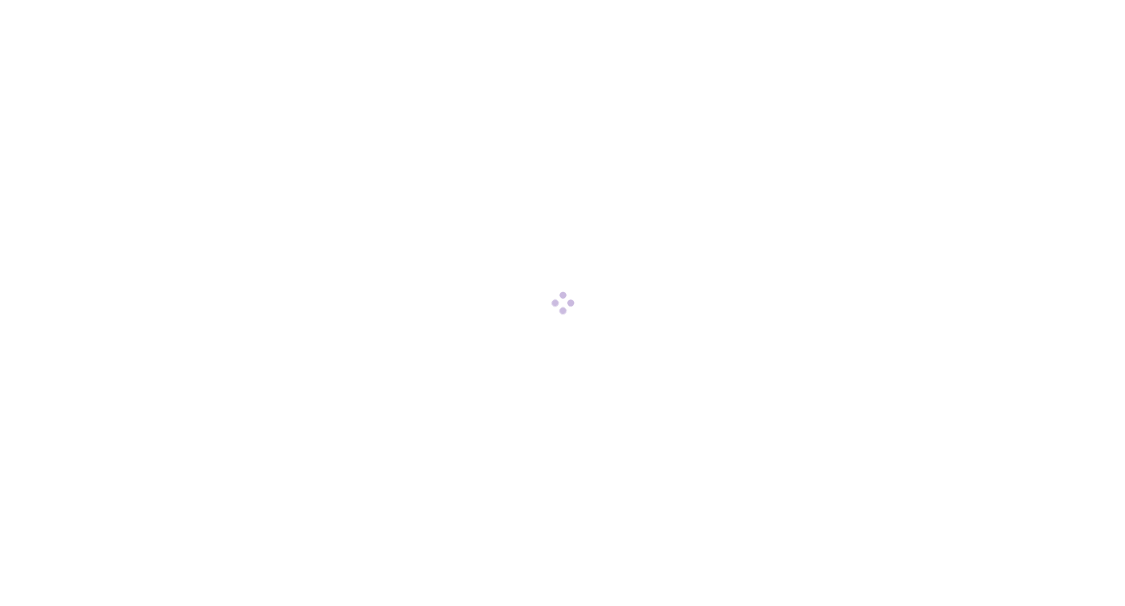 scroll, scrollTop: 0, scrollLeft: 0, axis: both 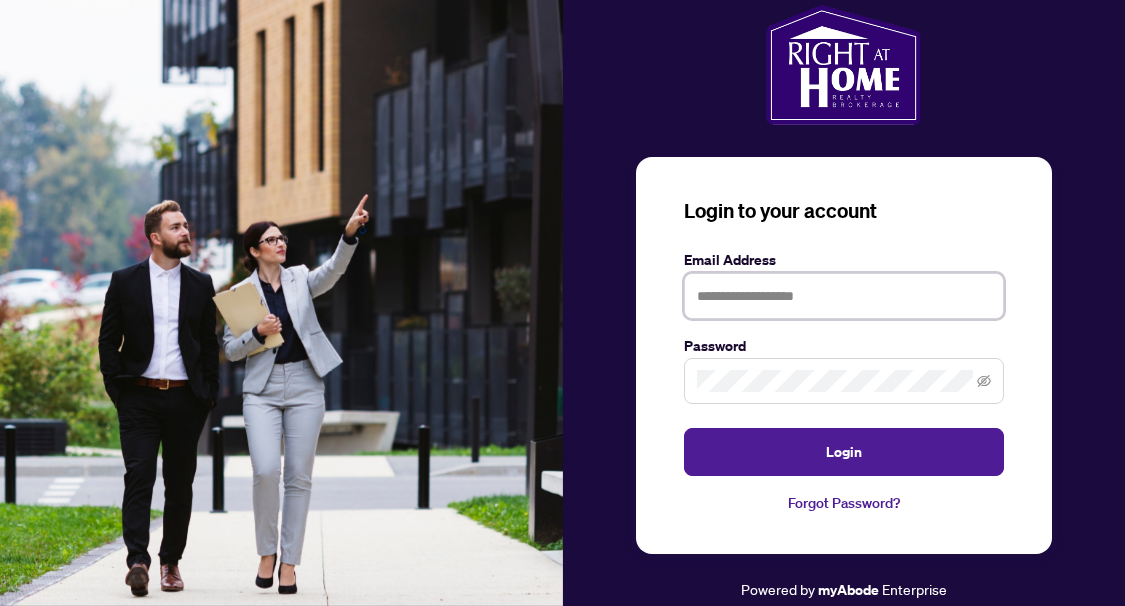 click at bounding box center (844, 296) 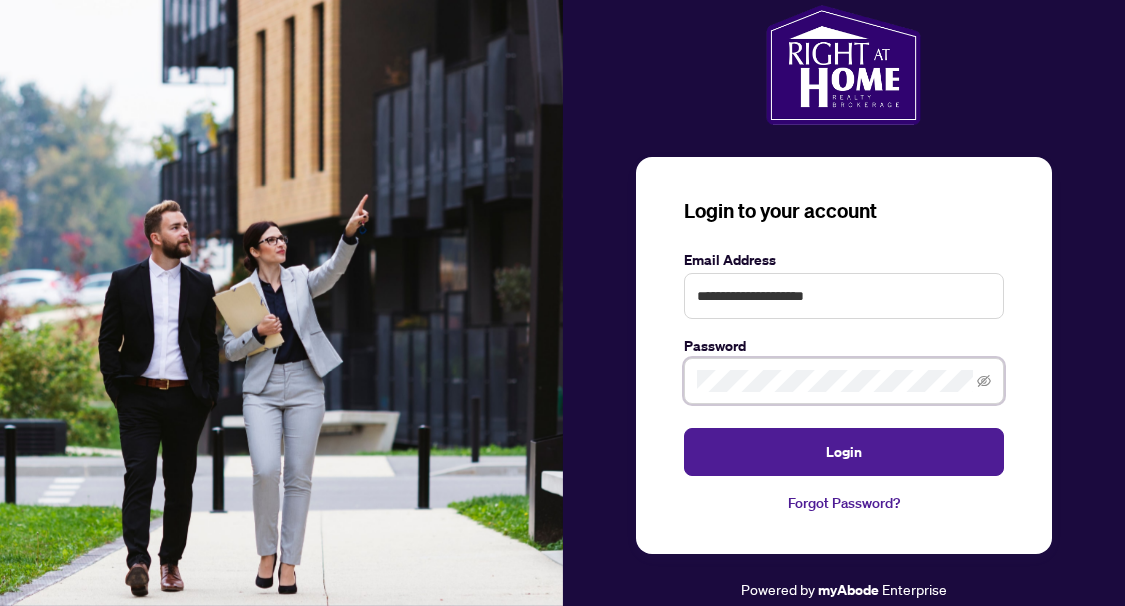 click on "Login" at bounding box center (844, 452) 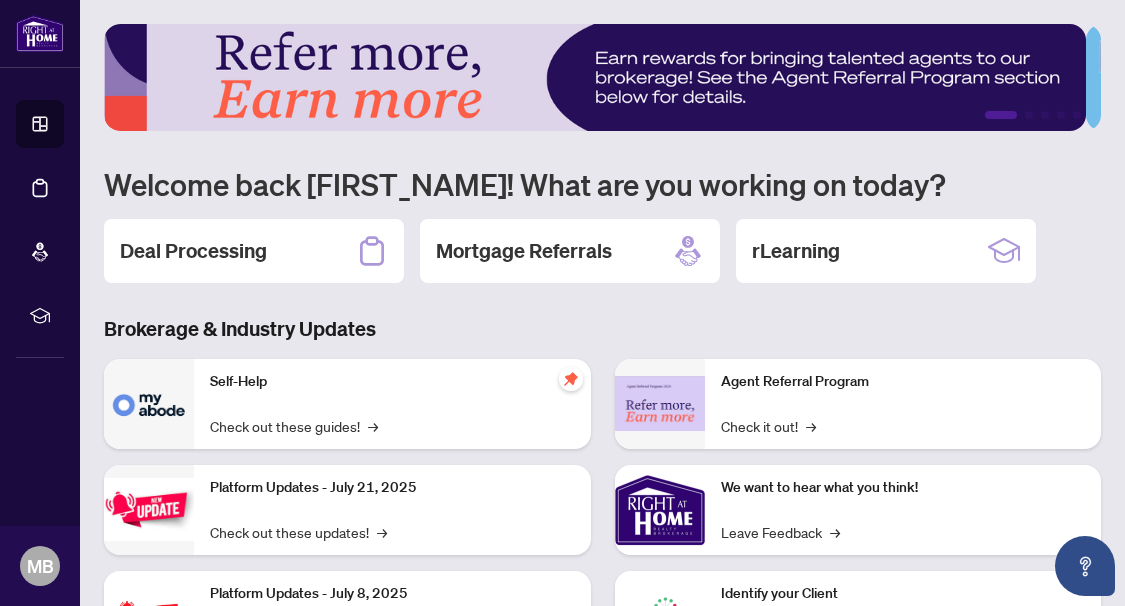 scroll, scrollTop: 100, scrollLeft: 0, axis: vertical 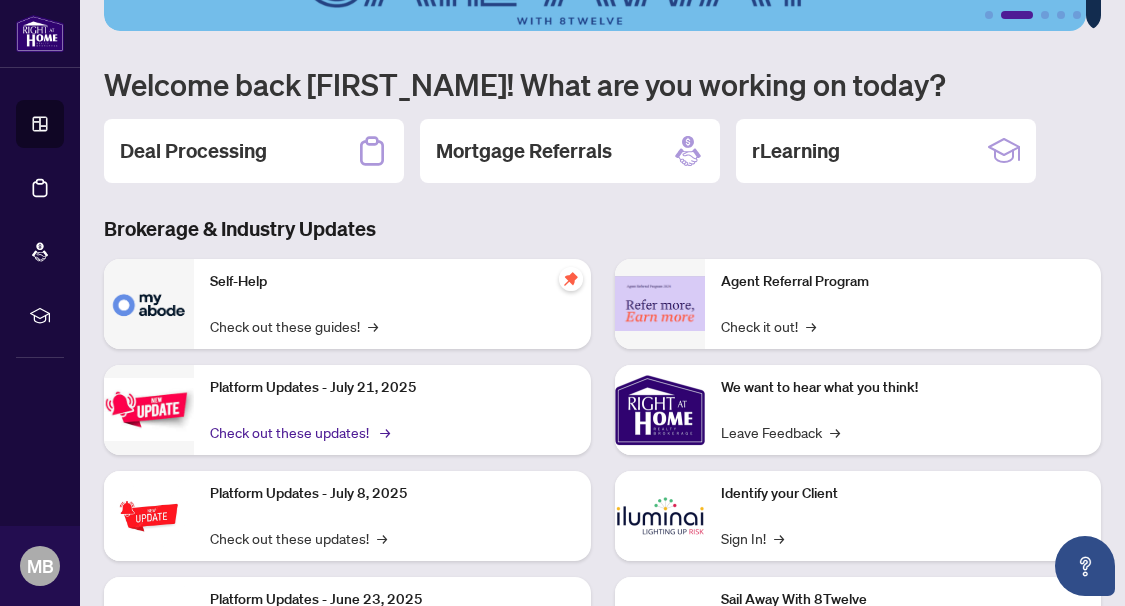 click on "Check out these updates! →" at bounding box center (298, 432) 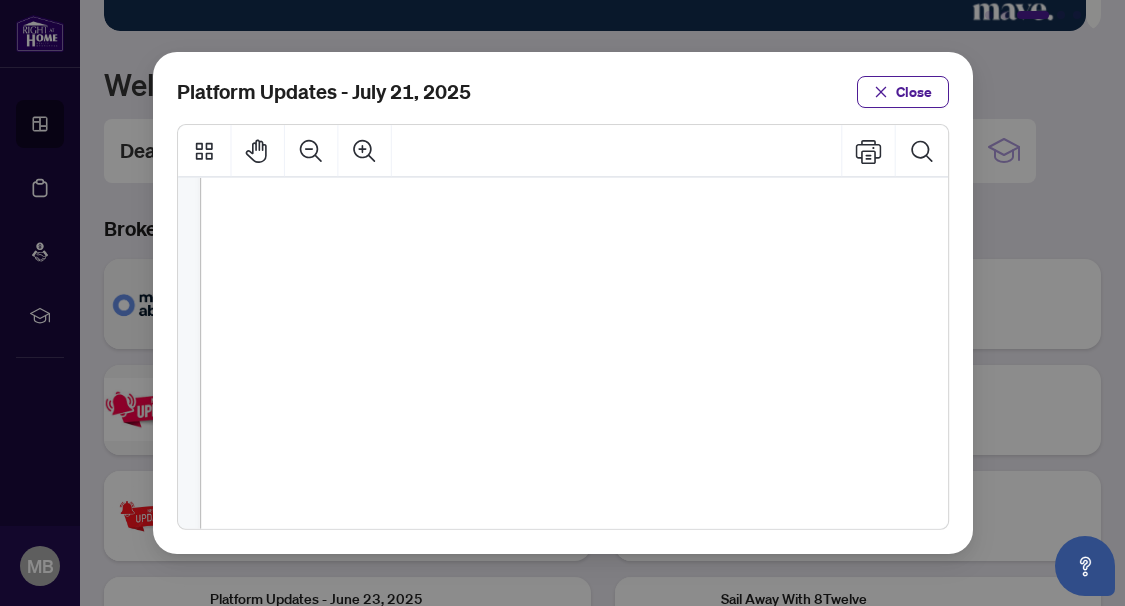 scroll, scrollTop: 100, scrollLeft: 0, axis: vertical 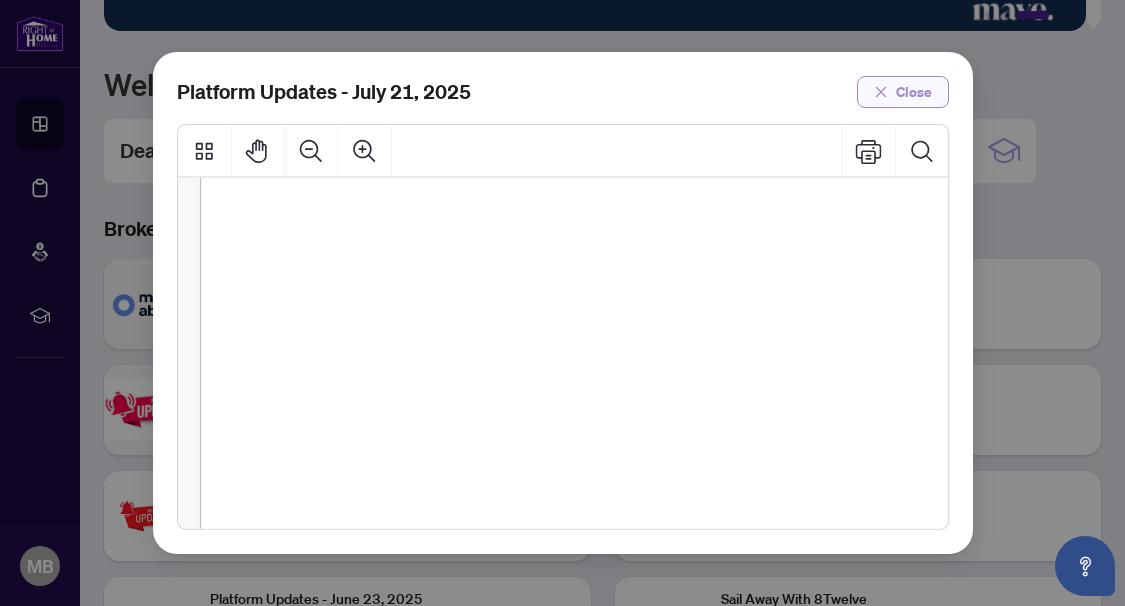 click on "Close" at bounding box center [914, 92] 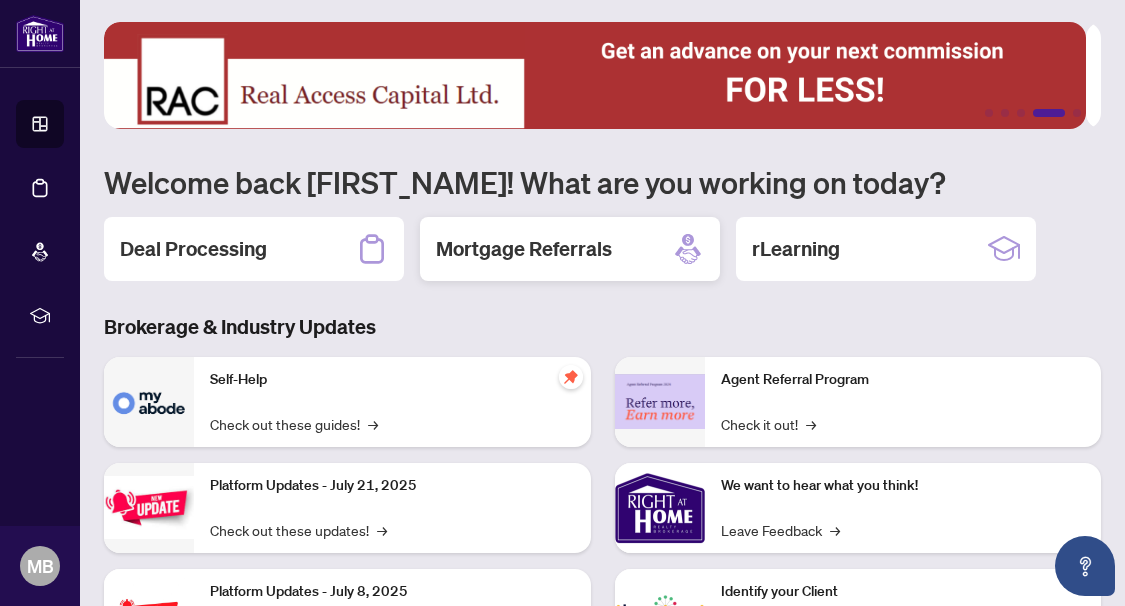 scroll, scrollTop: 0, scrollLeft: 0, axis: both 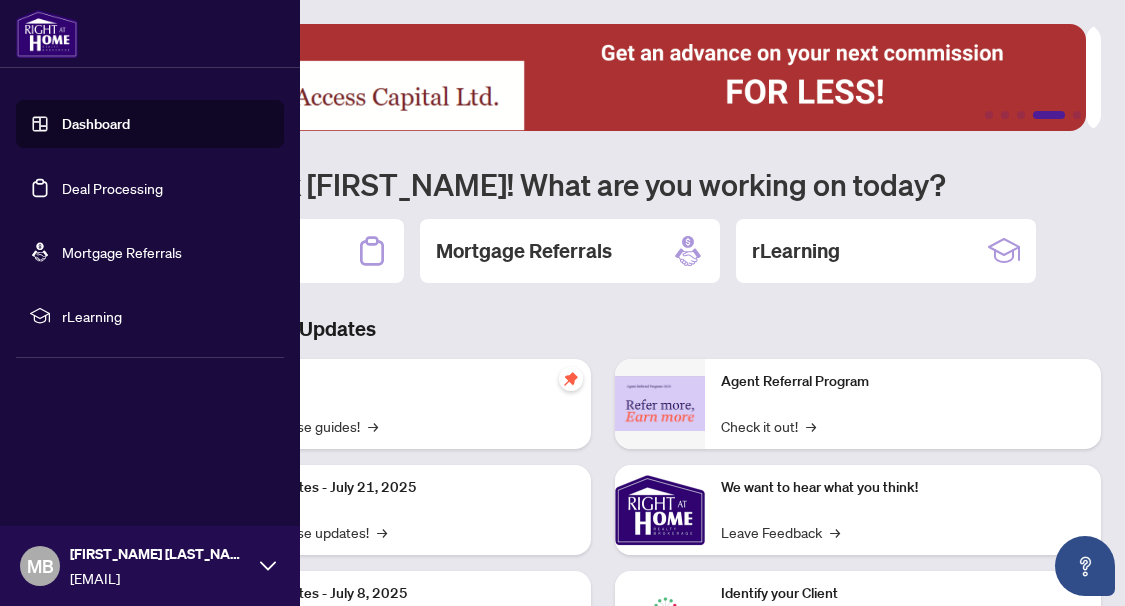 click on "Deal Processing" at bounding box center [112, 188] 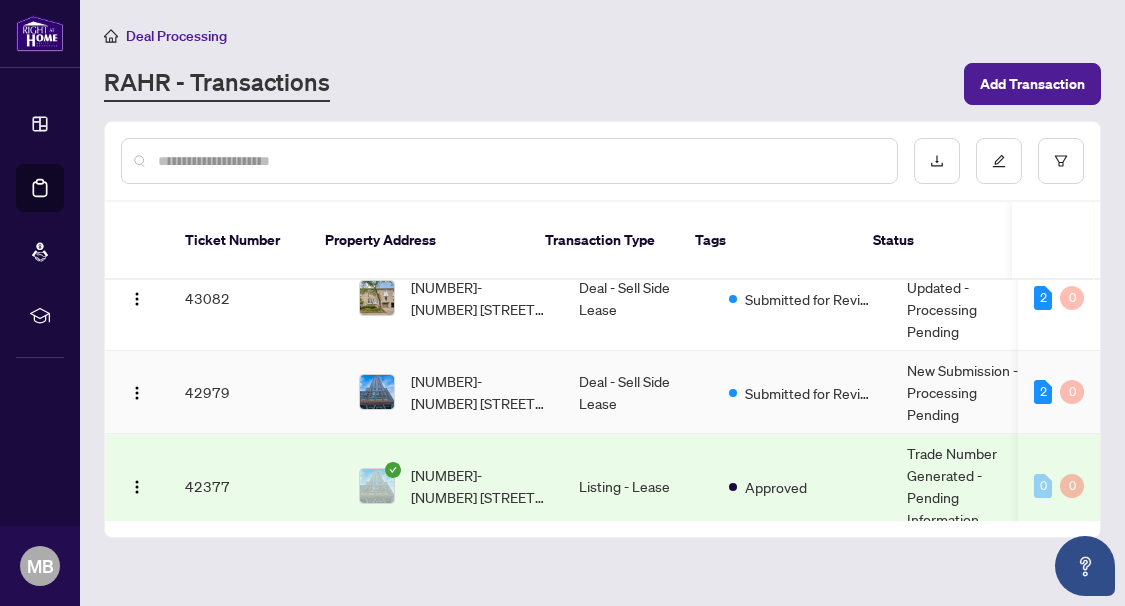 scroll, scrollTop: 0, scrollLeft: 0, axis: both 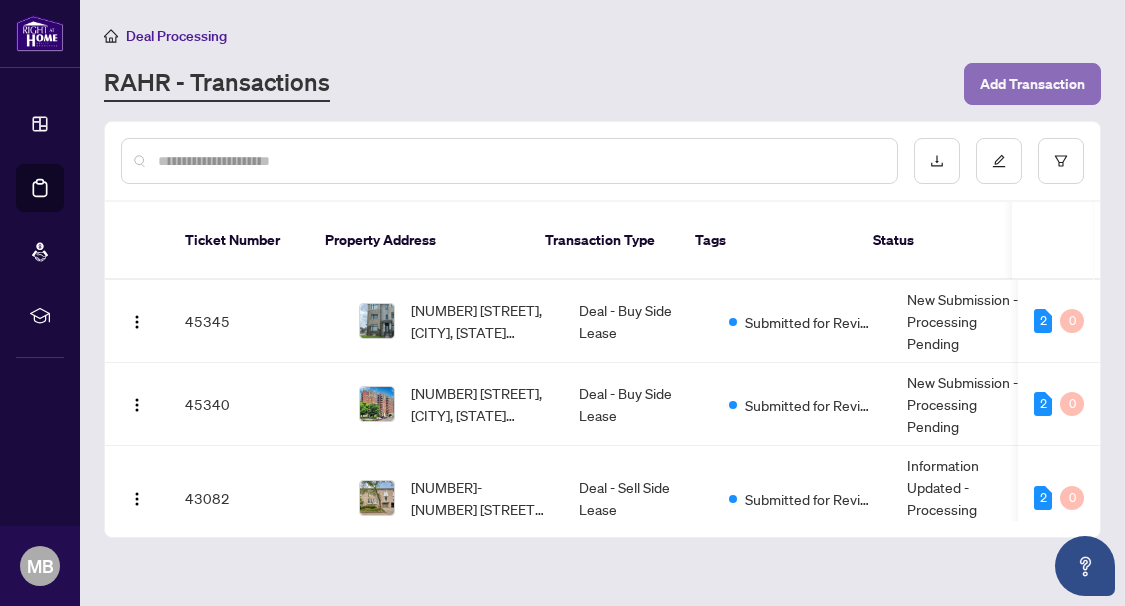 click on "Add Transaction" at bounding box center [1032, 84] 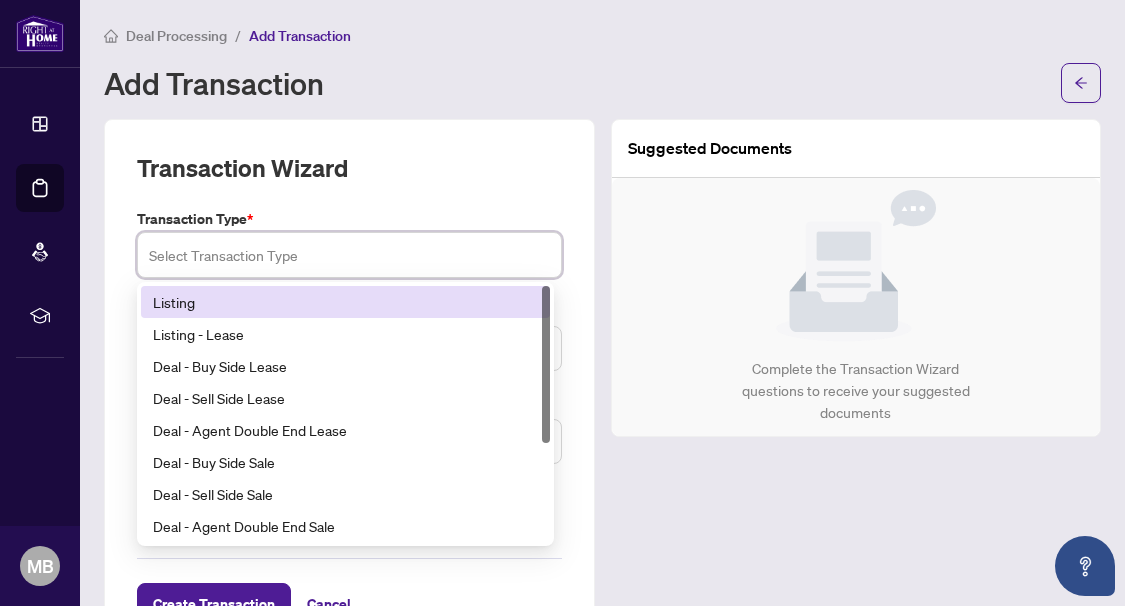 click at bounding box center [349, 255] 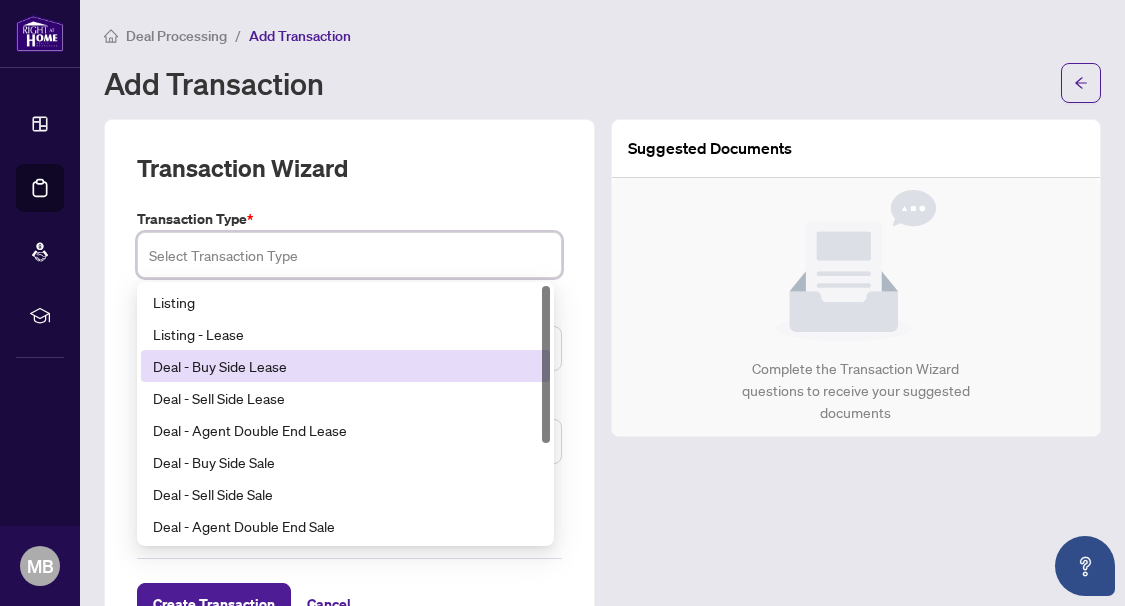 click on "Deal - Buy Side Lease" at bounding box center [345, 366] 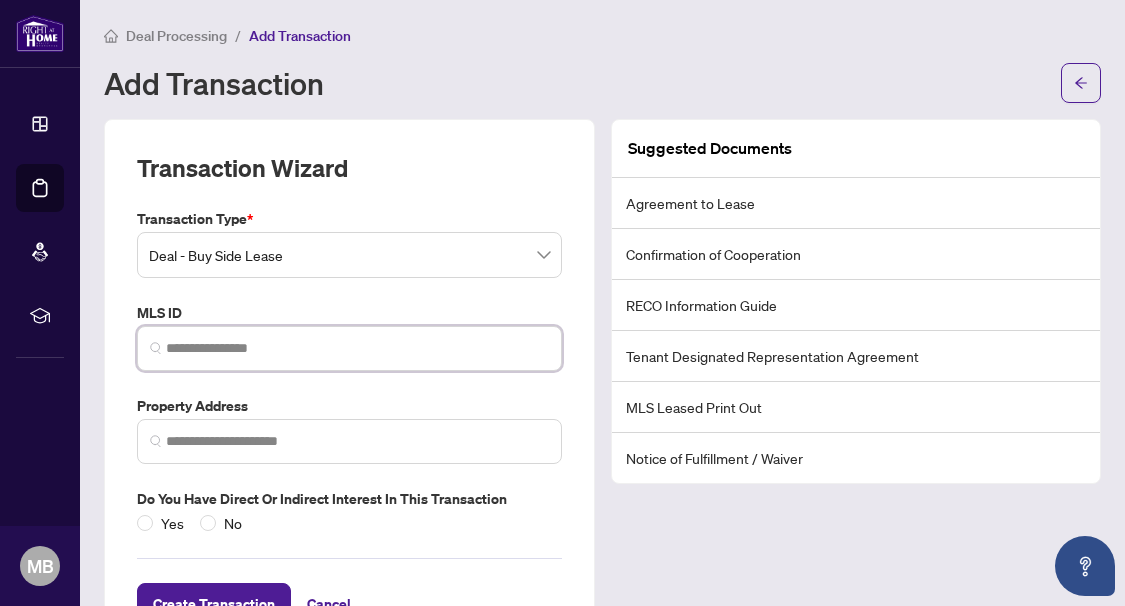 drag, startPoint x: 330, startPoint y: 349, endPoint x: 318, endPoint y: 369, distance: 23.323807 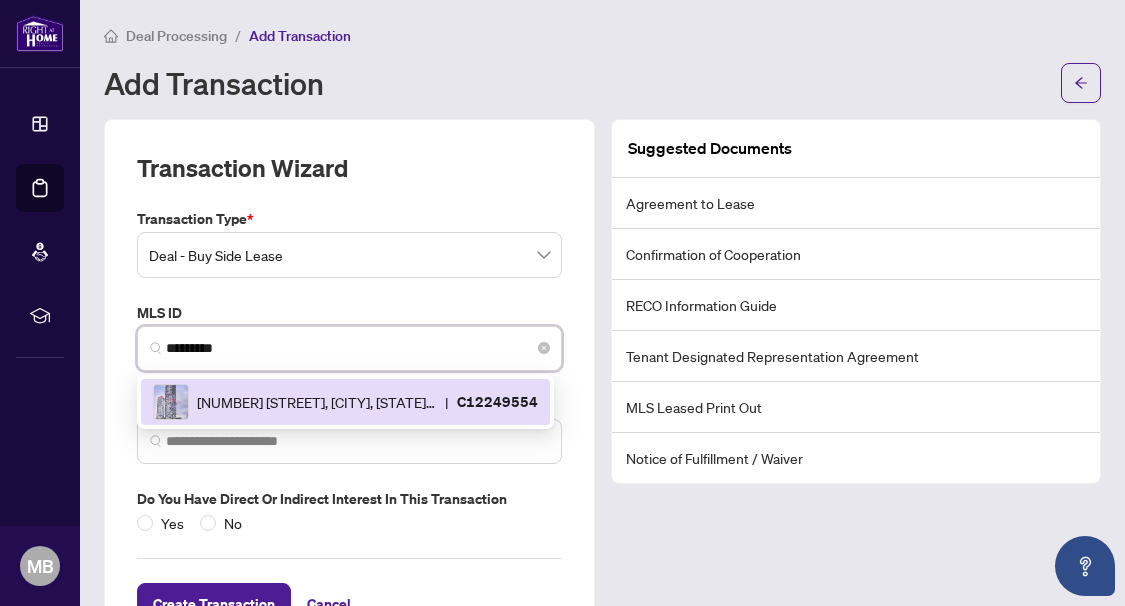 click on "[NUMBER] [STREET], [CITY], [STATE] [POSTAL_CODE], [COUNTRY]" at bounding box center [317, 402] 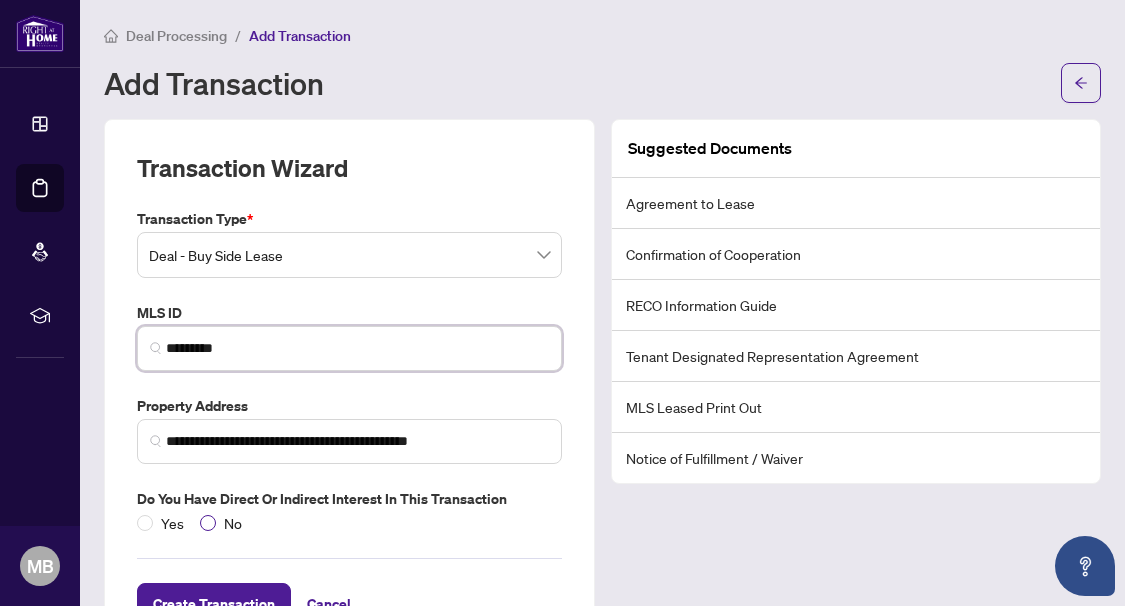 type on "*********" 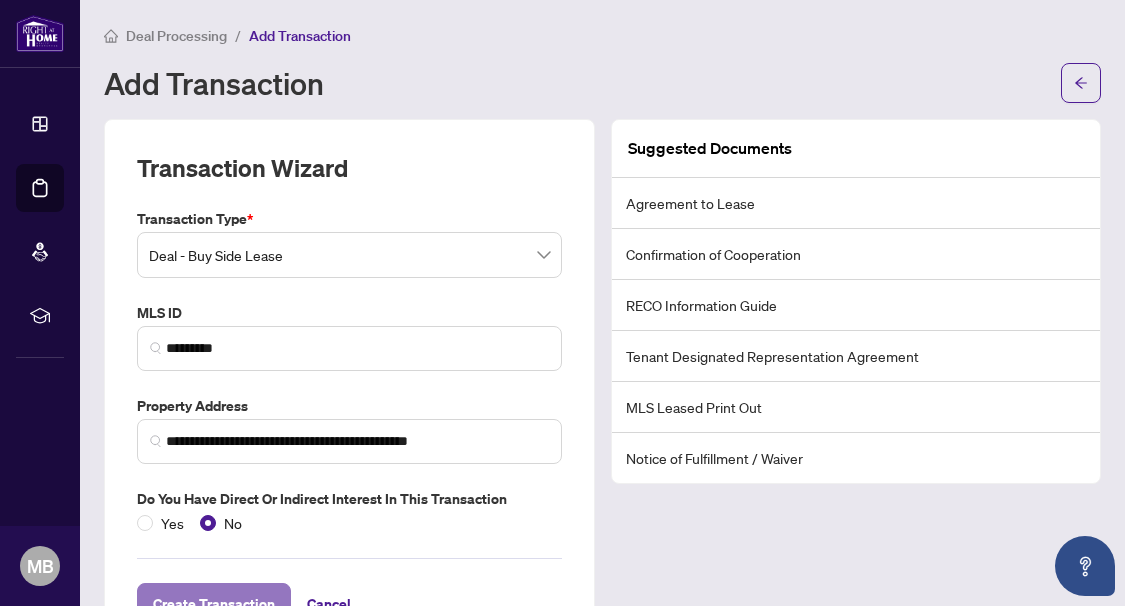 click on "Create Transaction" at bounding box center [214, 604] 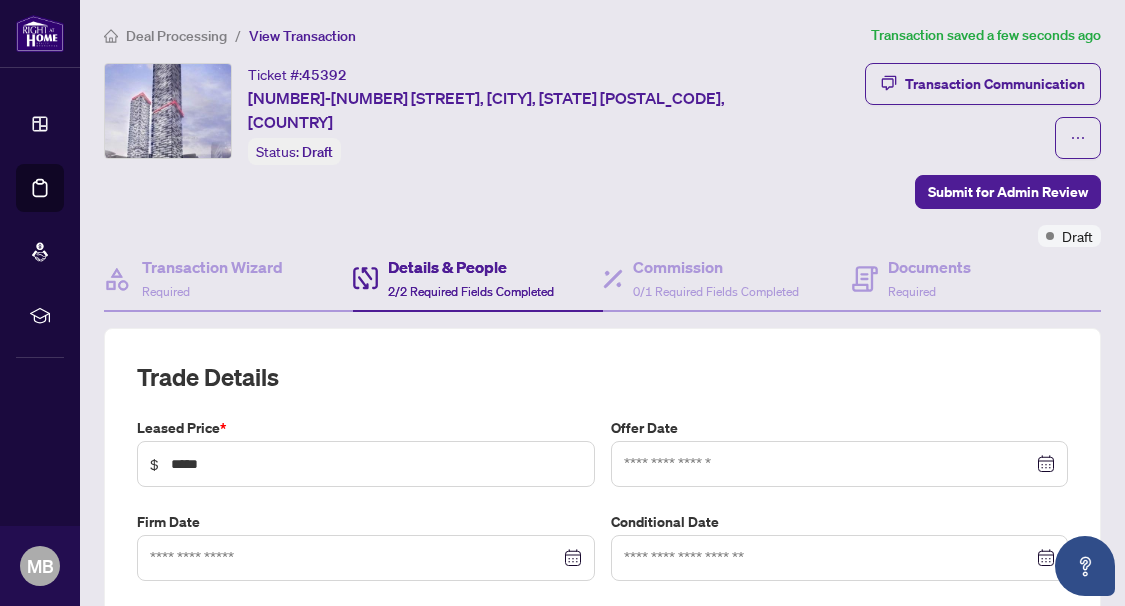 type on "**********" 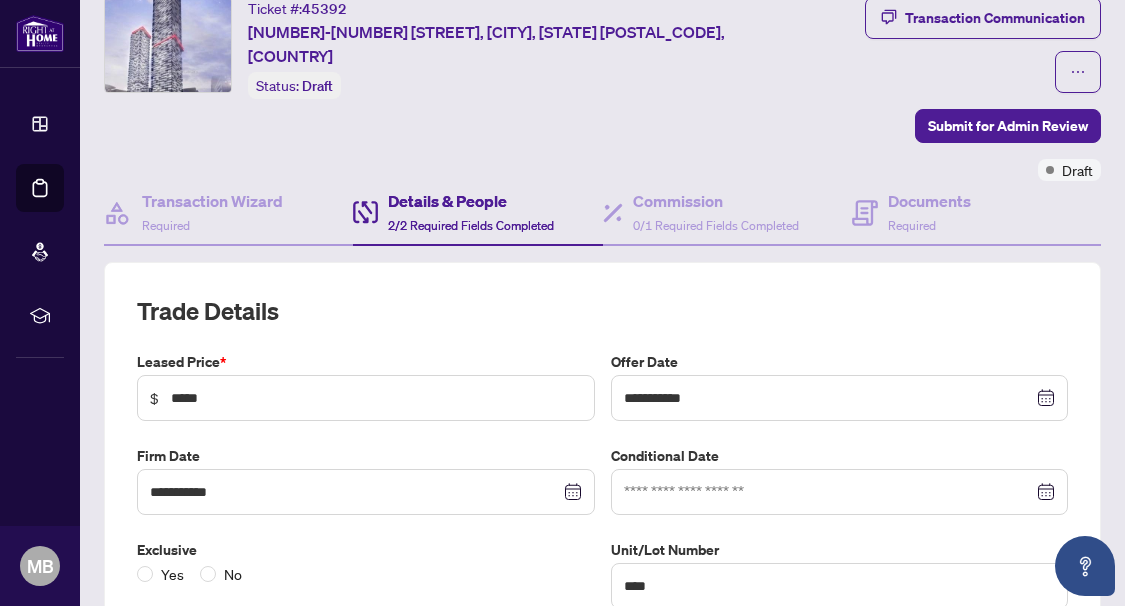 scroll, scrollTop: 100, scrollLeft: 0, axis: vertical 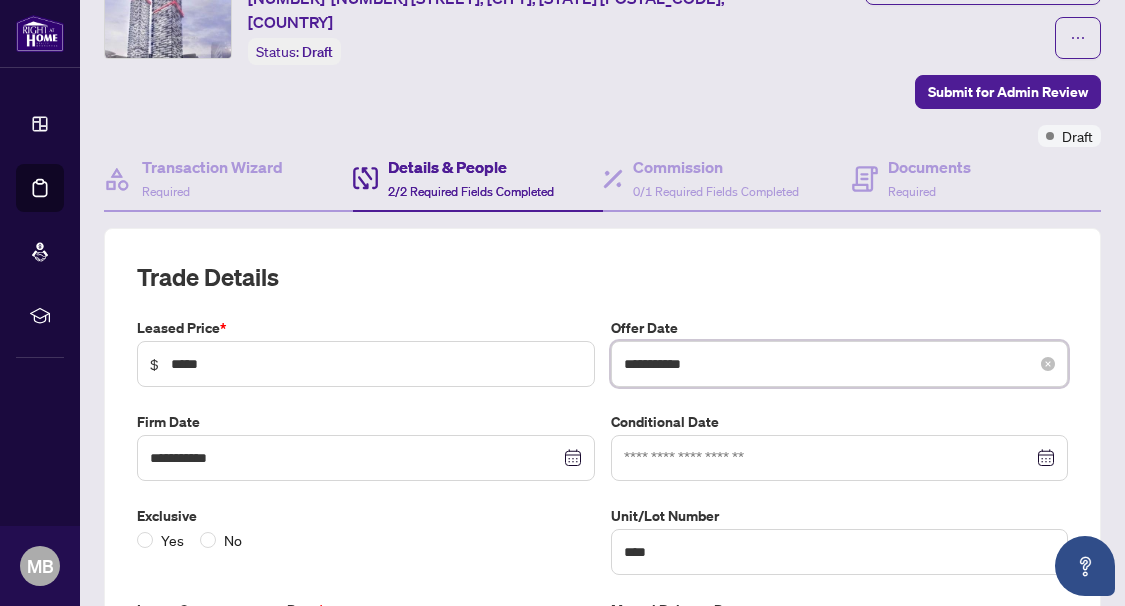click on "**********" at bounding box center (829, 364) 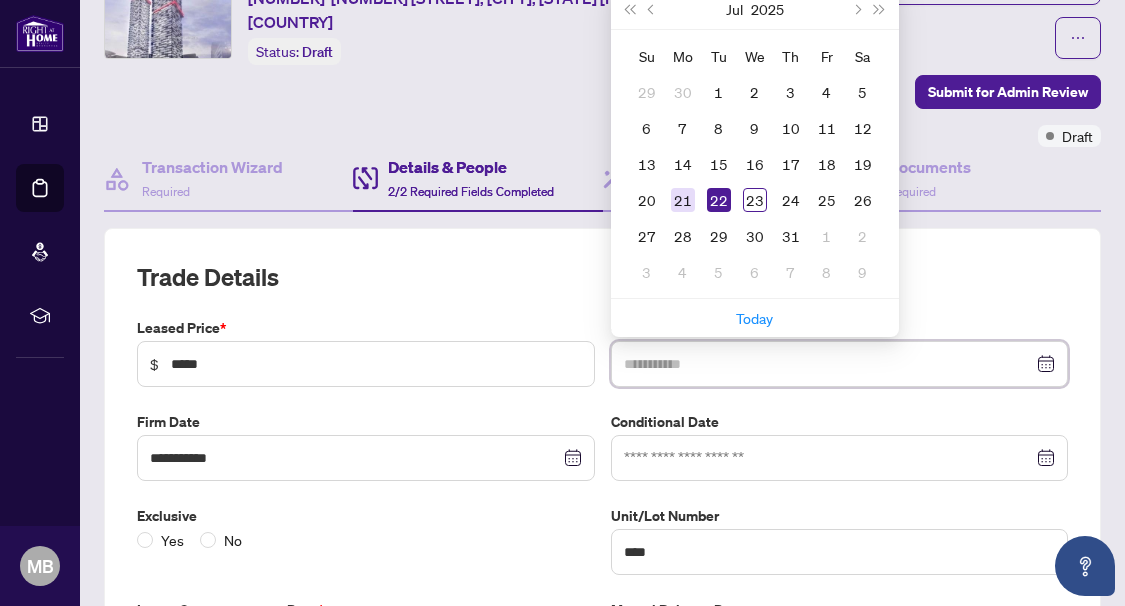 type on "**********" 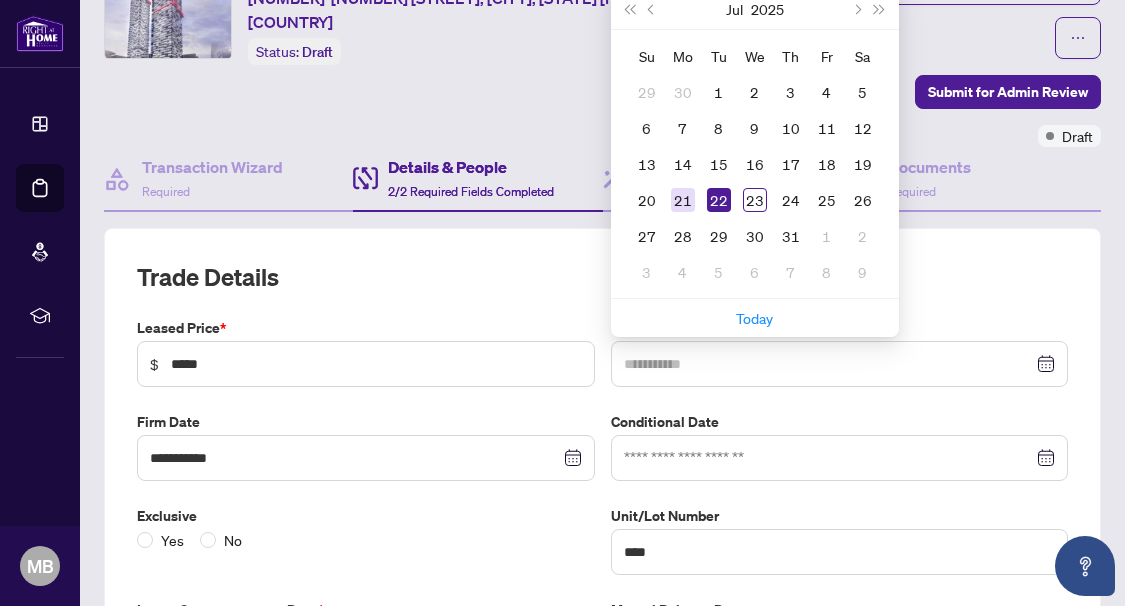 click on "21" at bounding box center (683, 200) 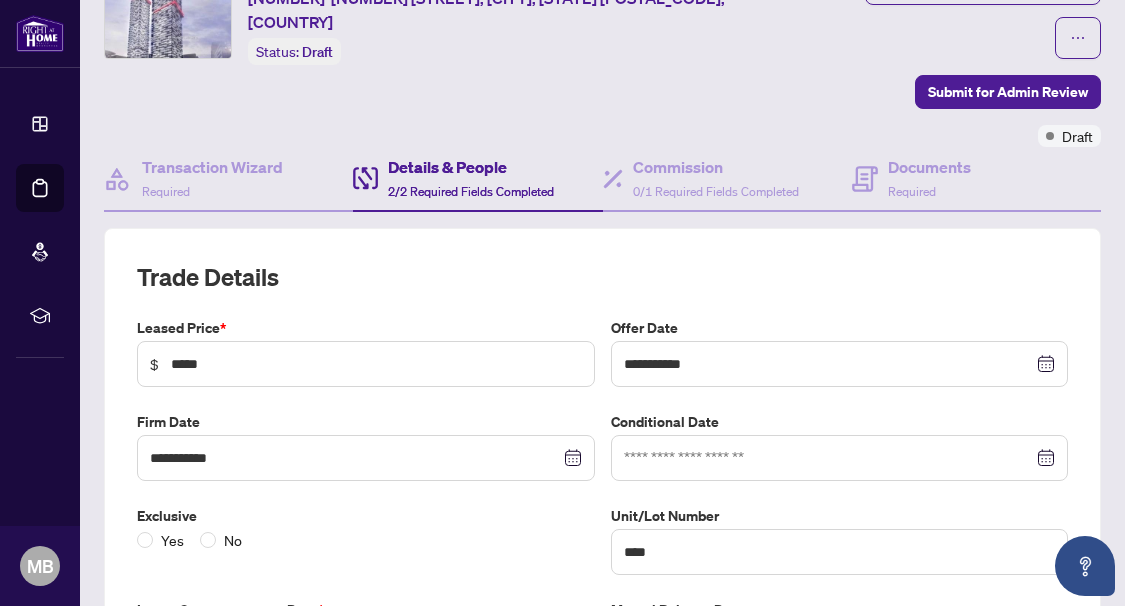scroll, scrollTop: 200, scrollLeft: 0, axis: vertical 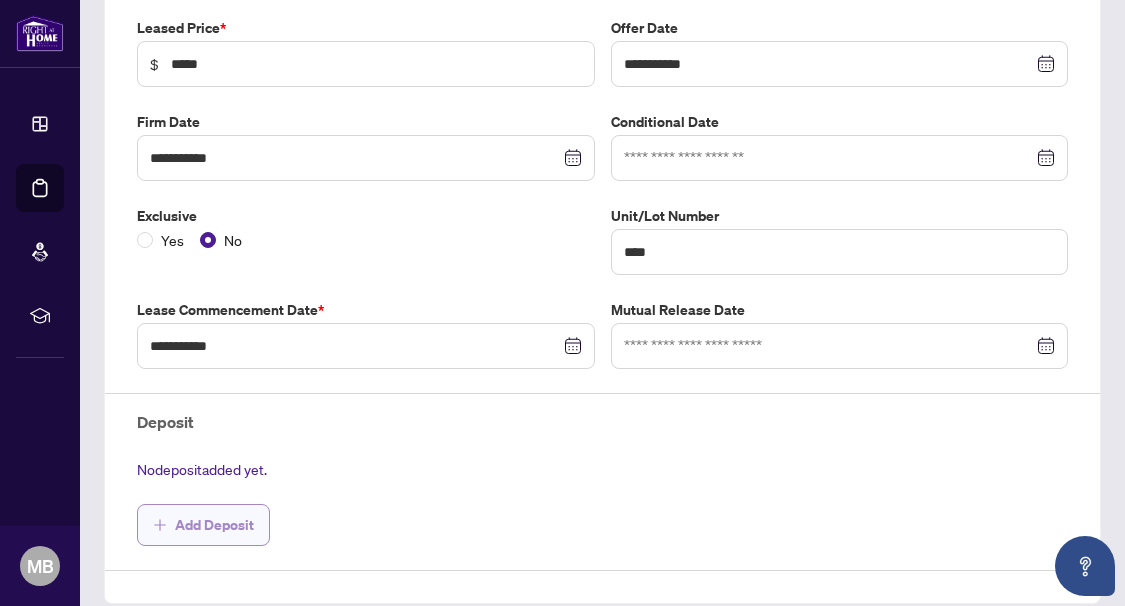 click on "Add Deposit" at bounding box center (214, 525) 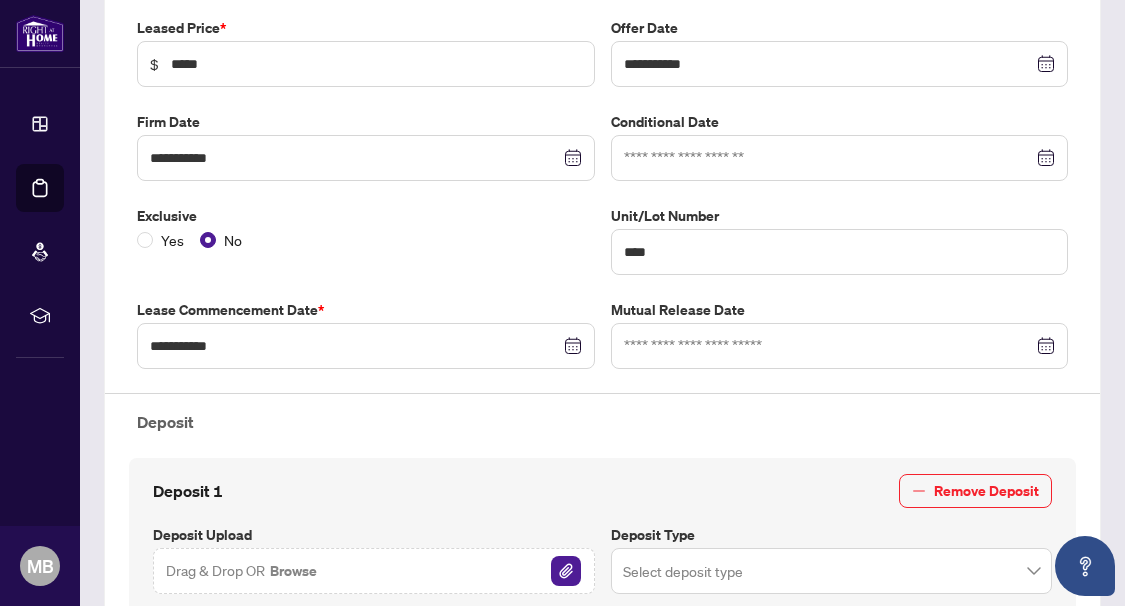 scroll, scrollTop: 600, scrollLeft: 0, axis: vertical 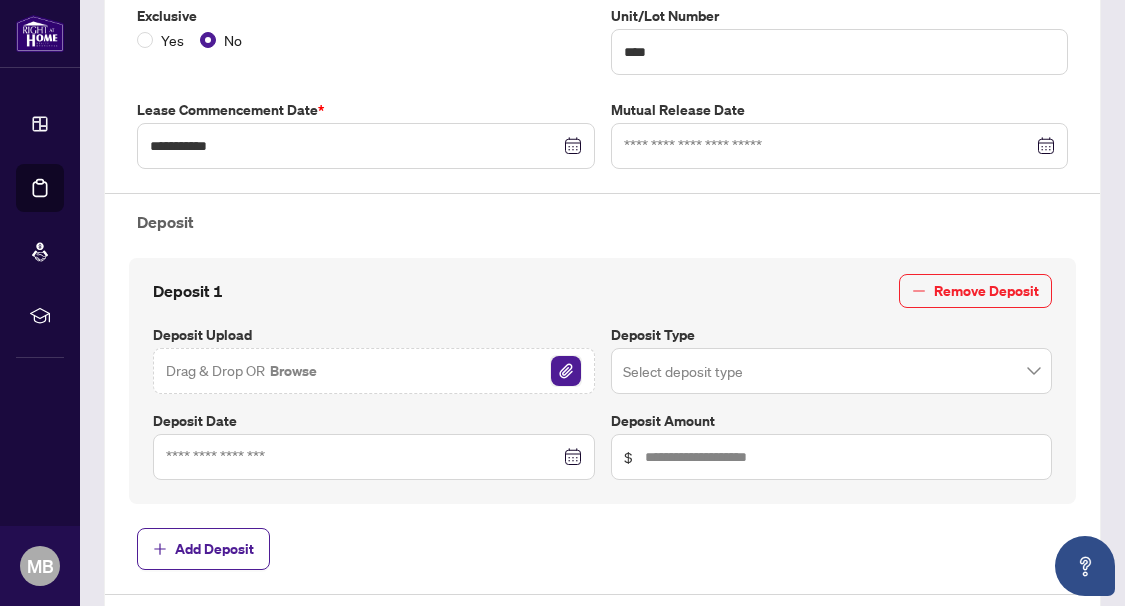 click at bounding box center [566, 371] 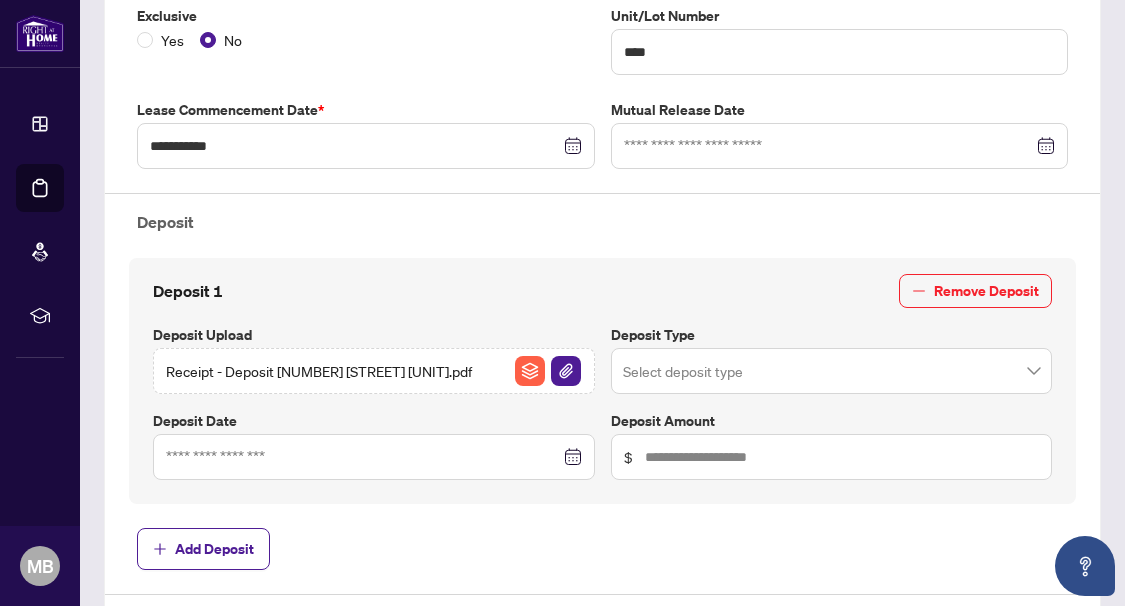 click at bounding box center (832, 371) 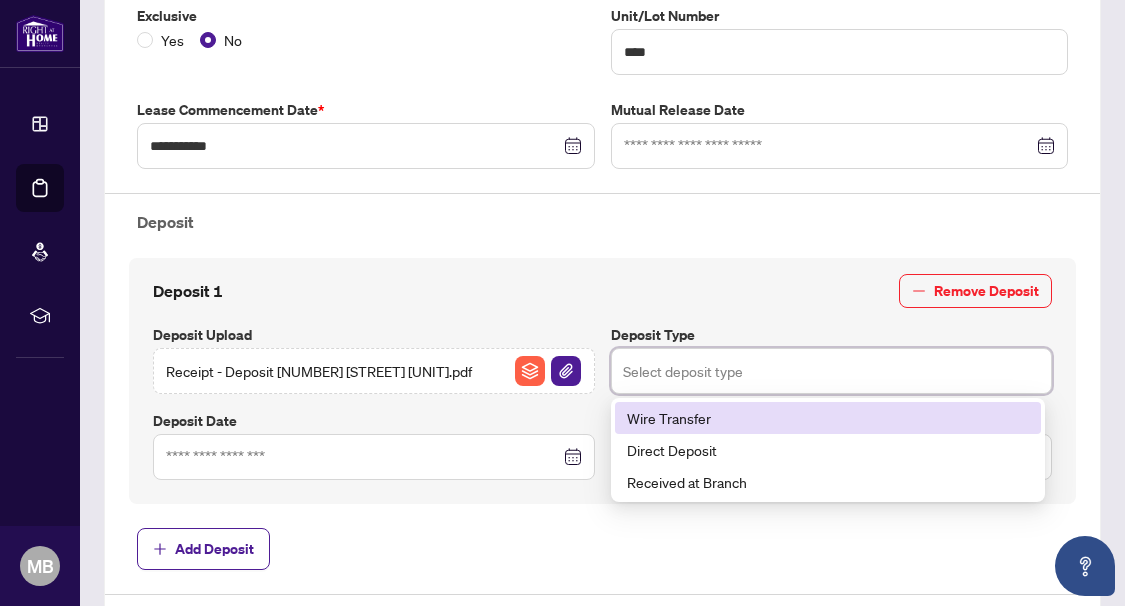 click on "Wire Transfer" at bounding box center (828, 418) 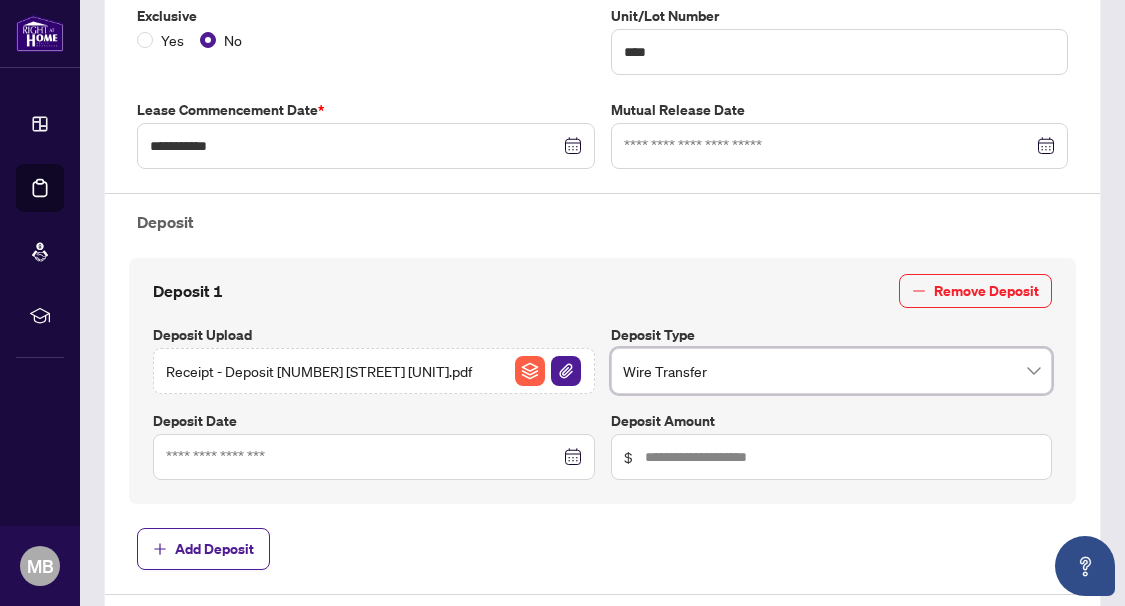 click at bounding box center (374, 457) 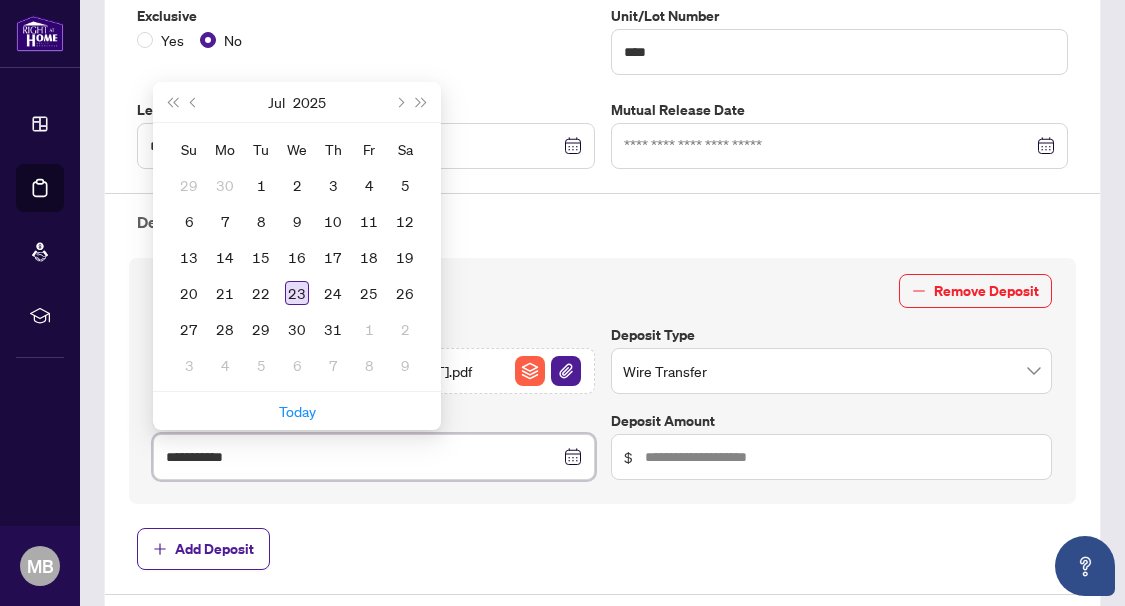 type on "**********" 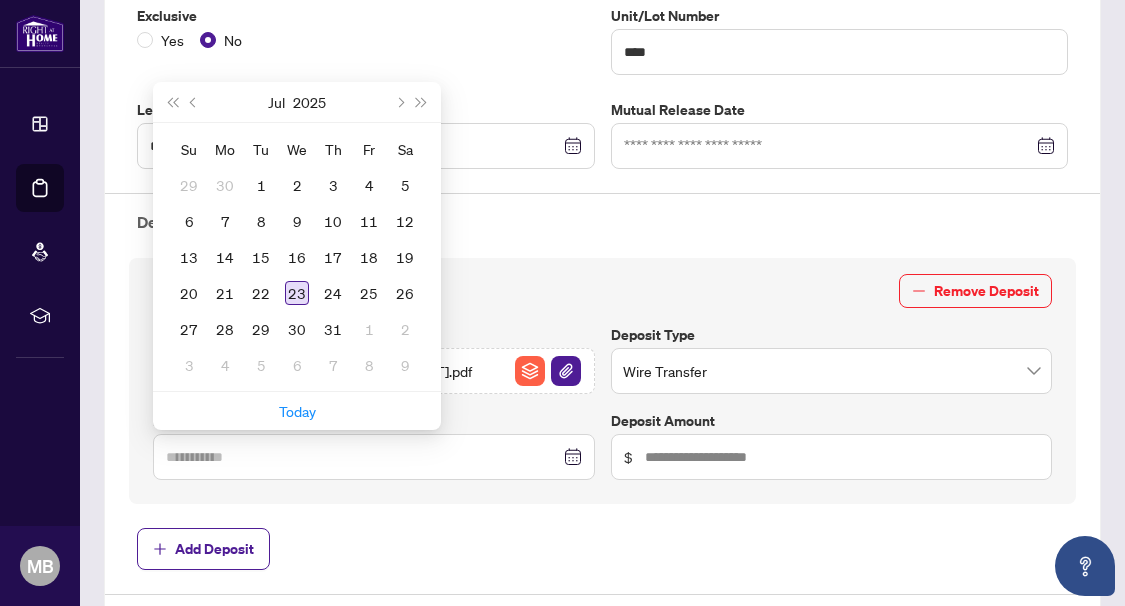 click on "23" at bounding box center [297, 293] 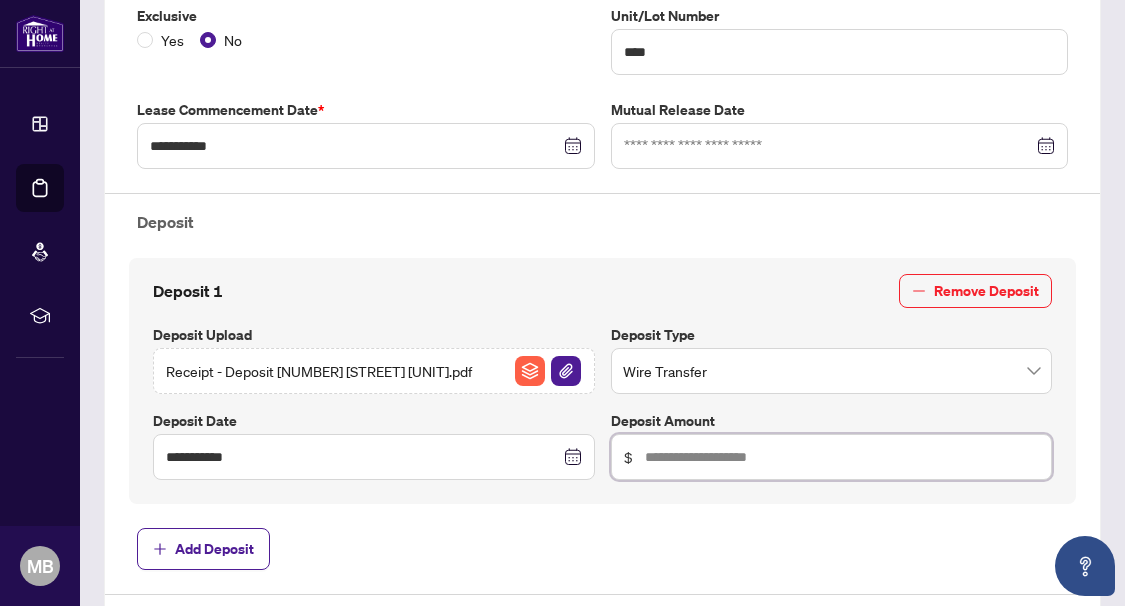 click at bounding box center [842, 457] 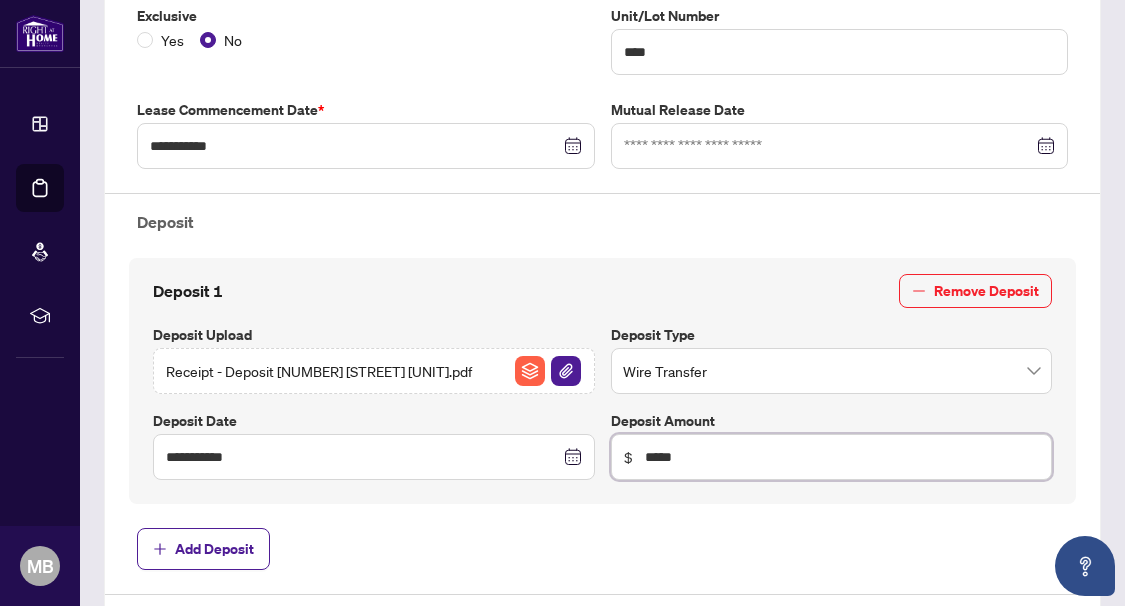 type on "*****" 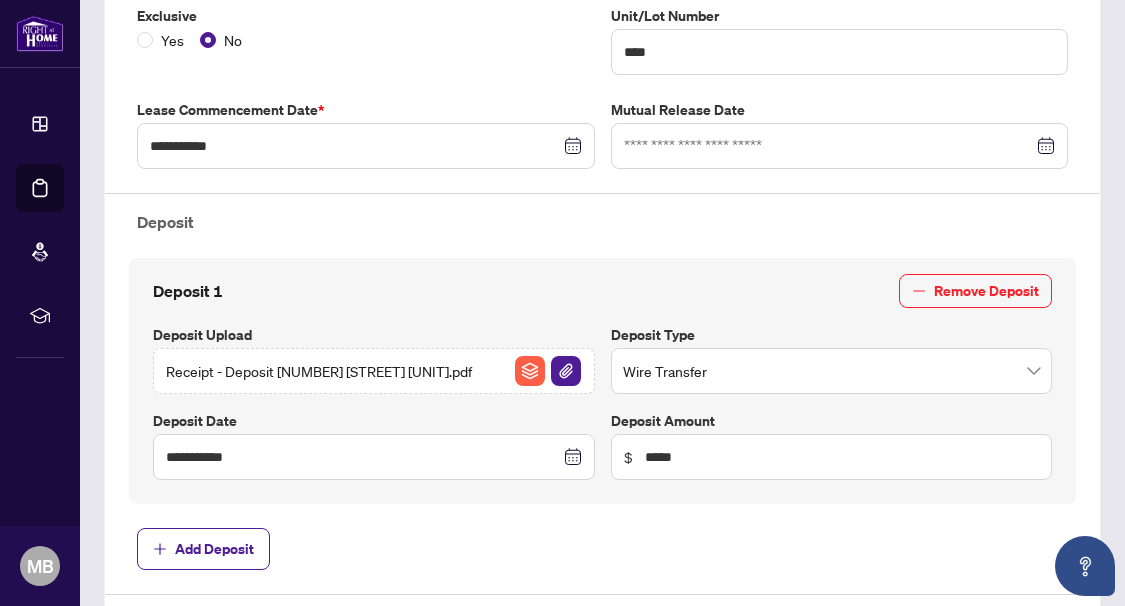 click on "**********" at bounding box center (602, 381) 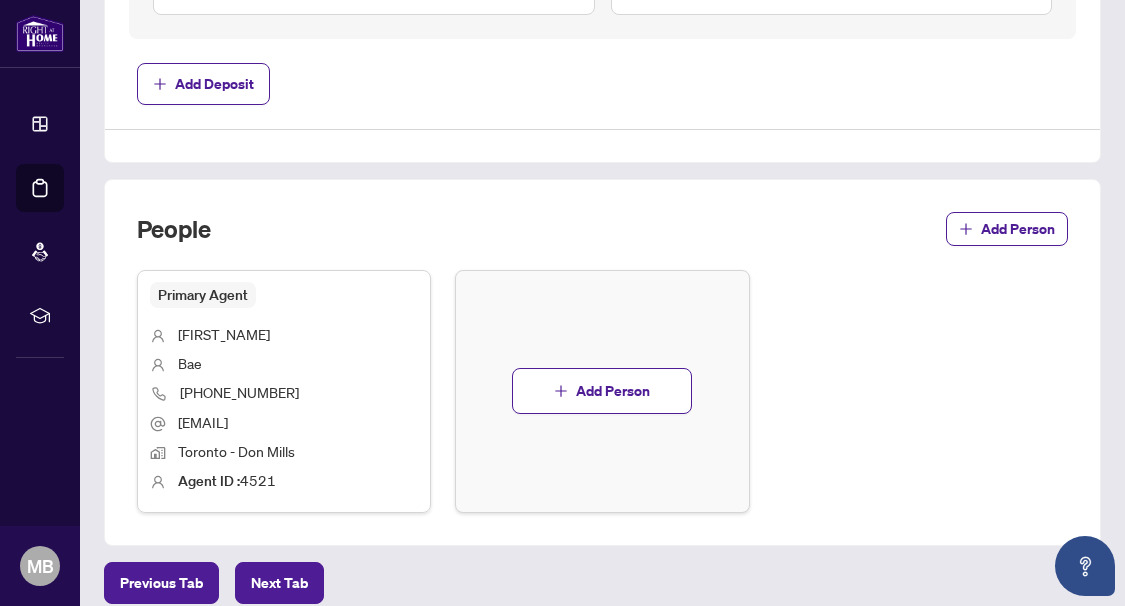 scroll, scrollTop: 1100, scrollLeft: 0, axis: vertical 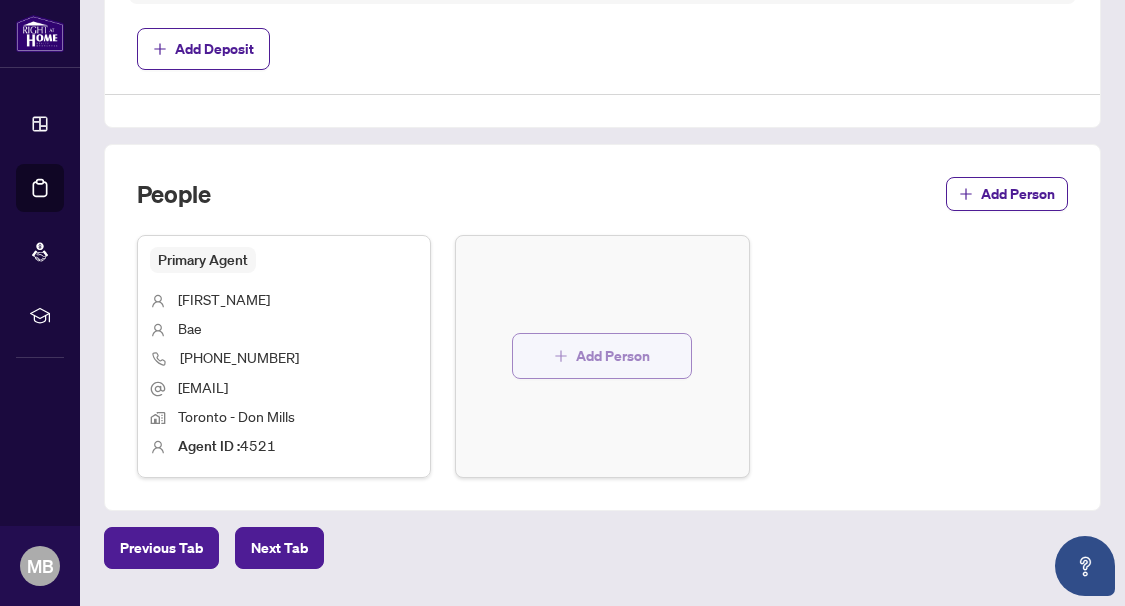 click on "Add Person" at bounding box center [613, 356] 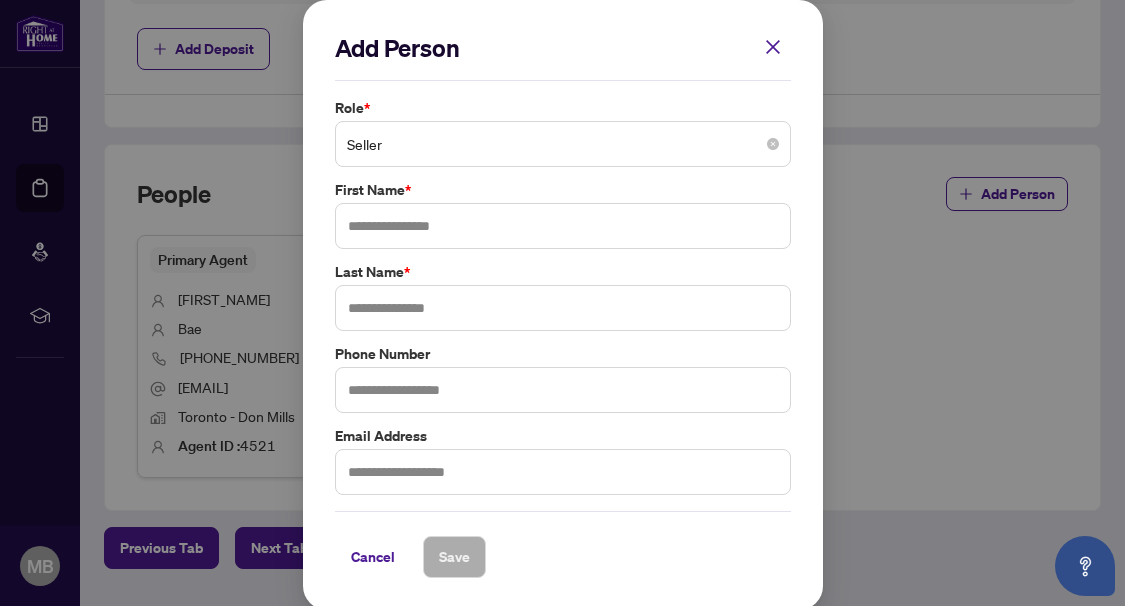 click on "Seller" at bounding box center (563, 144) 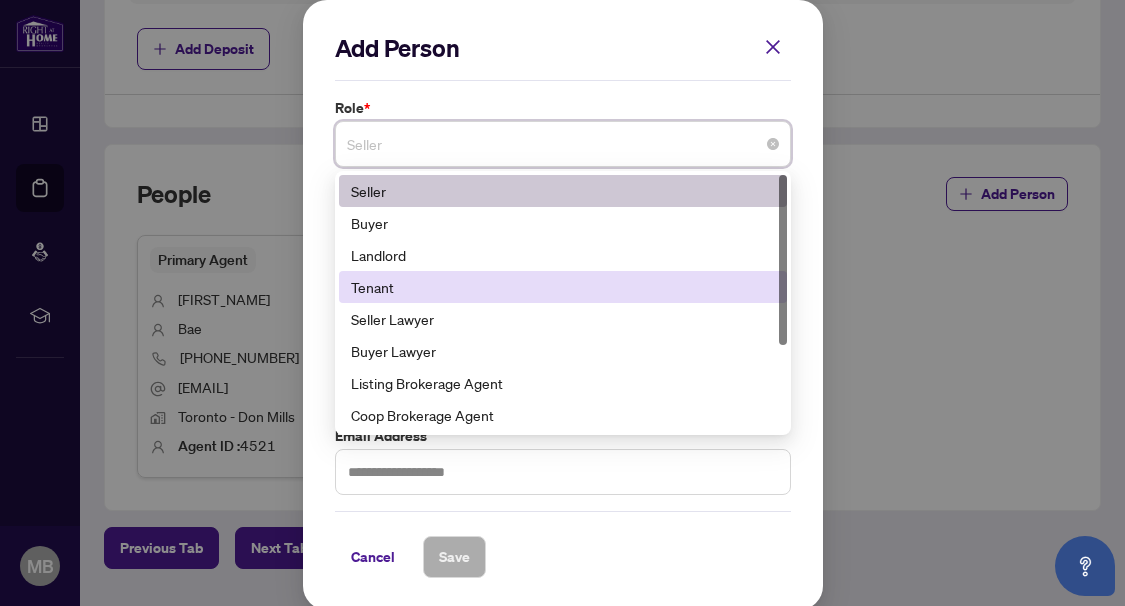 click on "Tenant" at bounding box center (563, 287) 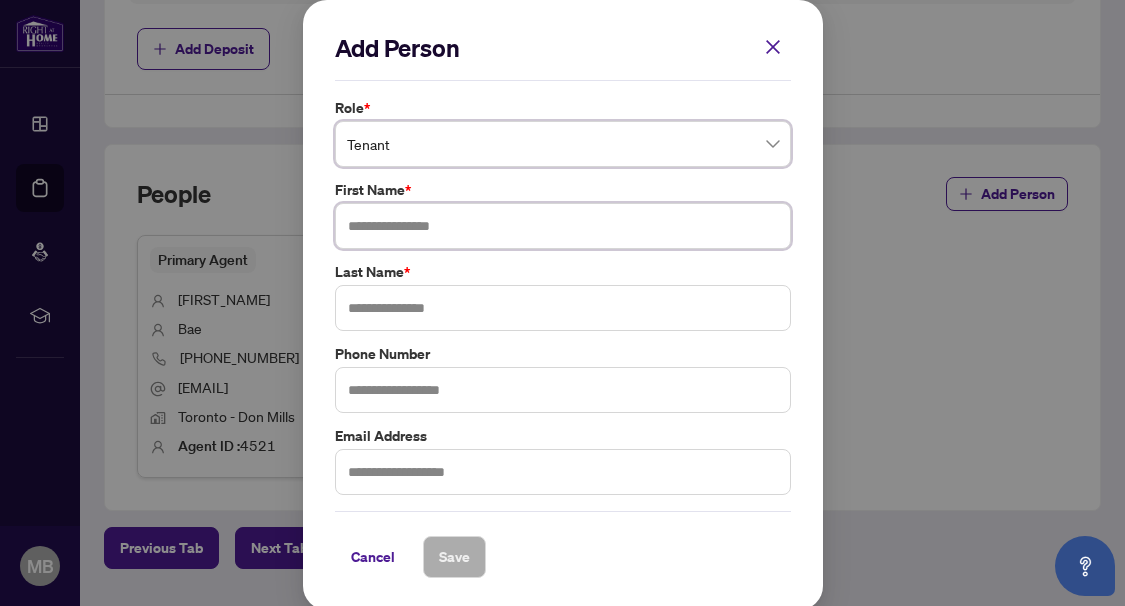 click at bounding box center [563, 226] 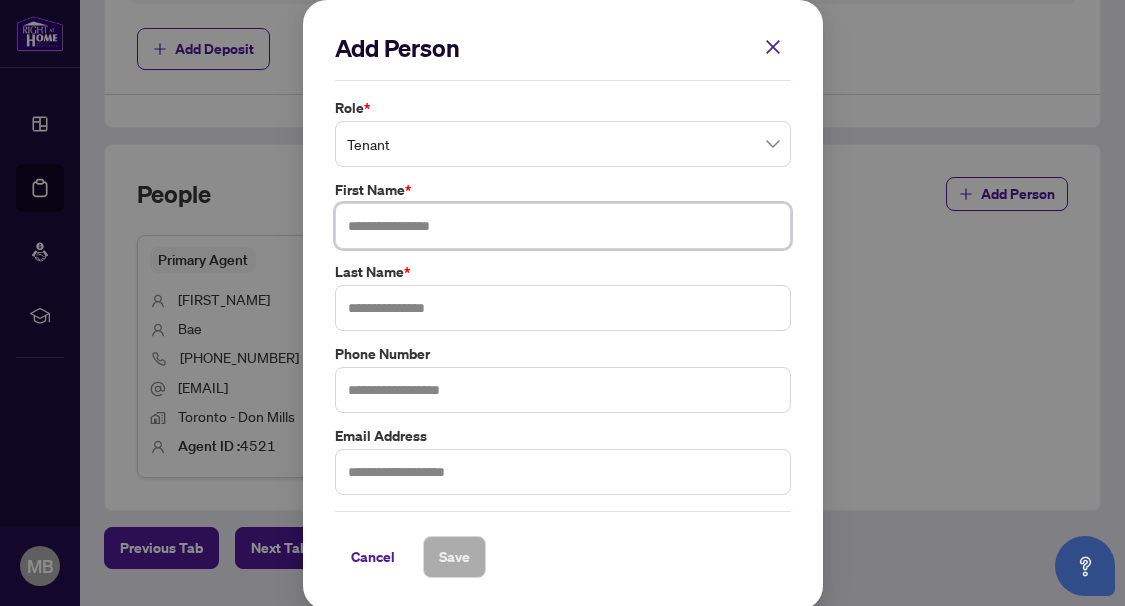 paste on "**********" 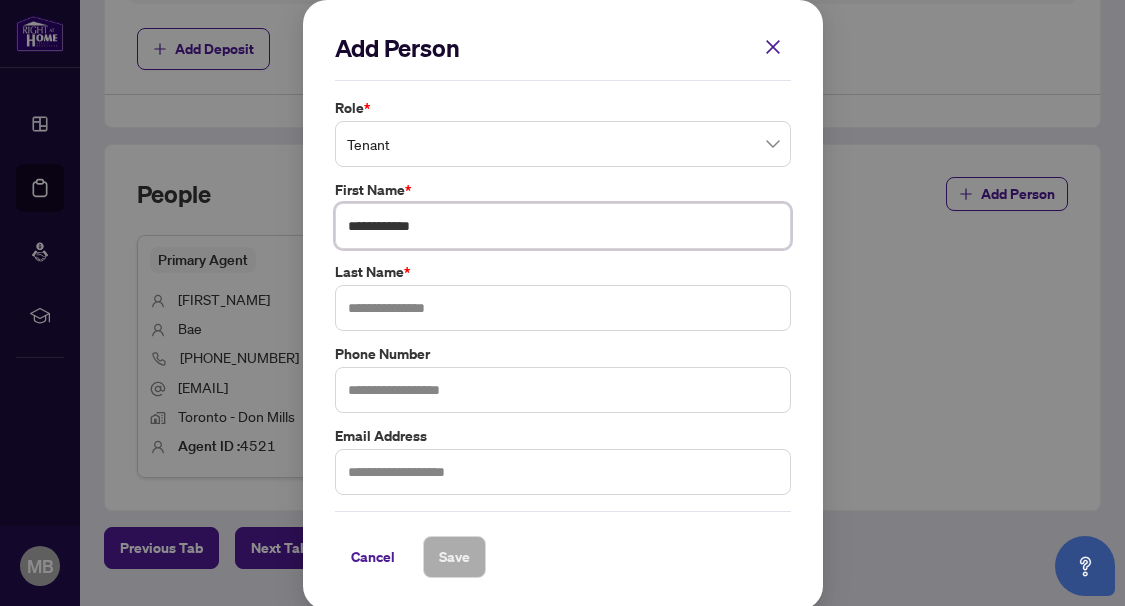 type on "**********" 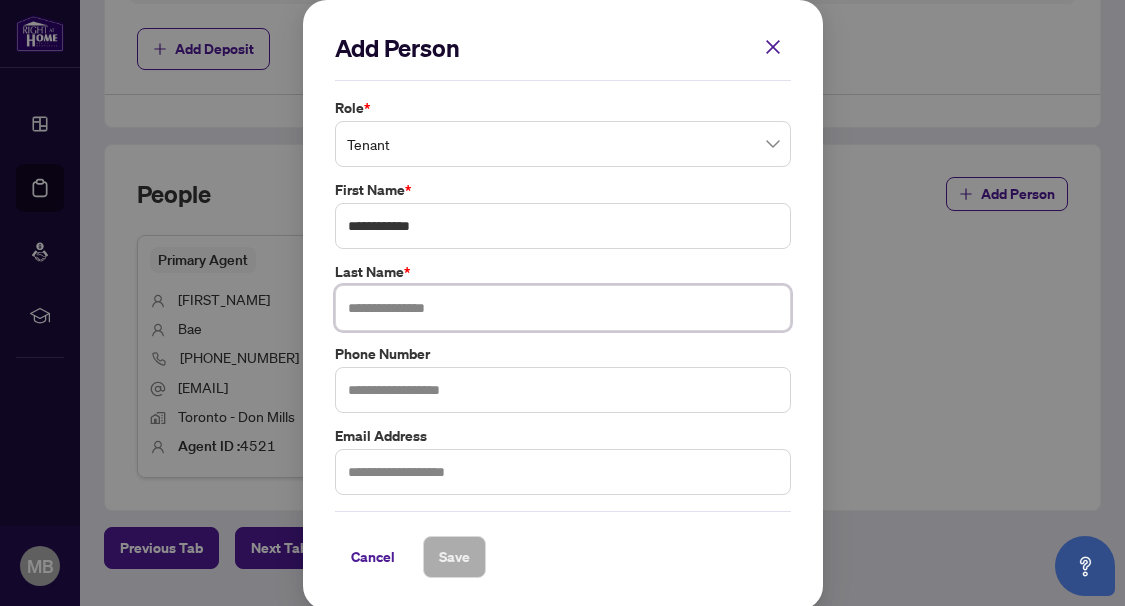 click at bounding box center (563, 308) 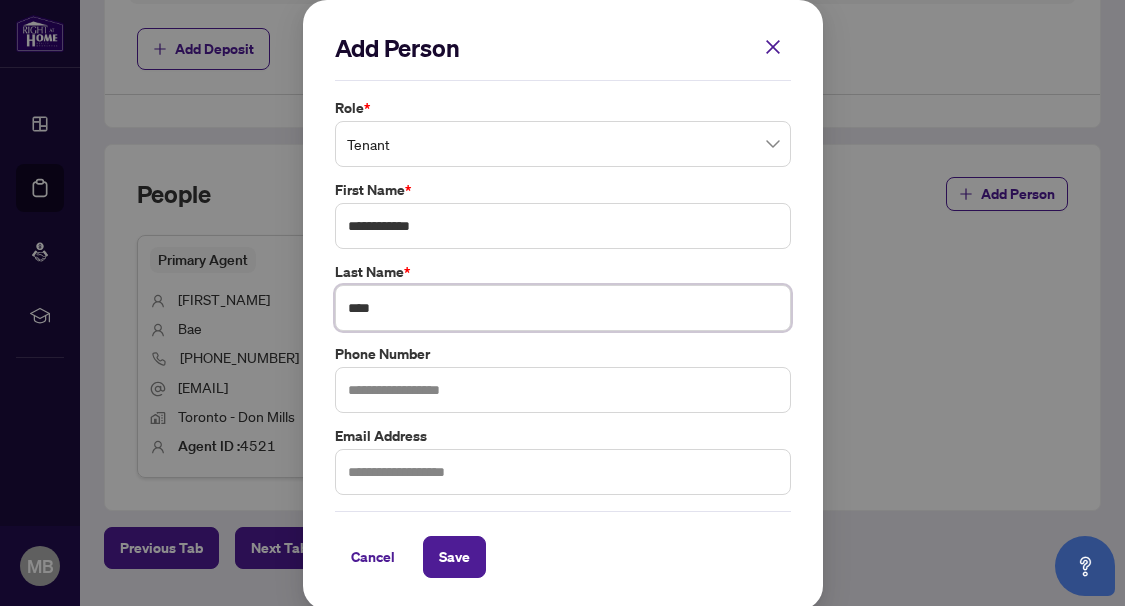 type on "****" 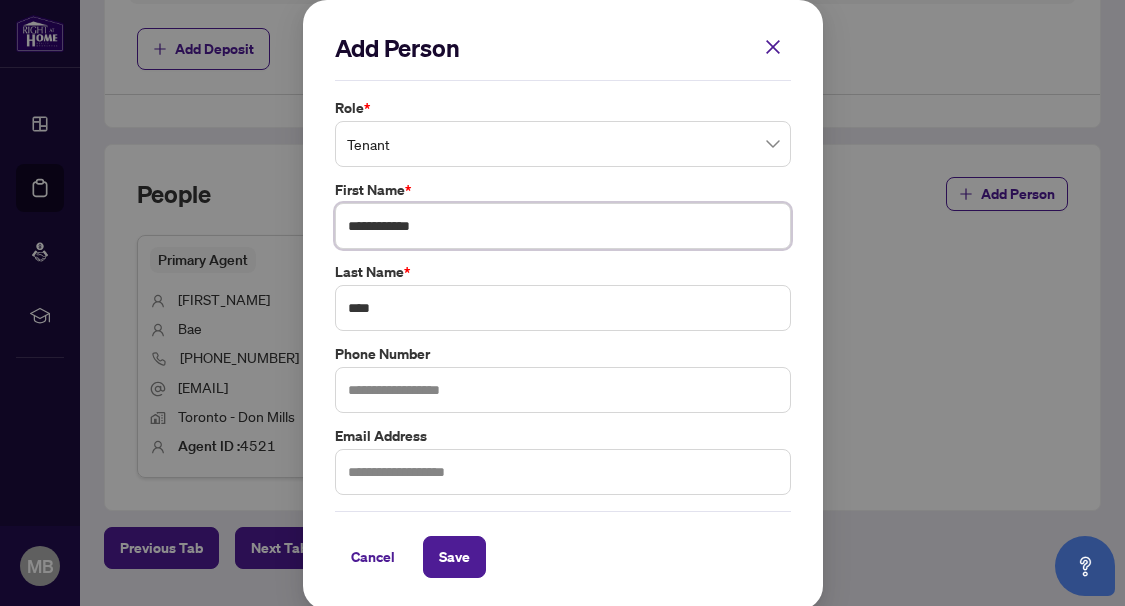 click on "**********" at bounding box center (563, 226) 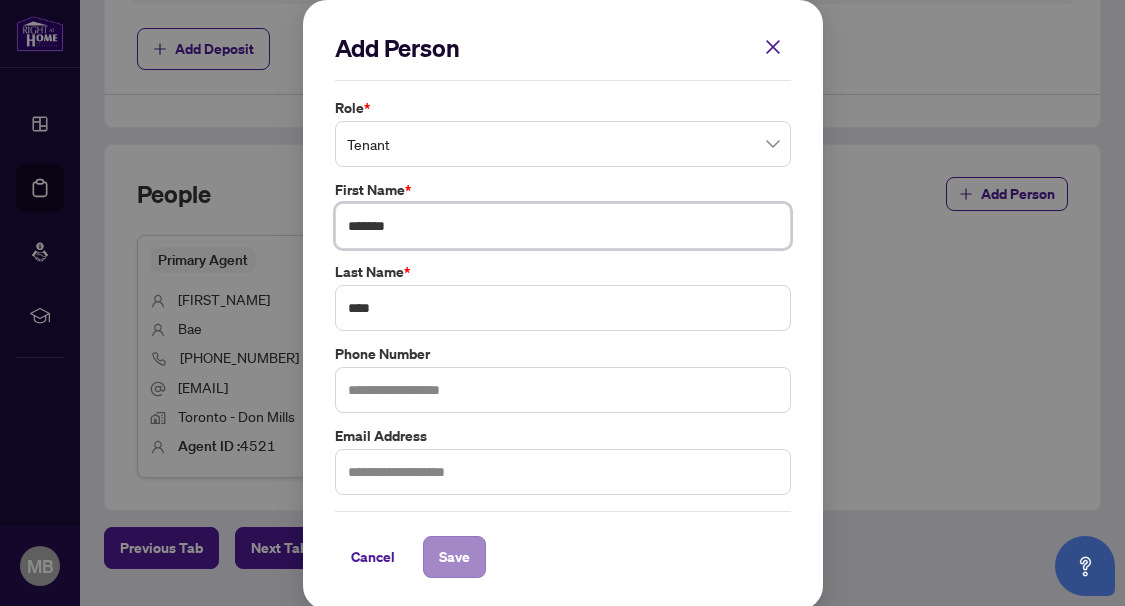 type on "*******" 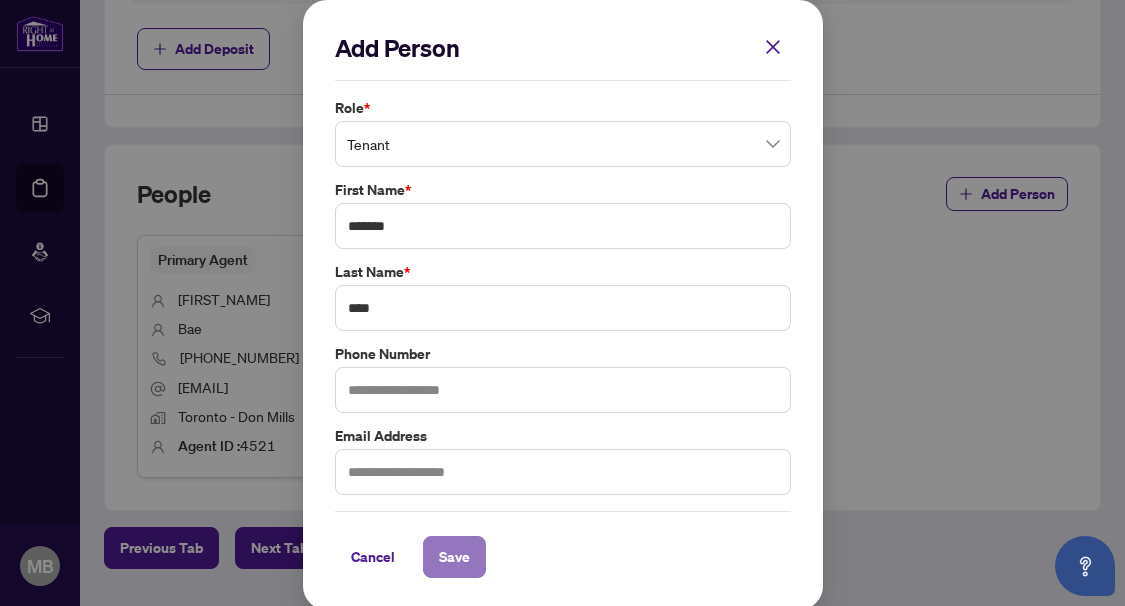 click on "Save" at bounding box center [454, 557] 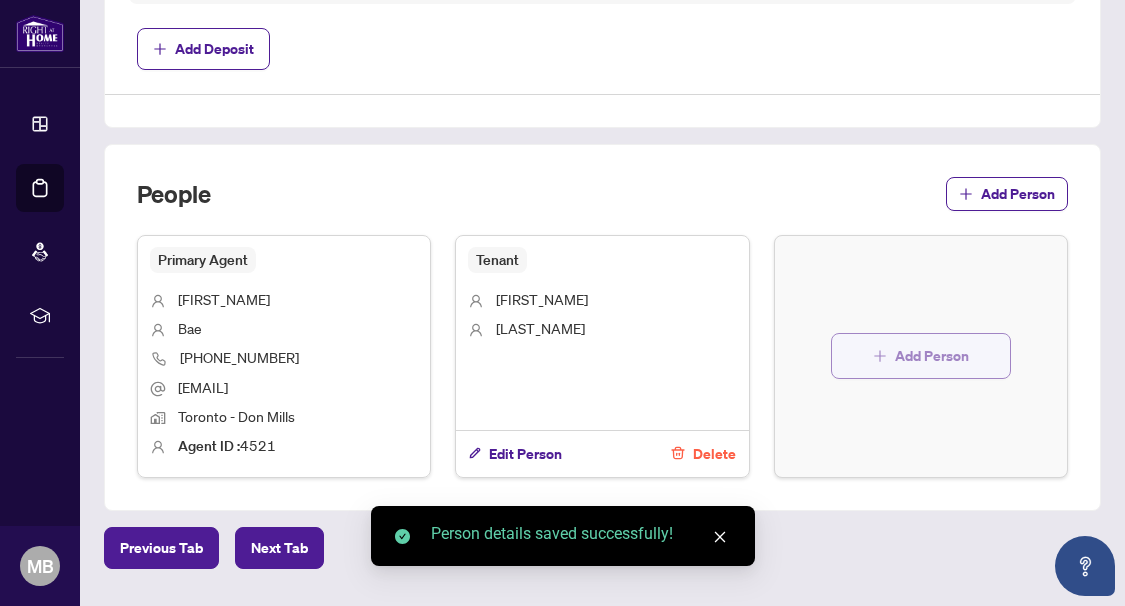click on "Add Person" at bounding box center [921, 356] 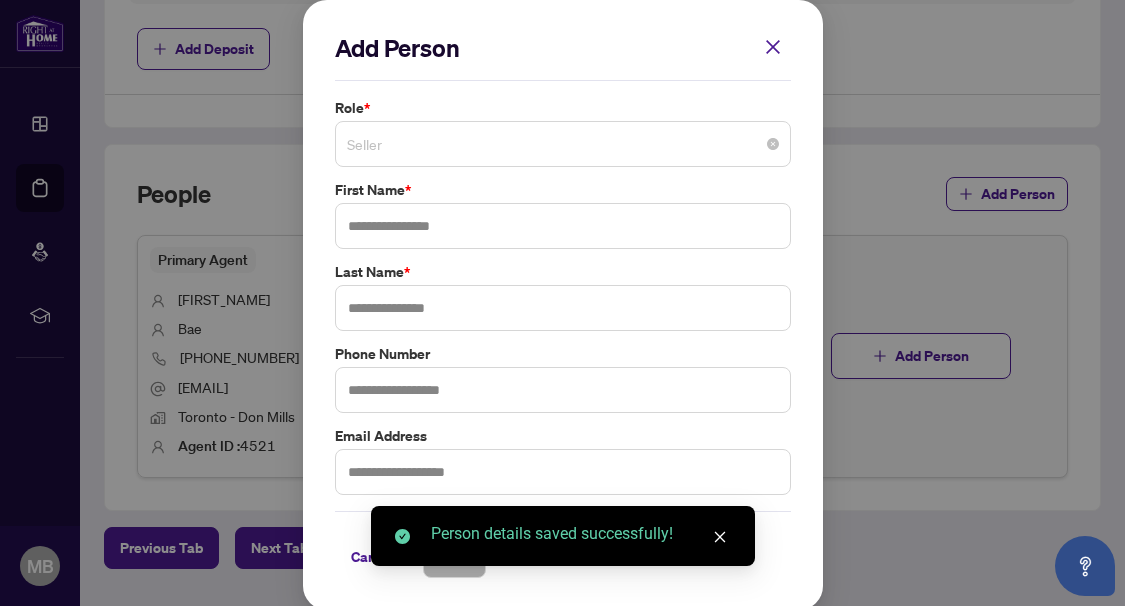click on "Seller" at bounding box center [563, 144] 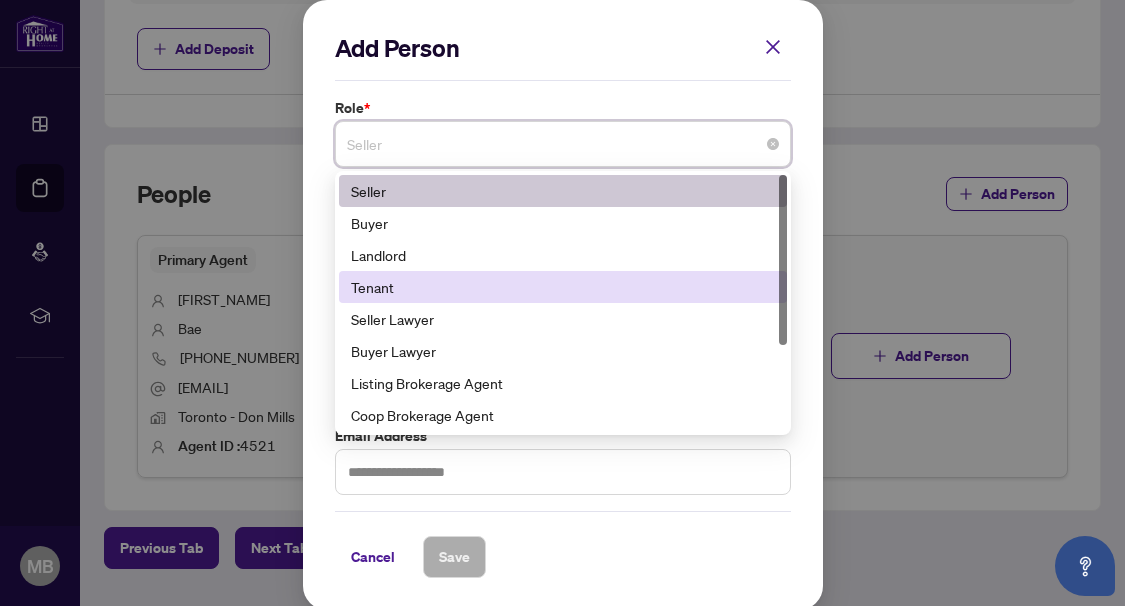 click on "Tenant" at bounding box center (563, 287) 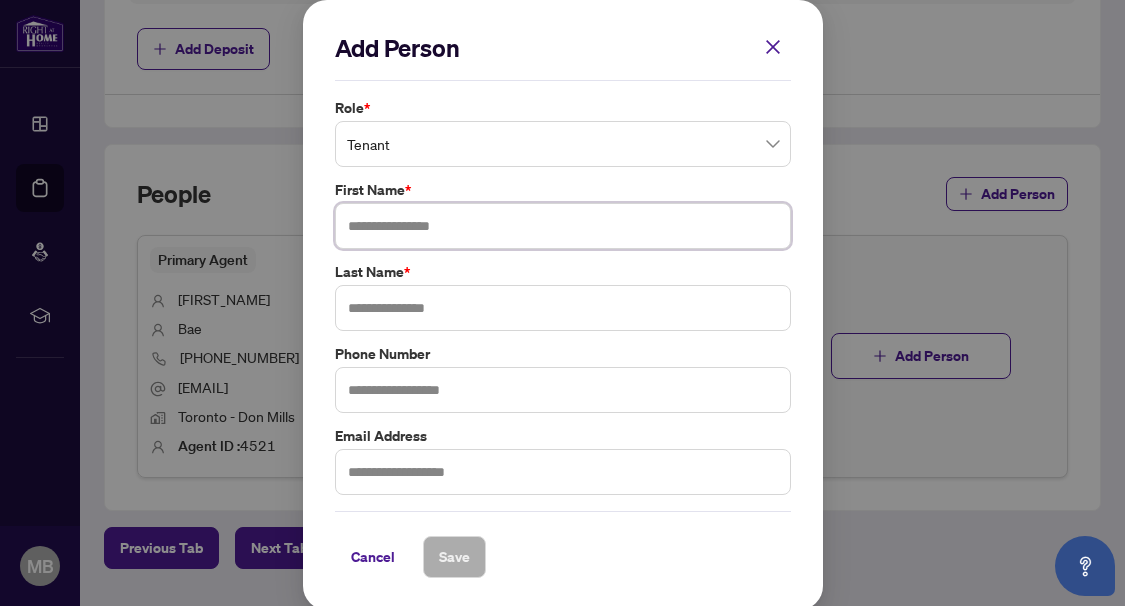 click at bounding box center [563, 226] 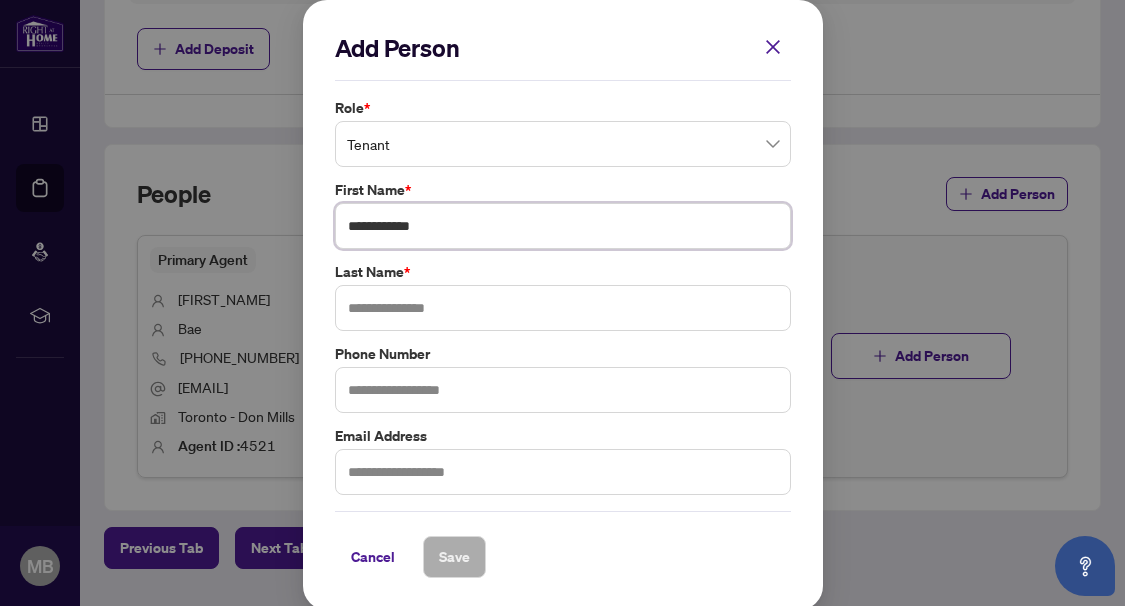 type on "**********" 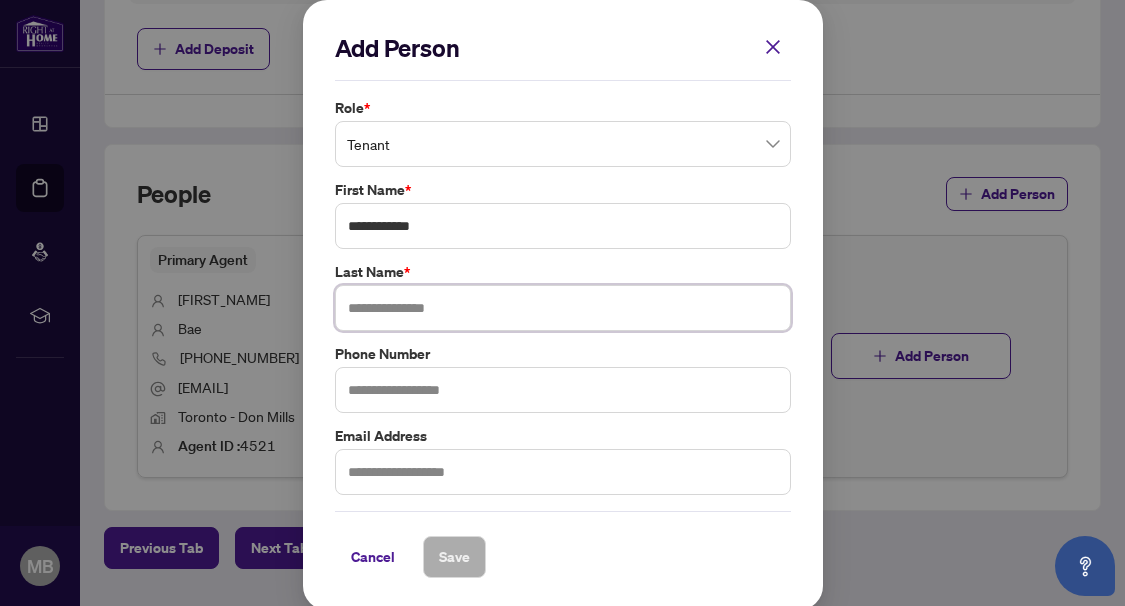 click at bounding box center (563, 308) 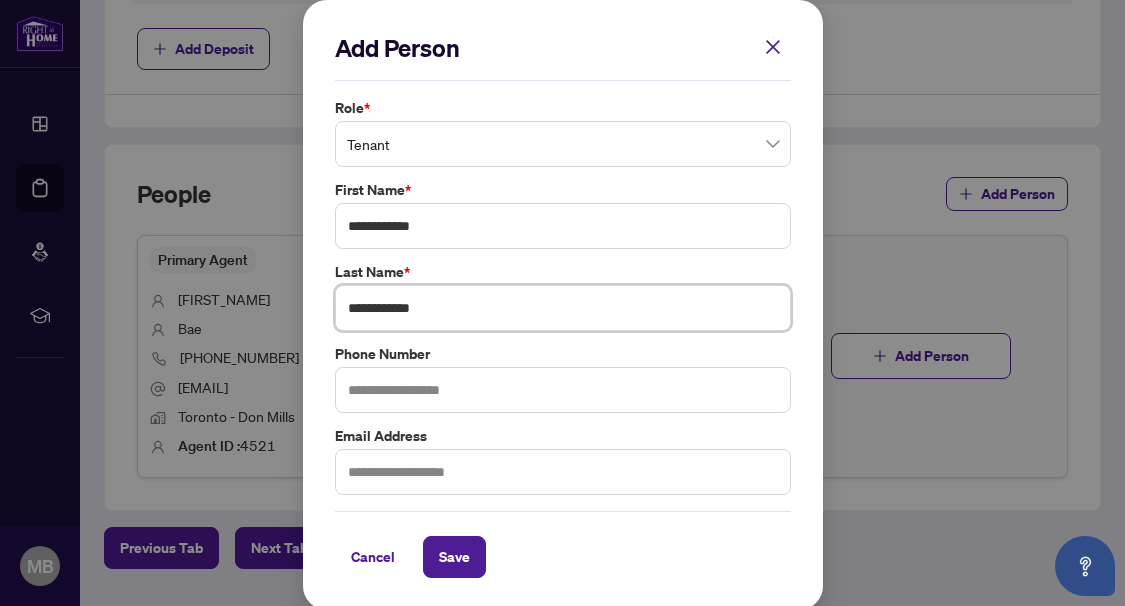 drag, startPoint x: 382, startPoint y: 308, endPoint x: 270, endPoint y: 300, distance: 112.28535 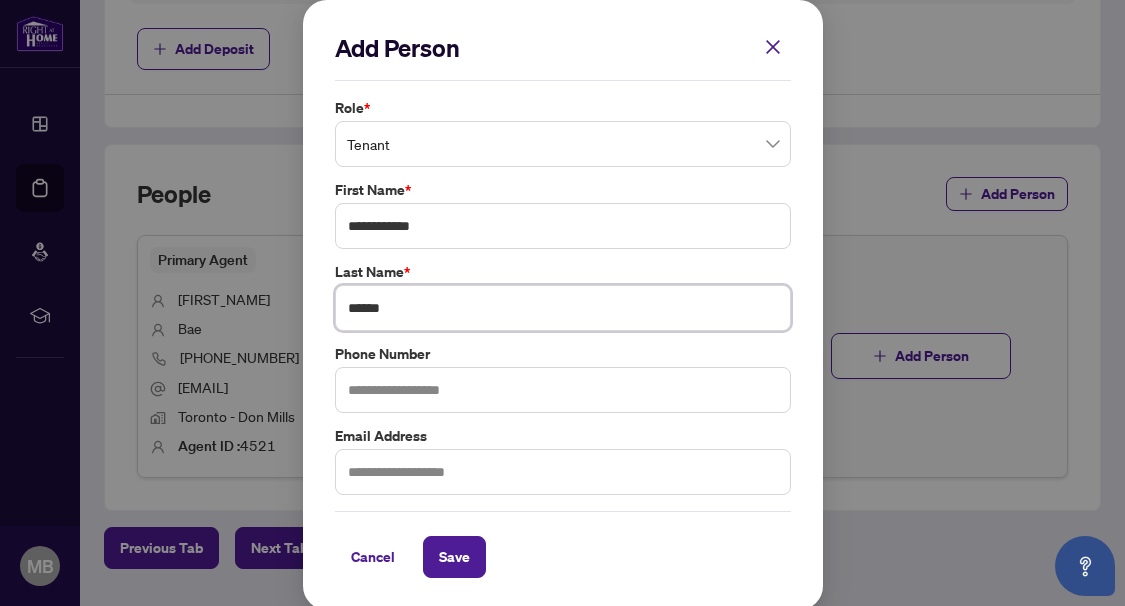type on "******" 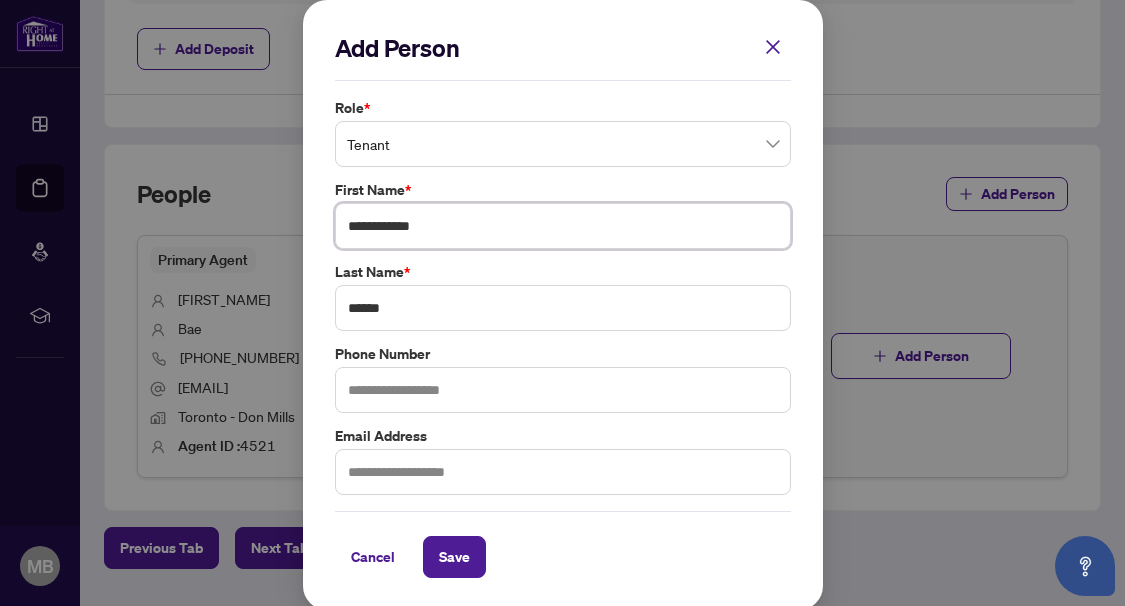 click on "**********" at bounding box center (563, 226) 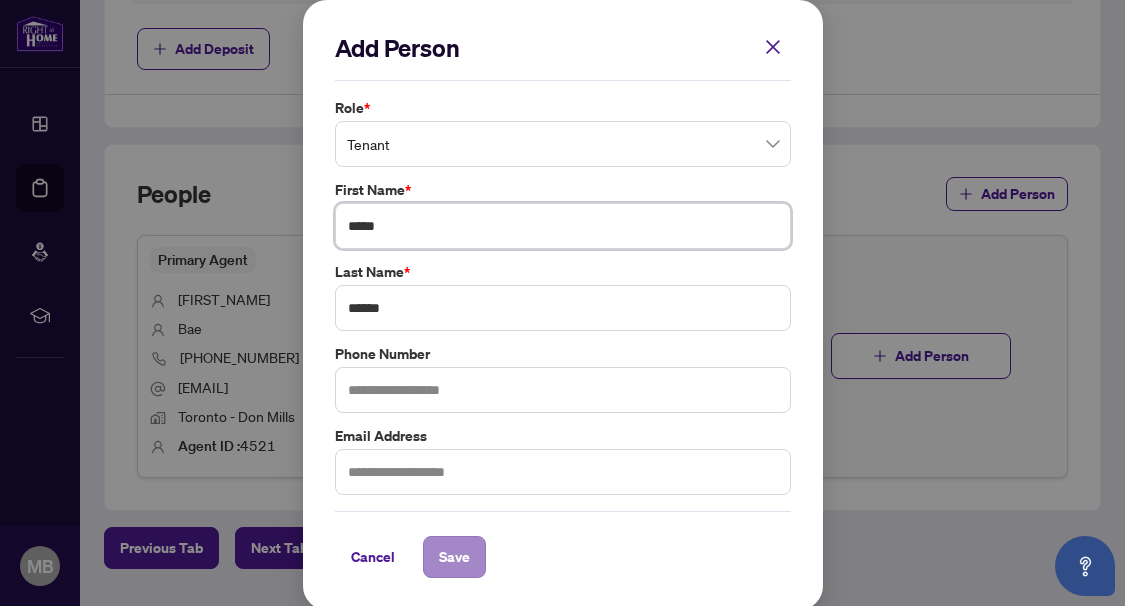 type on "*****" 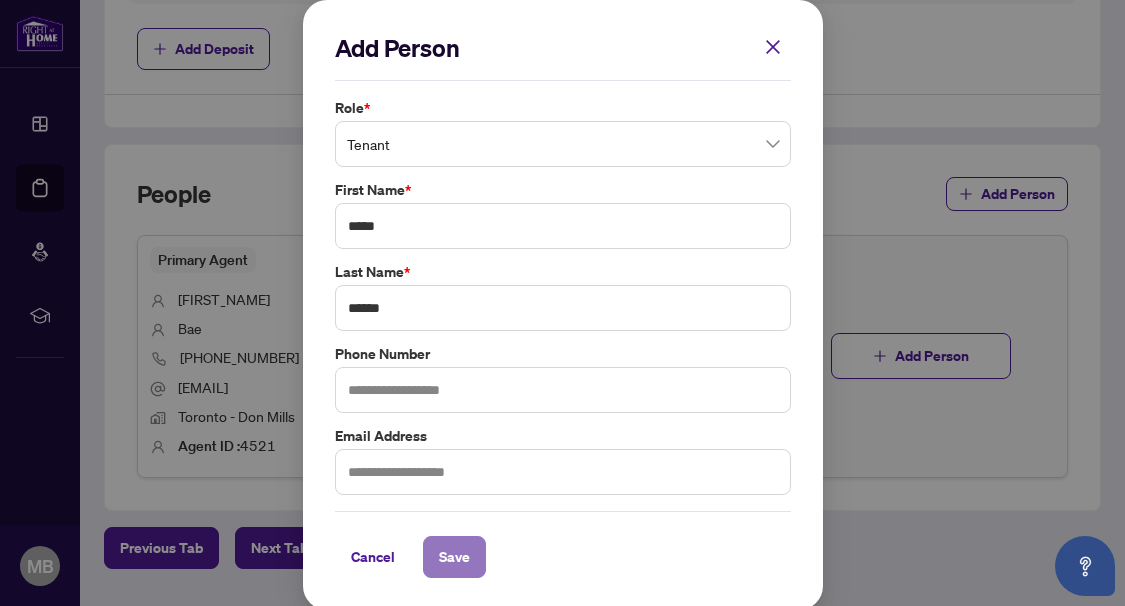 click on "Save" at bounding box center (454, 557) 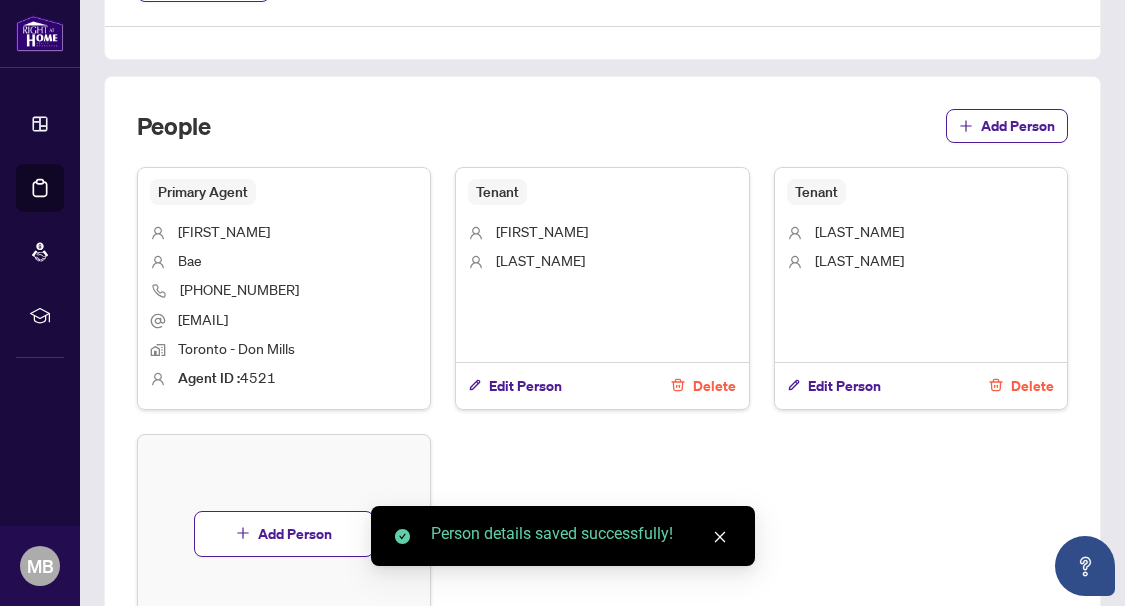 scroll, scrollTop: 1200, scrollLeft: 0, axis: vertical 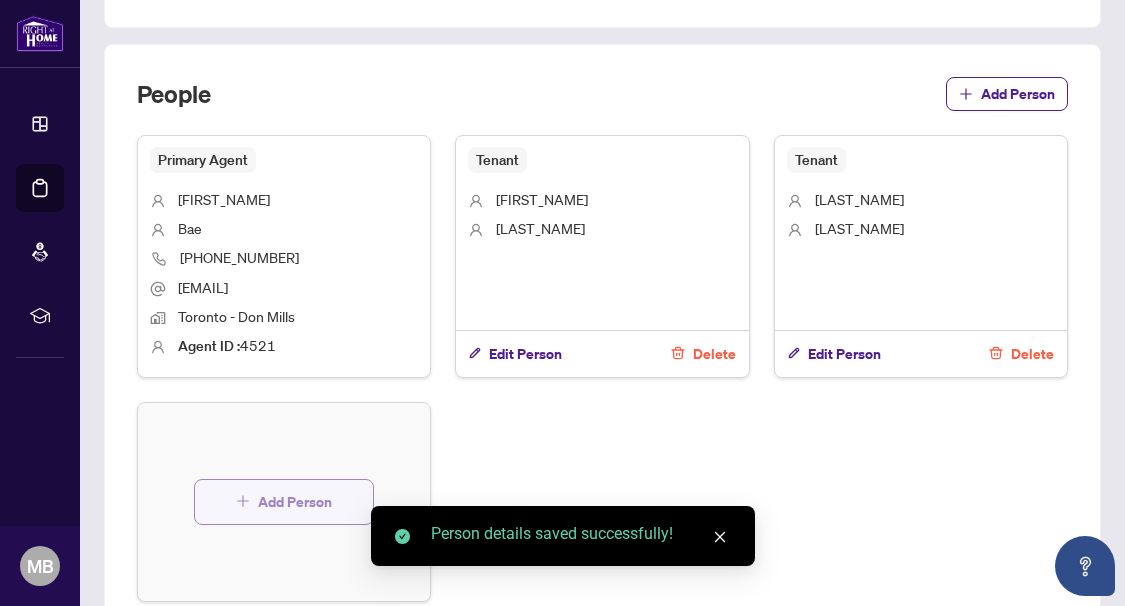 click on "Add Person" at bounding box center (295, 502) 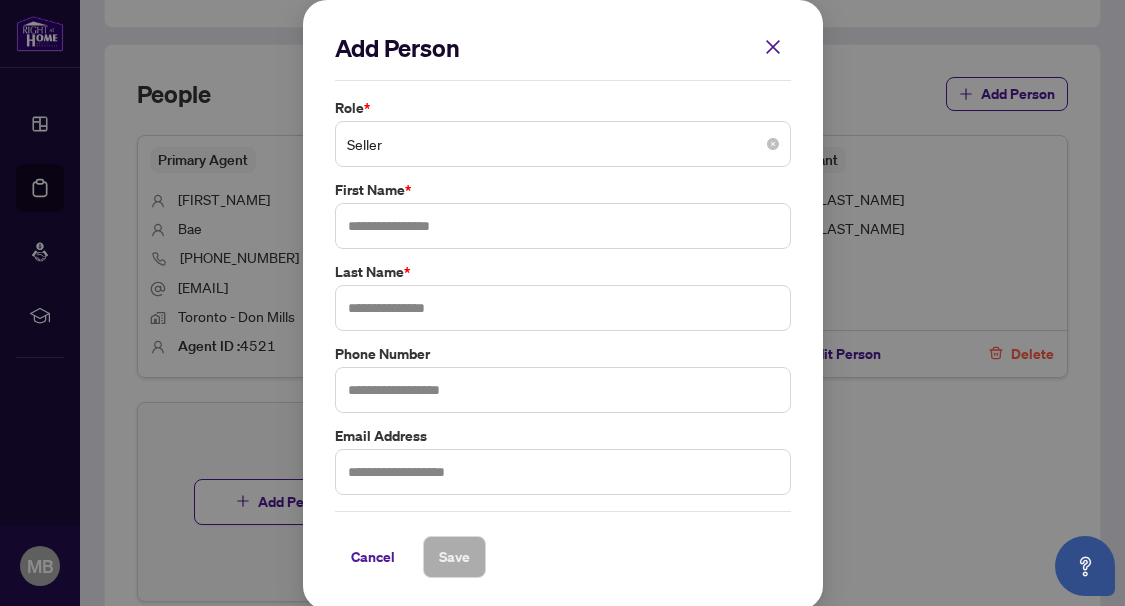 click on "Seller" at bounding box center [563, 144] 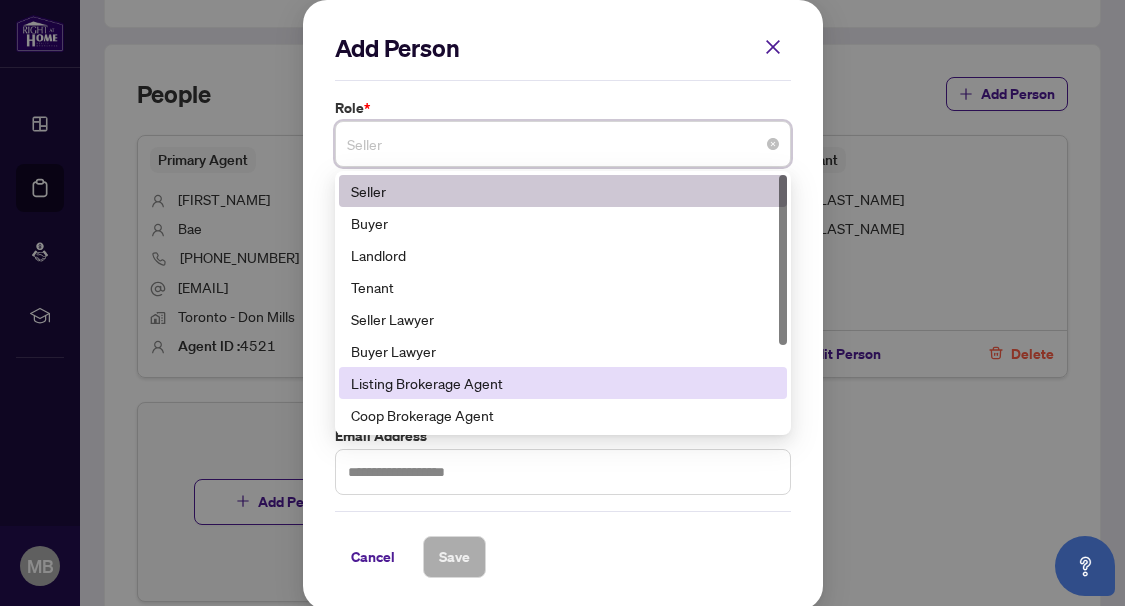 click on "Listing Brokerage Agent" at bounding box center (563, 383) 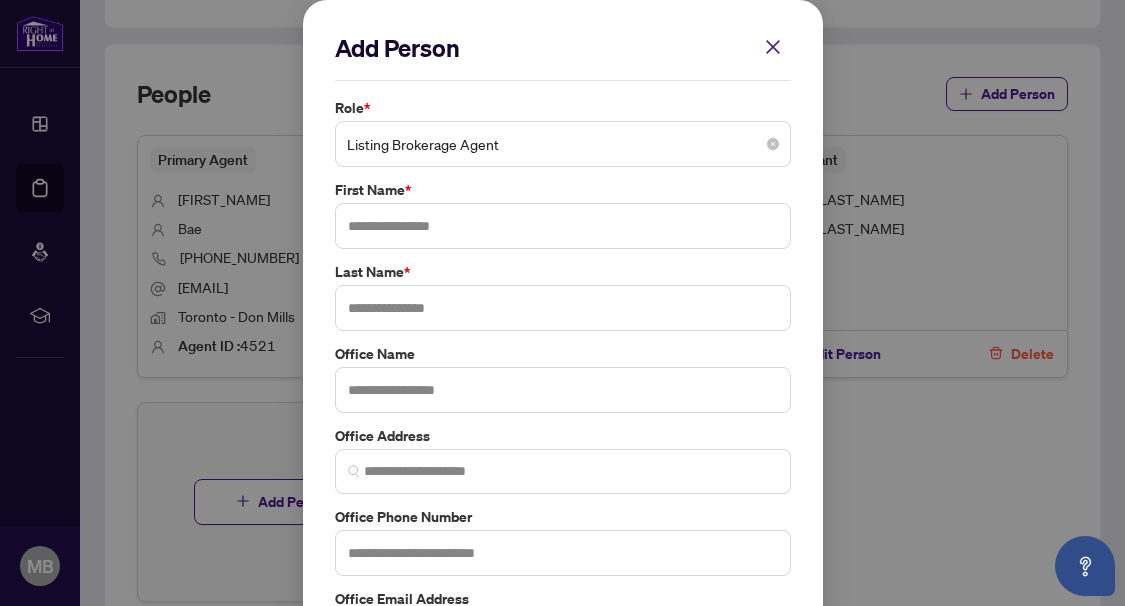 click at bounding box center (563, 144) 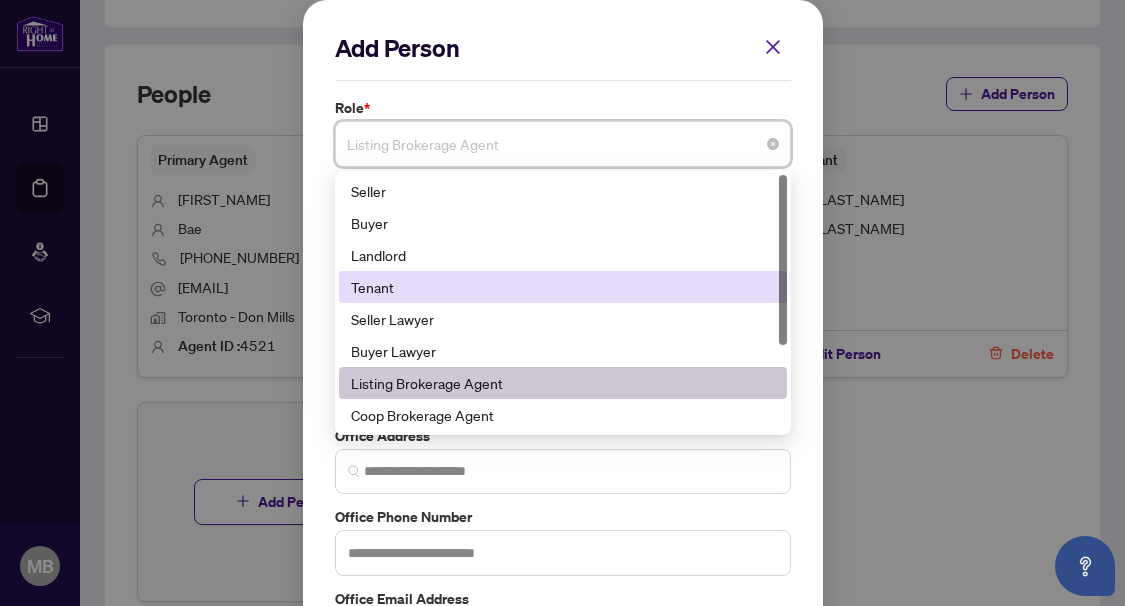 scroll, scrollTop: 128, scrollLeft: 0, axis: vertical 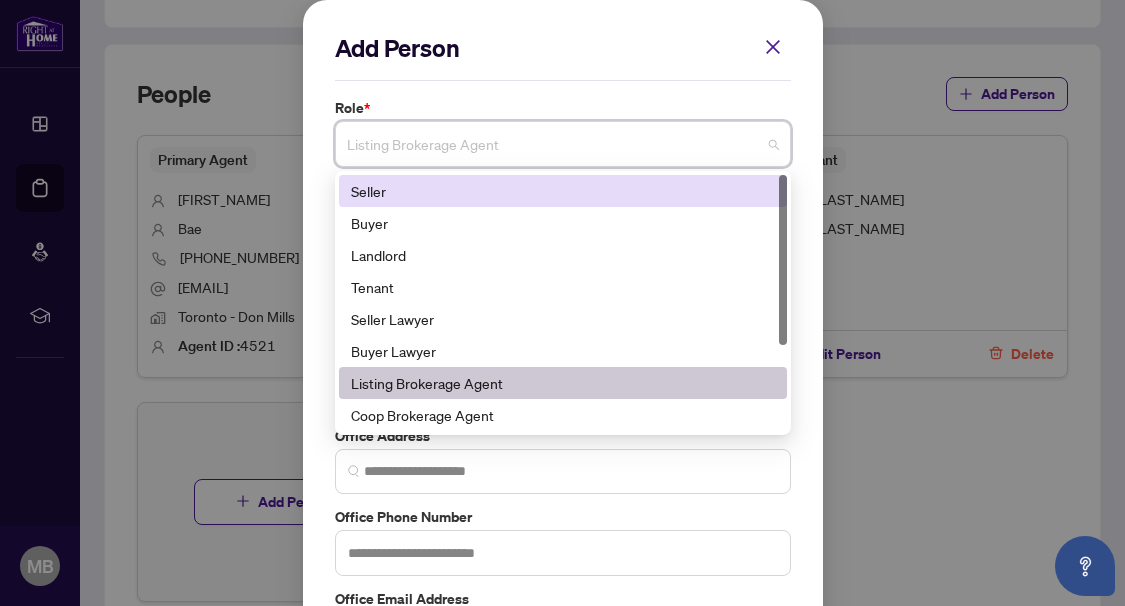 click on "Add Person Role * Listing Brokerage Agent 1 2 Seller Buyer Landlord Tenant Seller Lawyer Buyer Lawyer Listing Brokerage Agent Coop Brokerage Agent Additional RAHR agent Corporation Buyer First Name * [LAST_NAME] * Office Name Office Address Office Phone Number Office Email Address Cancel Save" at bounding box center (563, 386) 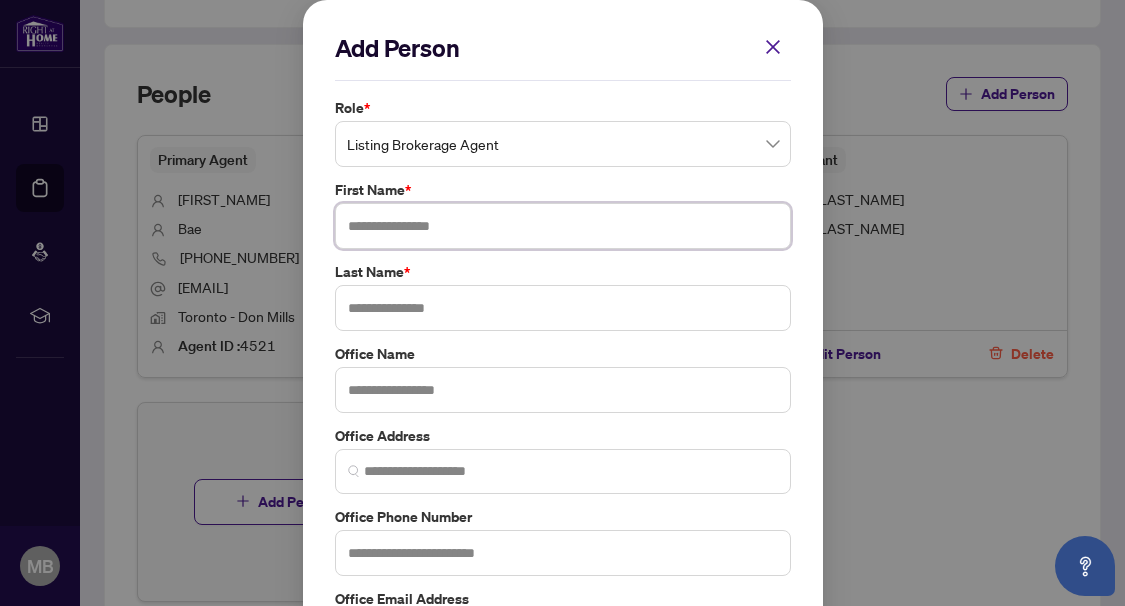drag, startPoint x: 448, startPoint y: 222, endPoint x: 448, endPoint y: 235, distance: 13 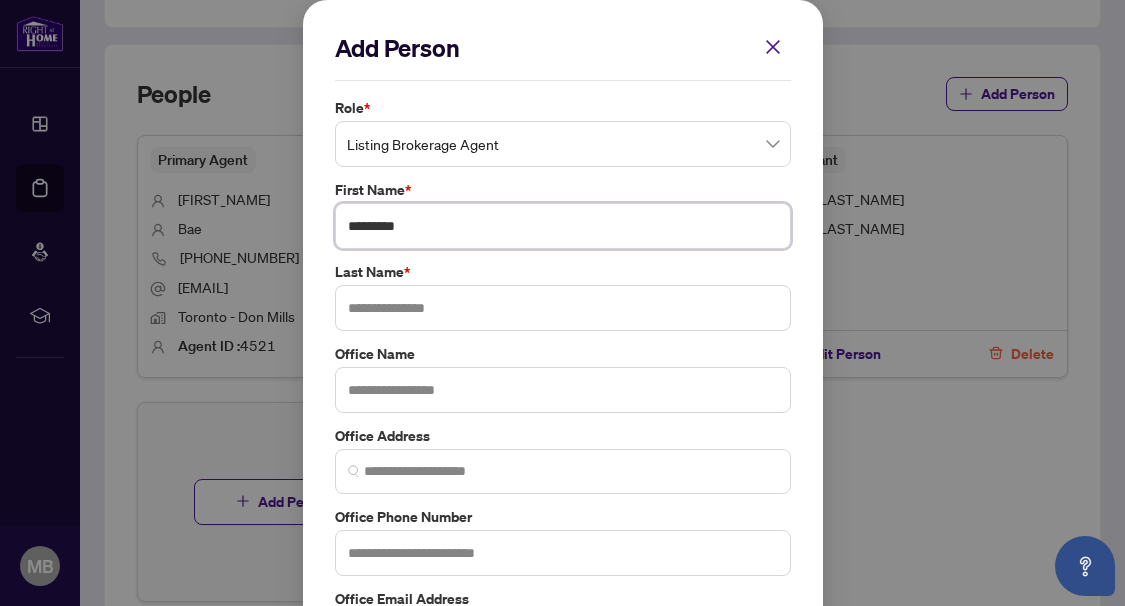 type on "*********" 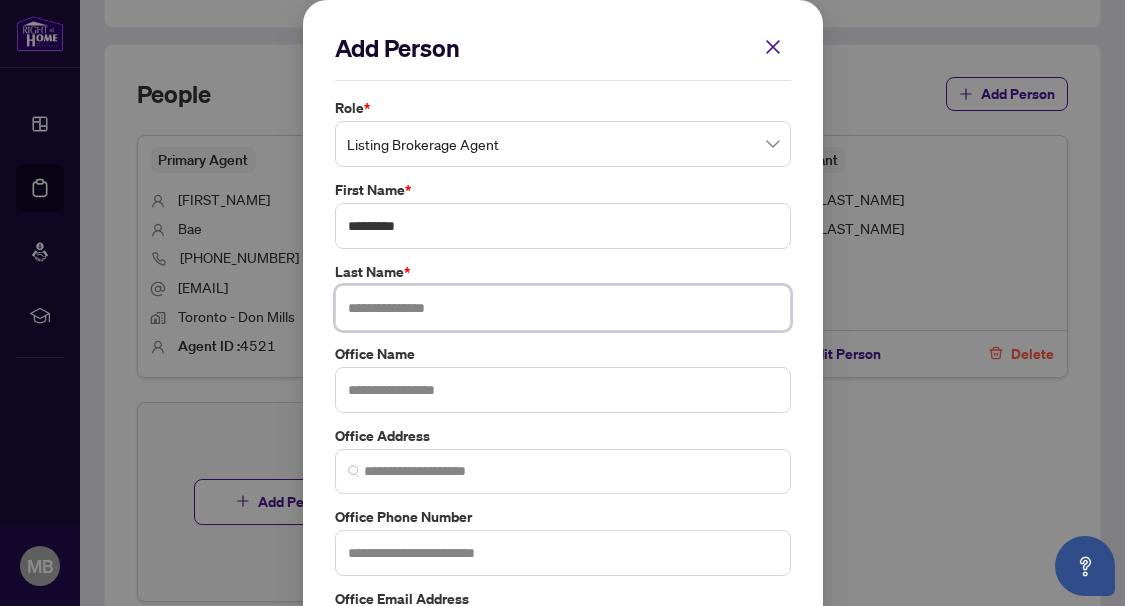 click at bounding box center [563, 308] 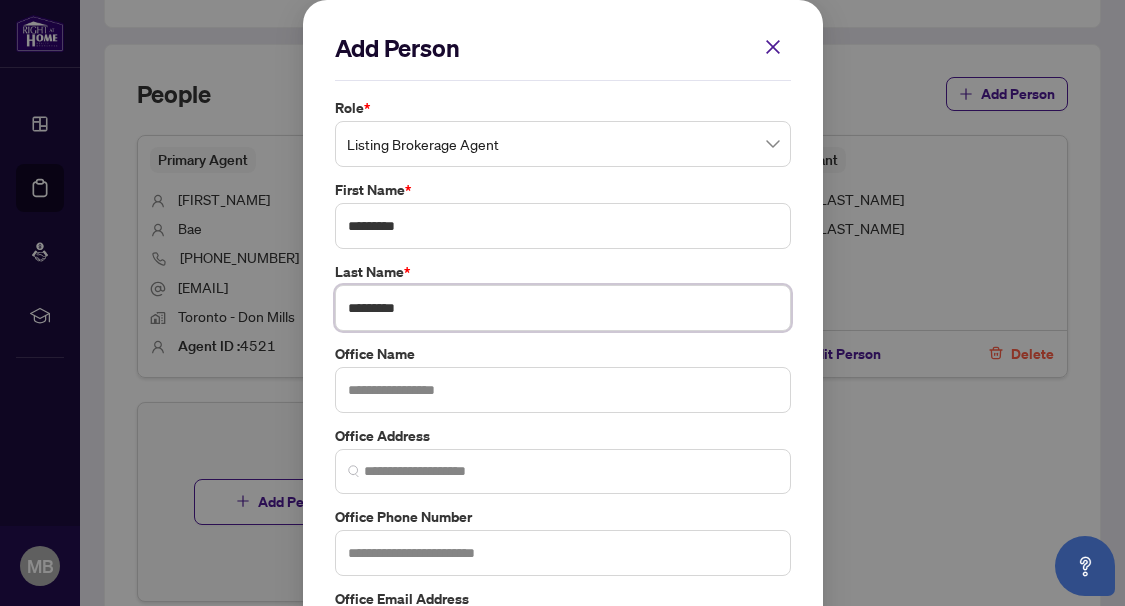 drag, startPoint x: 384, startPoint y: 306, endPoint x: 311, endPoint y: 302, distance: 73.109505 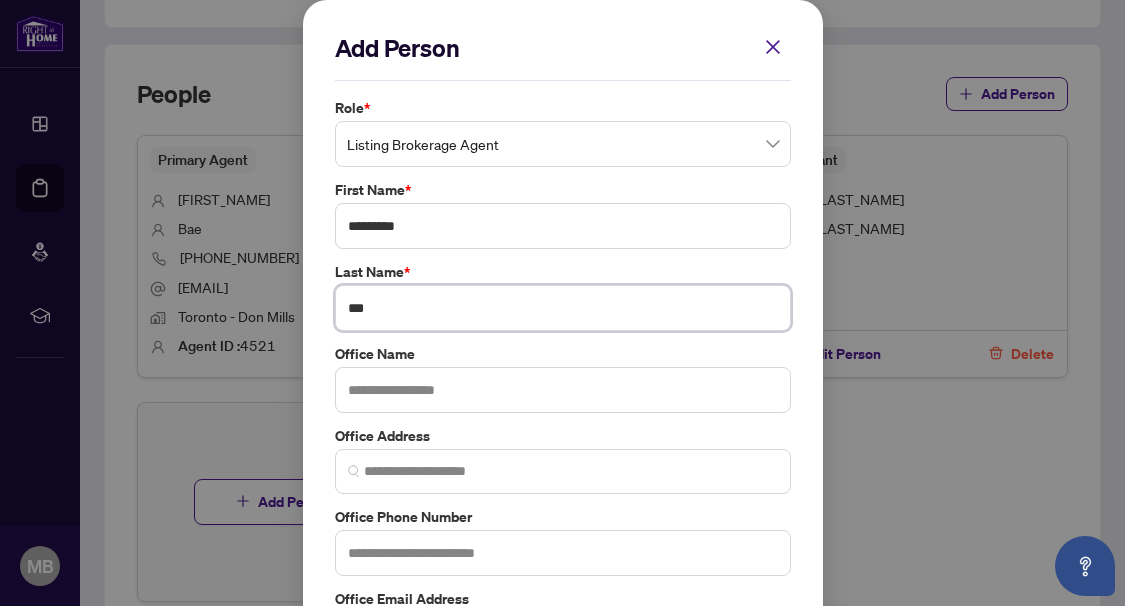 type on "***" 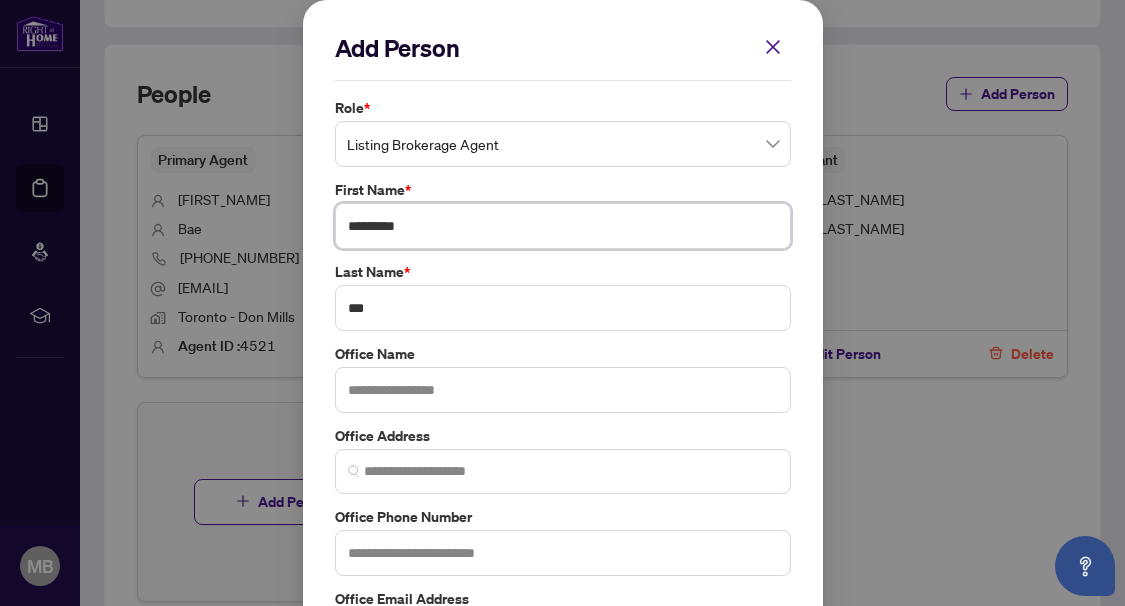 click on "*********" at bounding box center (563, 226) 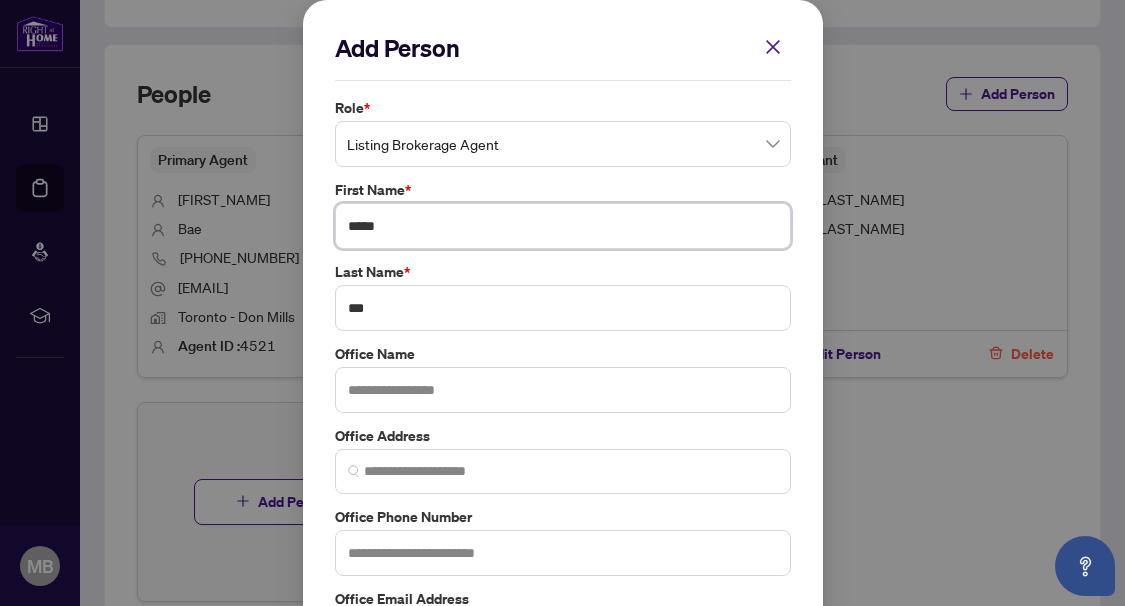 type on "*****" 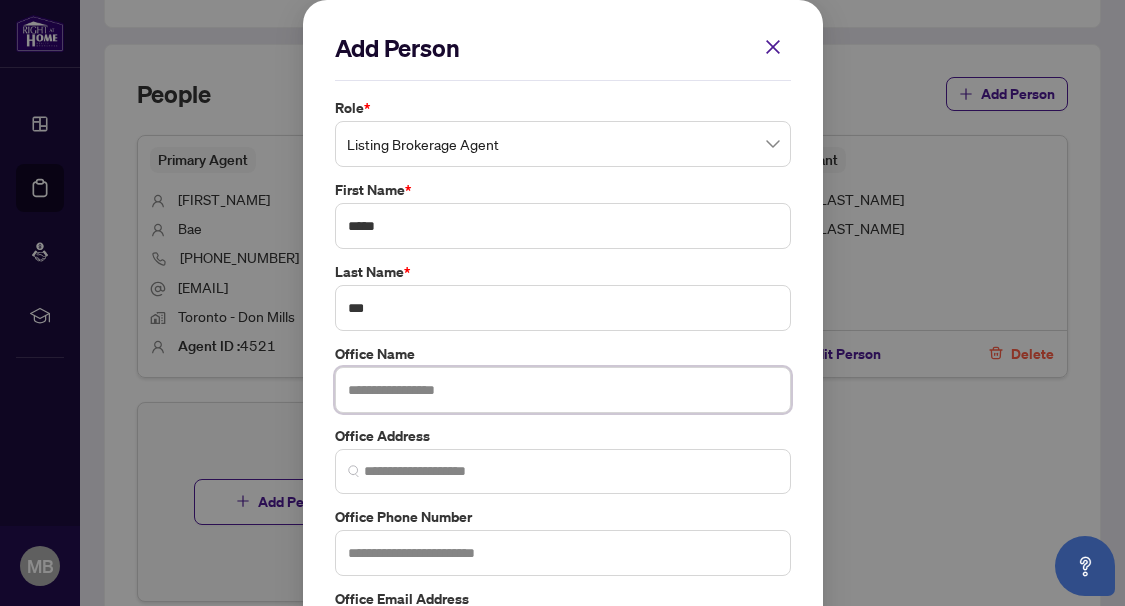 click at bounding box center (563, 390) 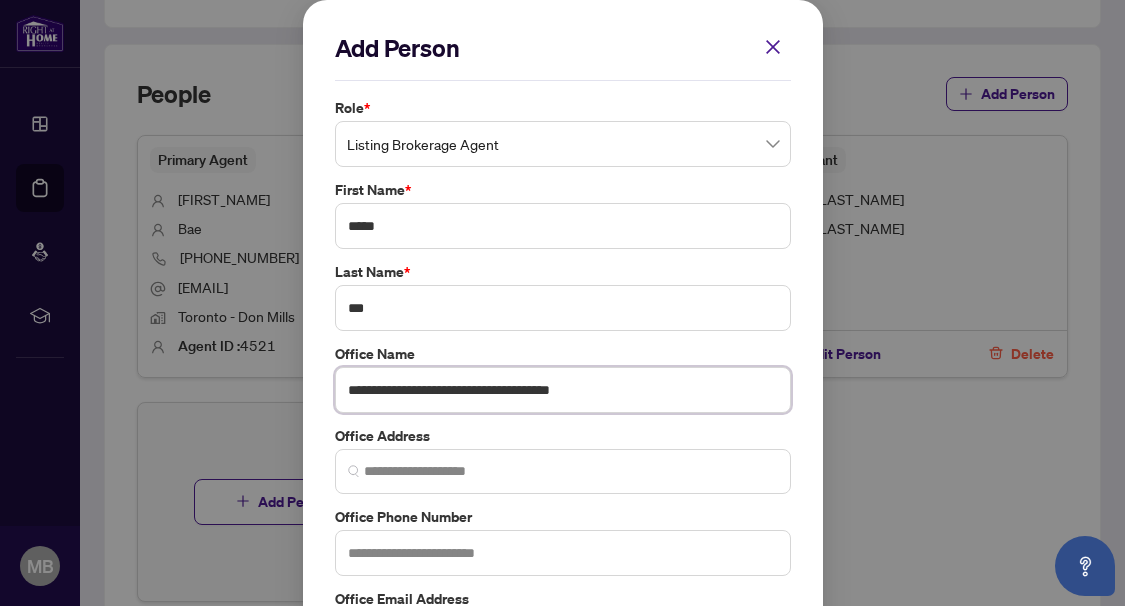 type on "**********" 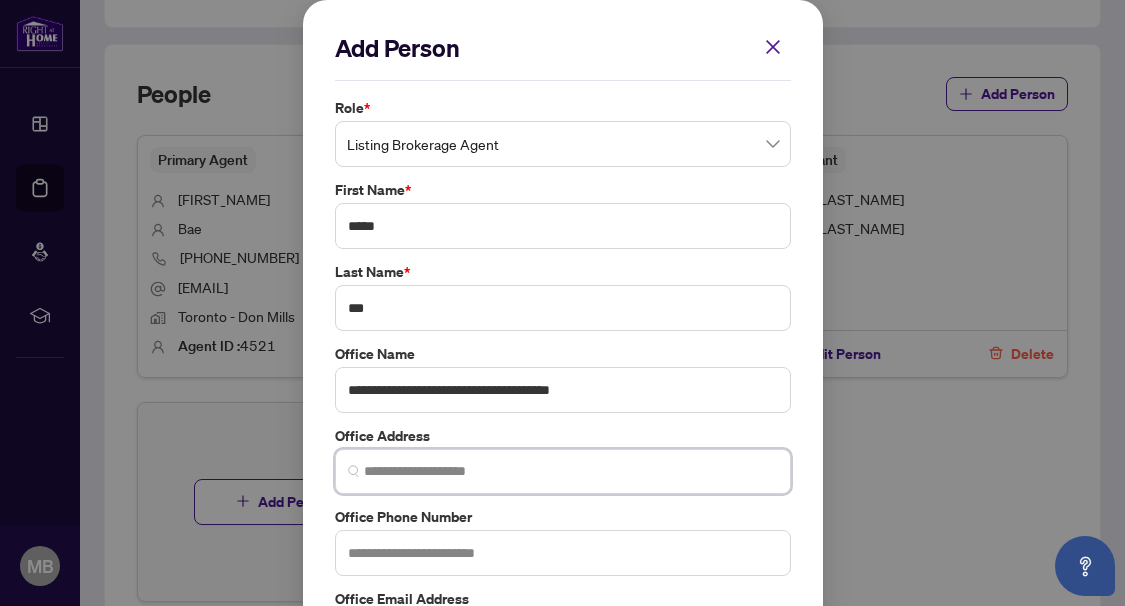 paste on "**********" 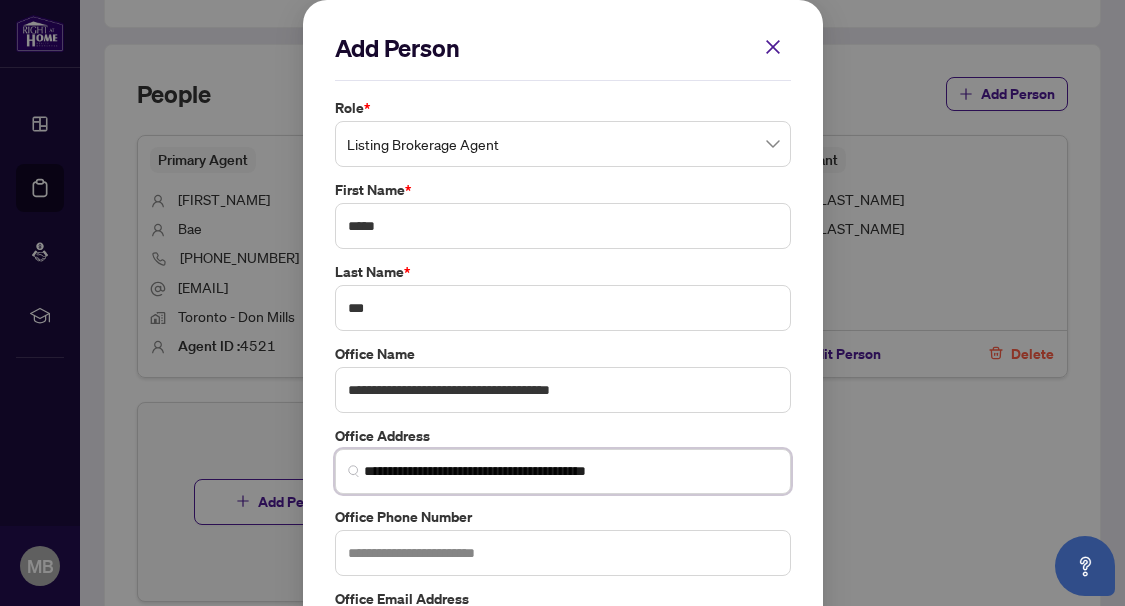 scroll, scrollTop: 167, scrollLeft: 0, axis: vertical 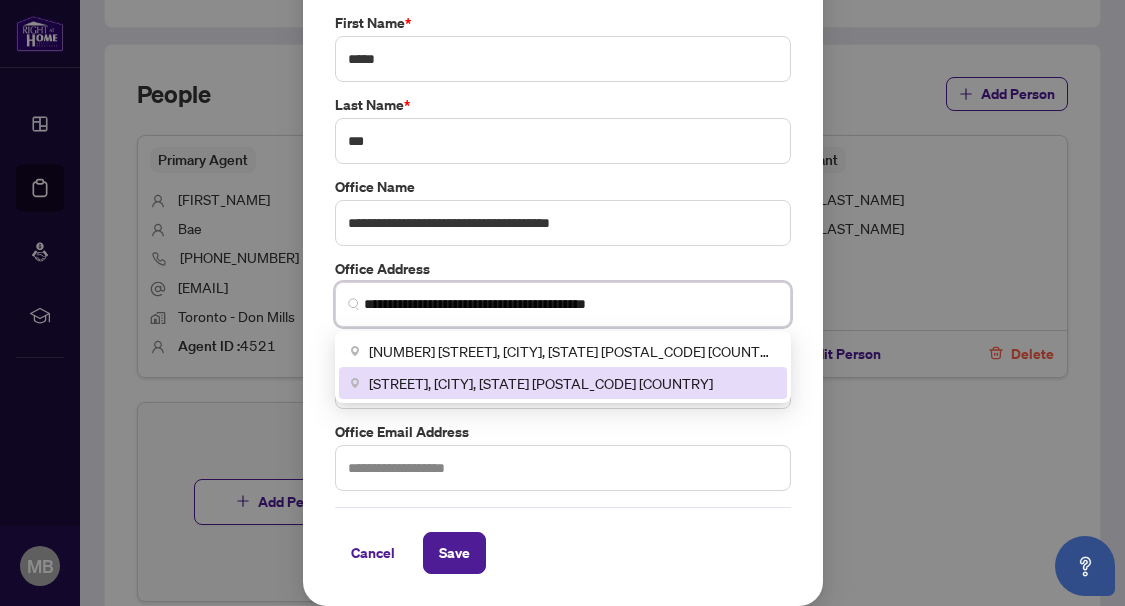 type on "**********" 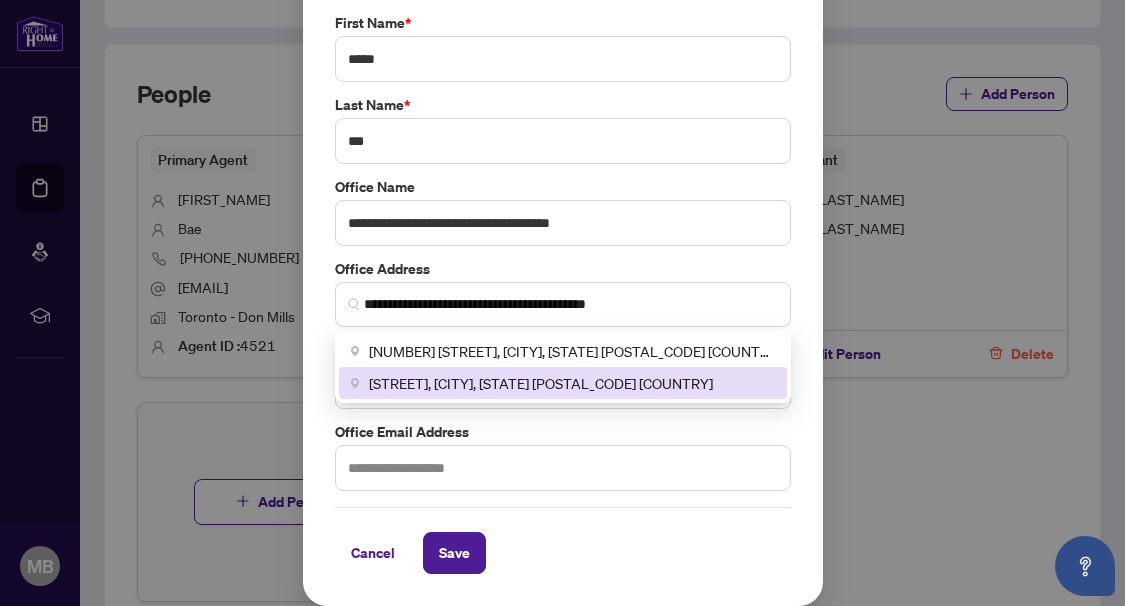 click on "Office Email Address" at bounding box center (563, 432) 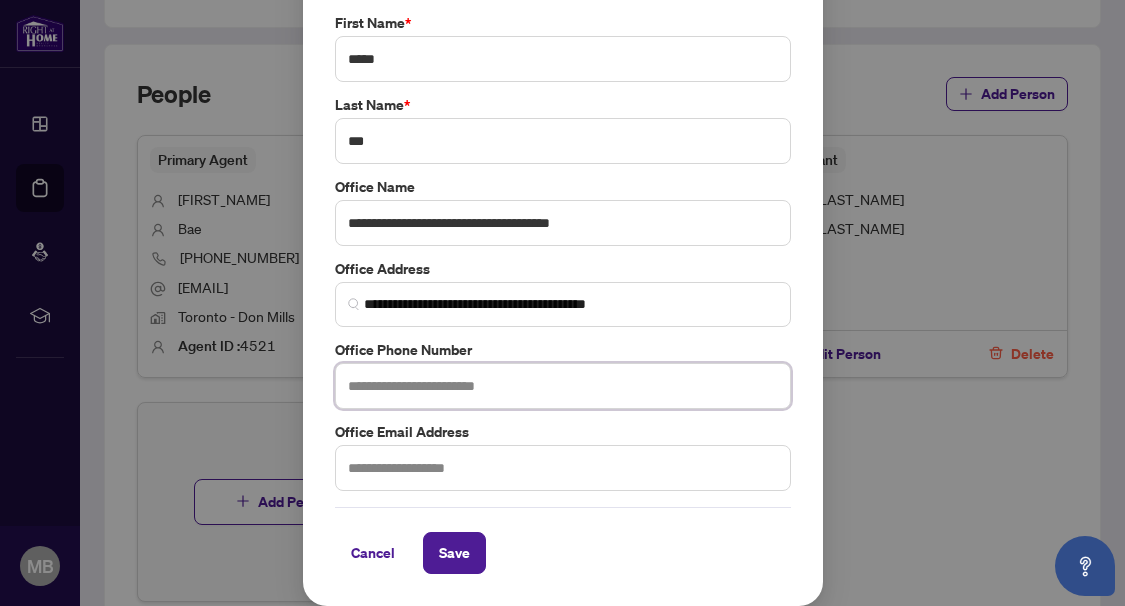 click at bounding box center [563, 386] 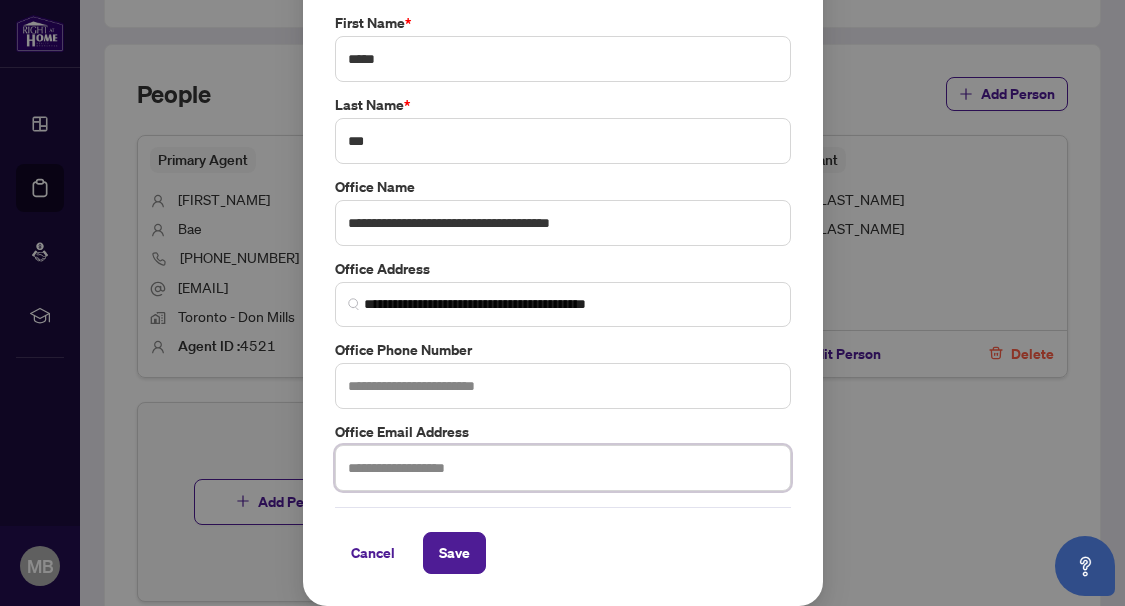 click at bounding box center [563, 468] 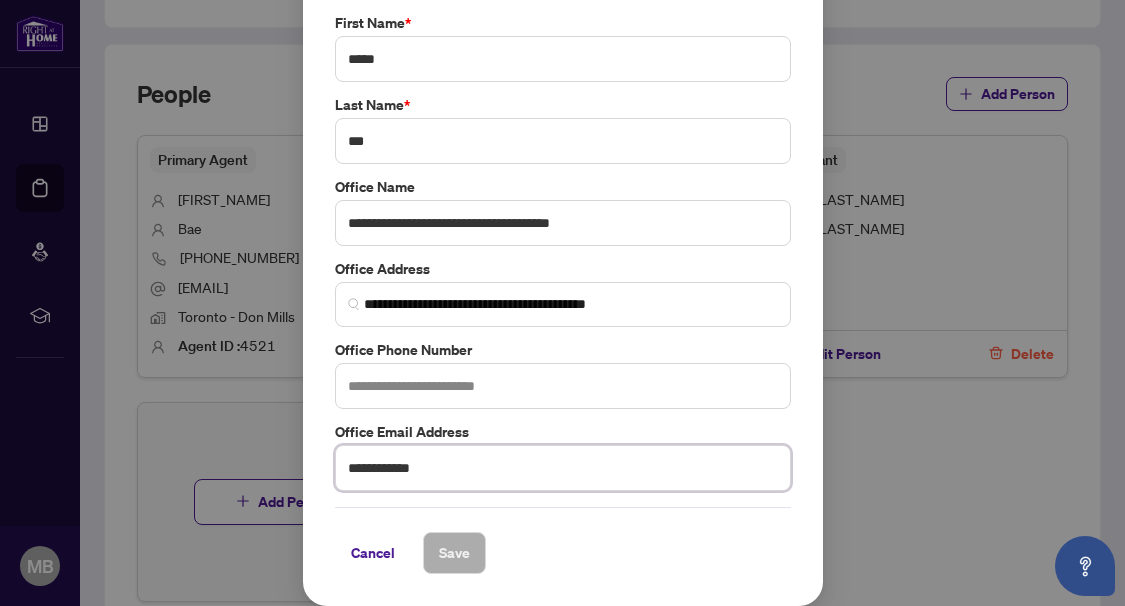 type on "**********" 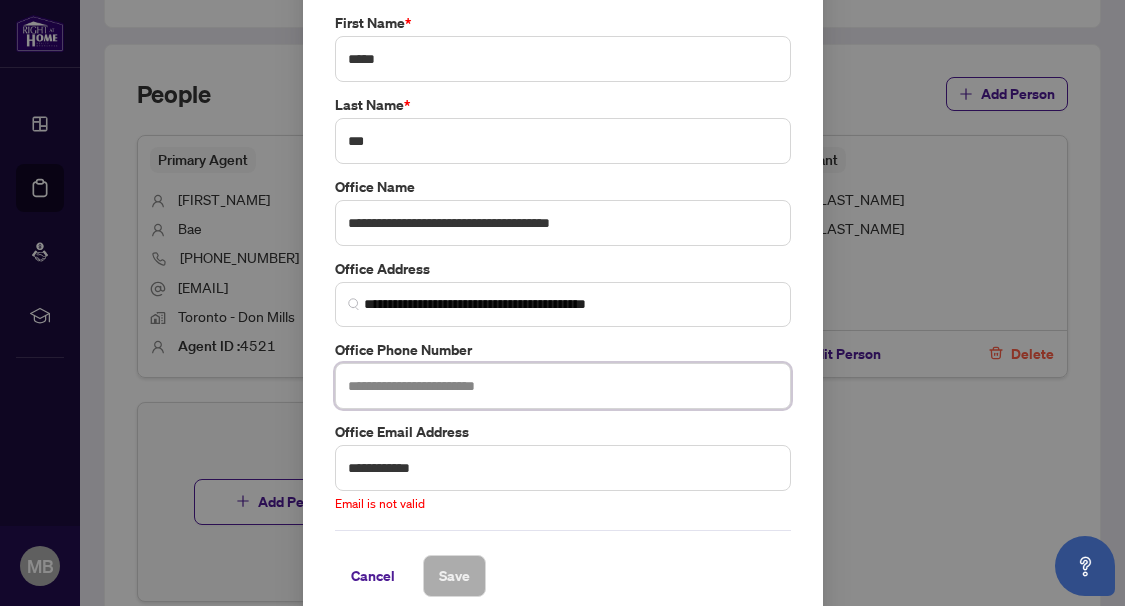 click at bounding box center [563, 386] 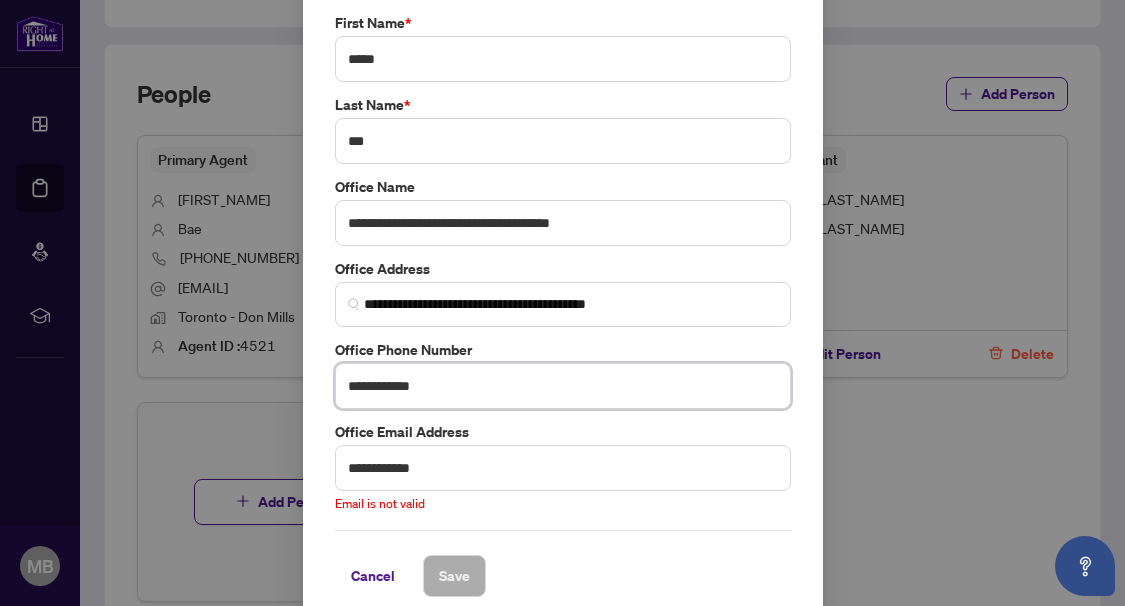 type on "**********" 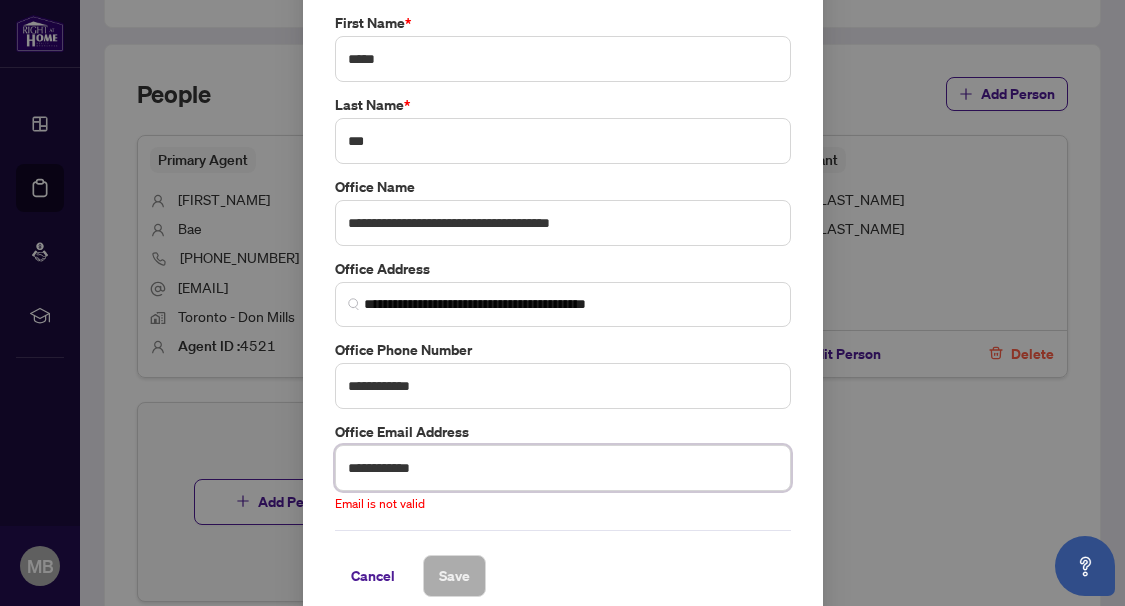 click on "**********" at bounding box center (563, 468) 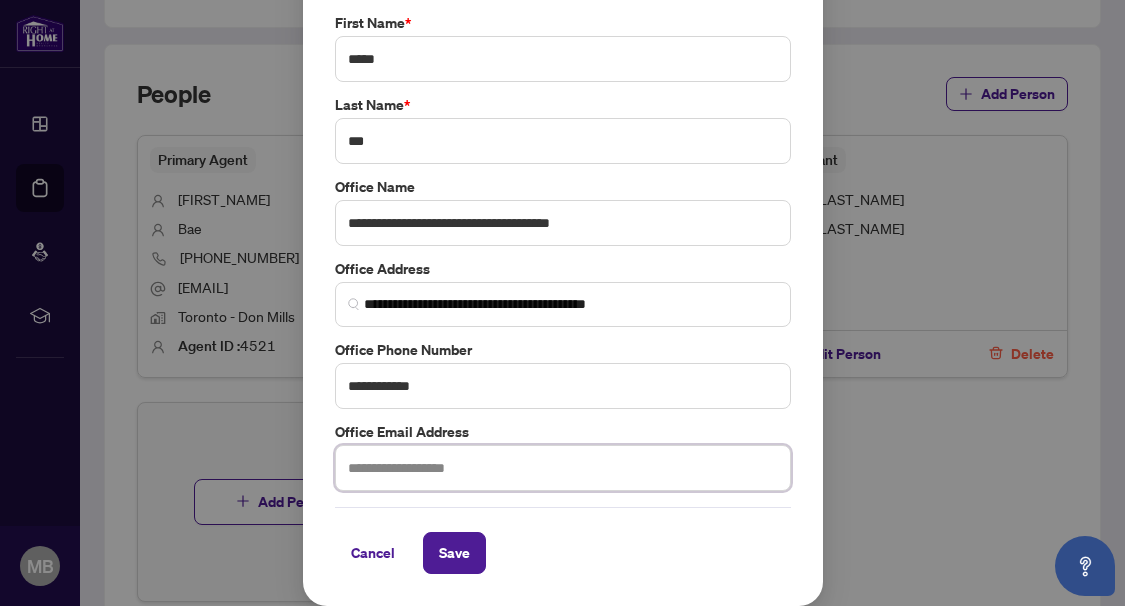 type 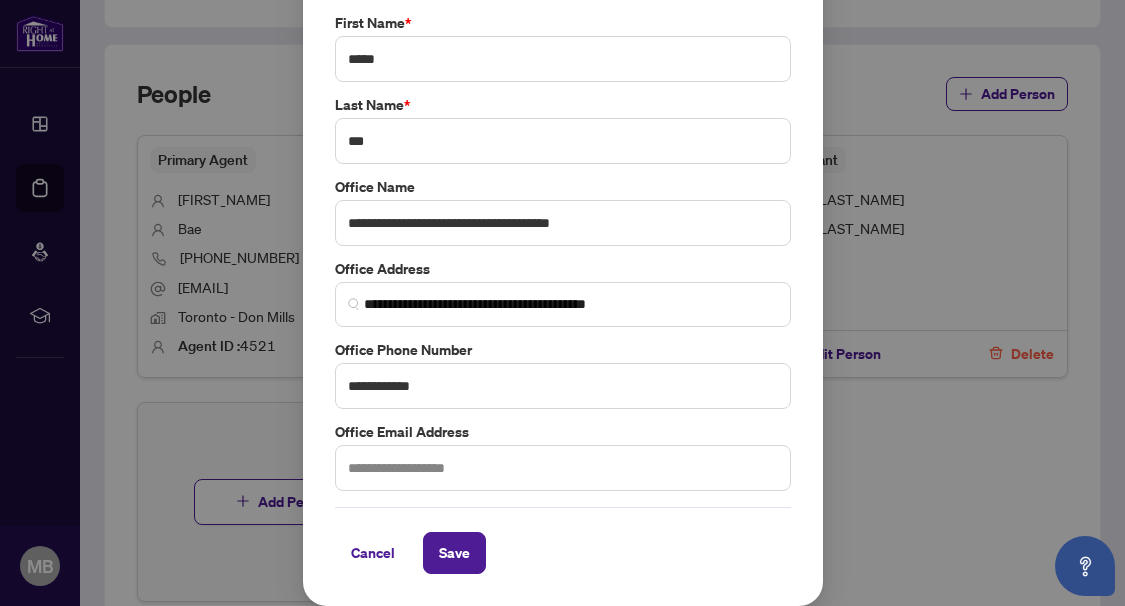 click on "Office Email Address" at bounding box center [563, 432] 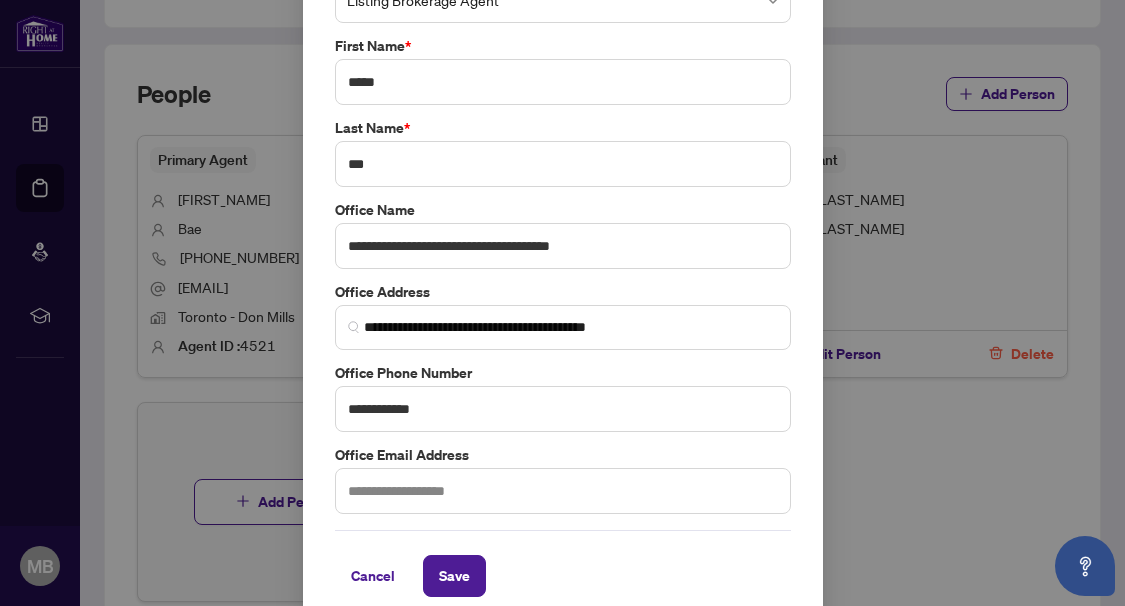 scroll, scrollTop: 167, scrollLeft: 0, axis: vertical 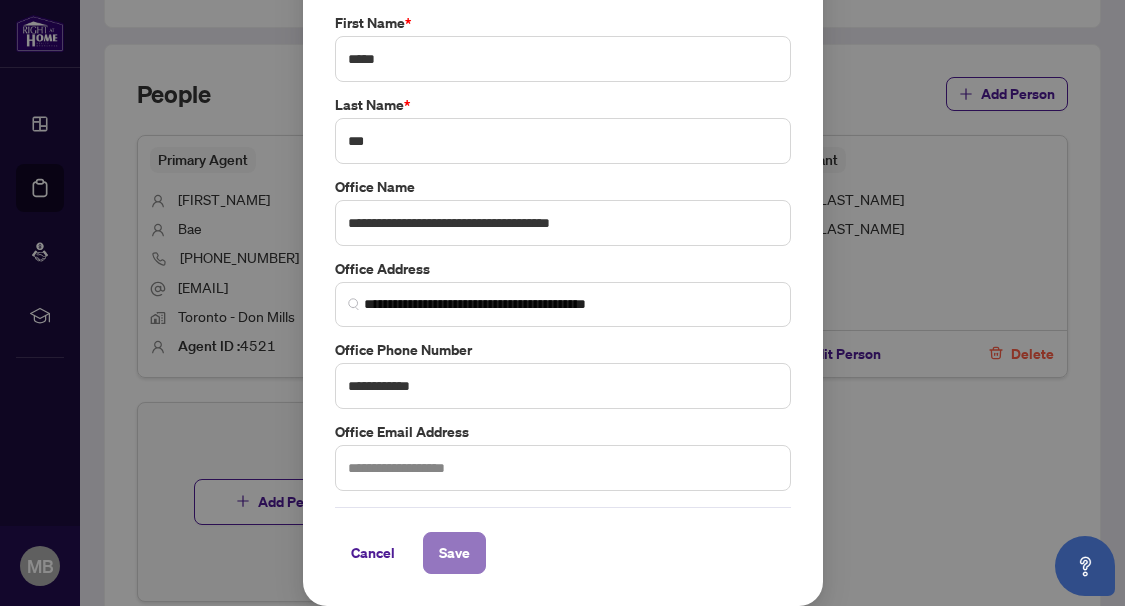 click on "Save" at bounding box center [454, 553] 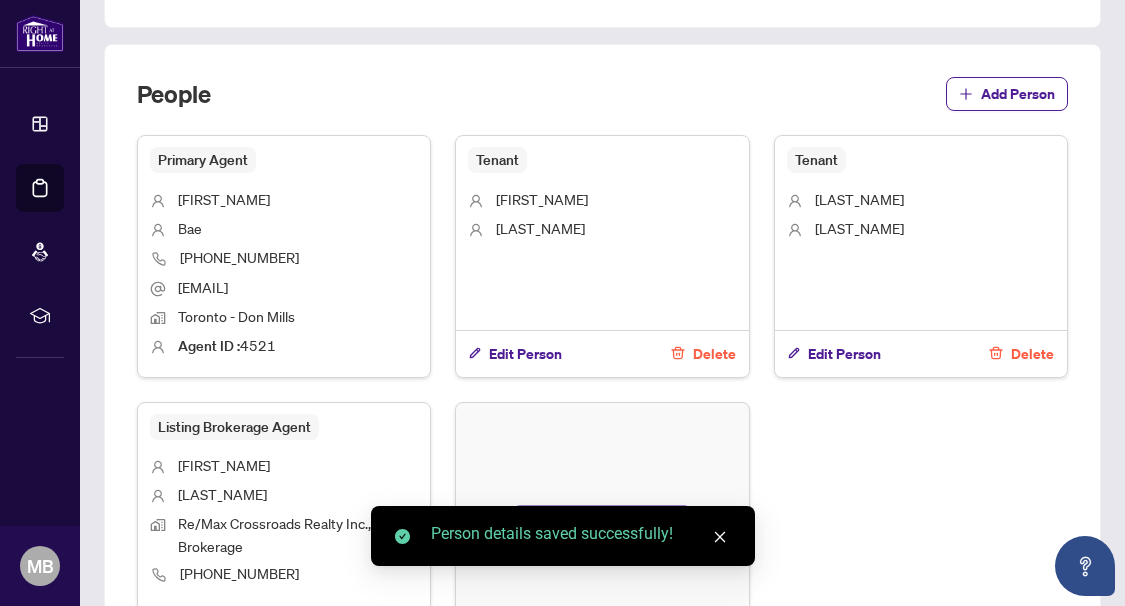 click on "Add Person" at bounding box center [613, 528] 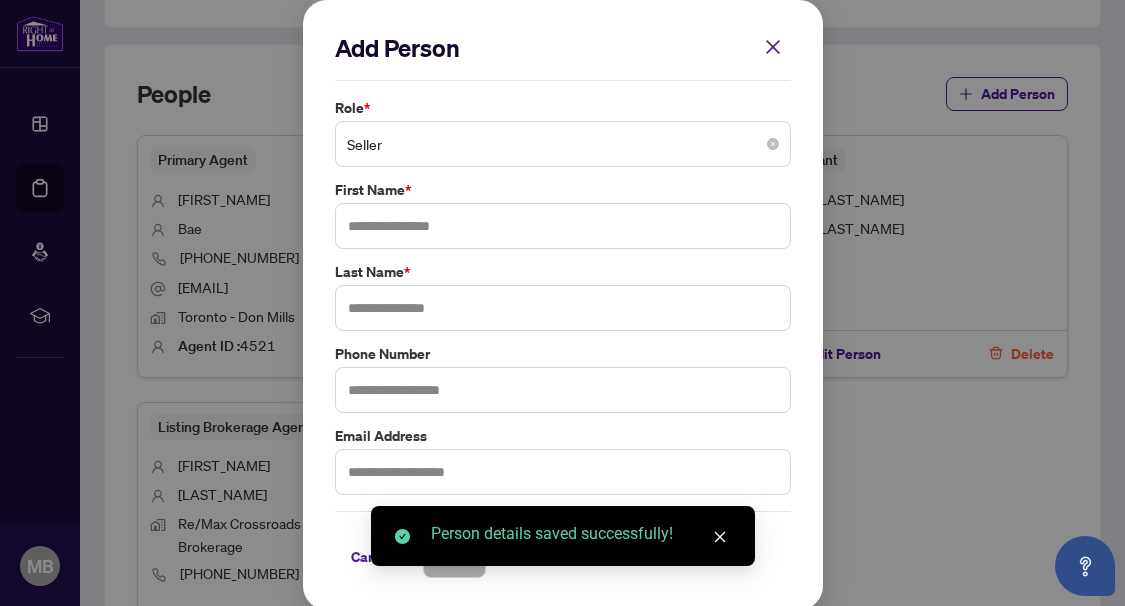 click on "Seller" at bounding box center [563, 144] 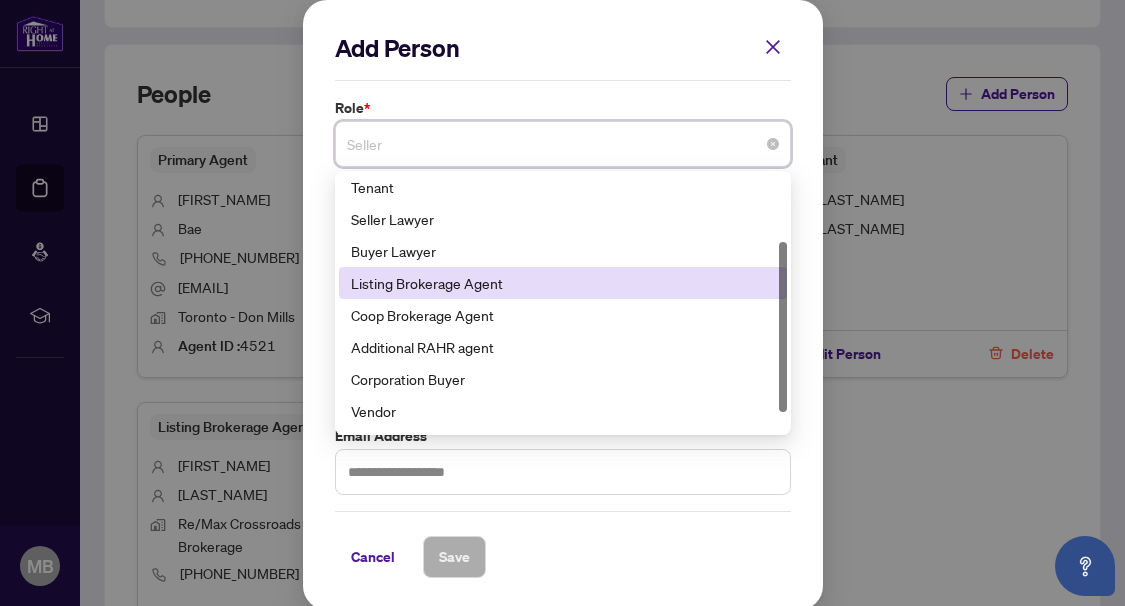 scroll, scrollTop: 128, scrollLeft: 0, axis: vertical 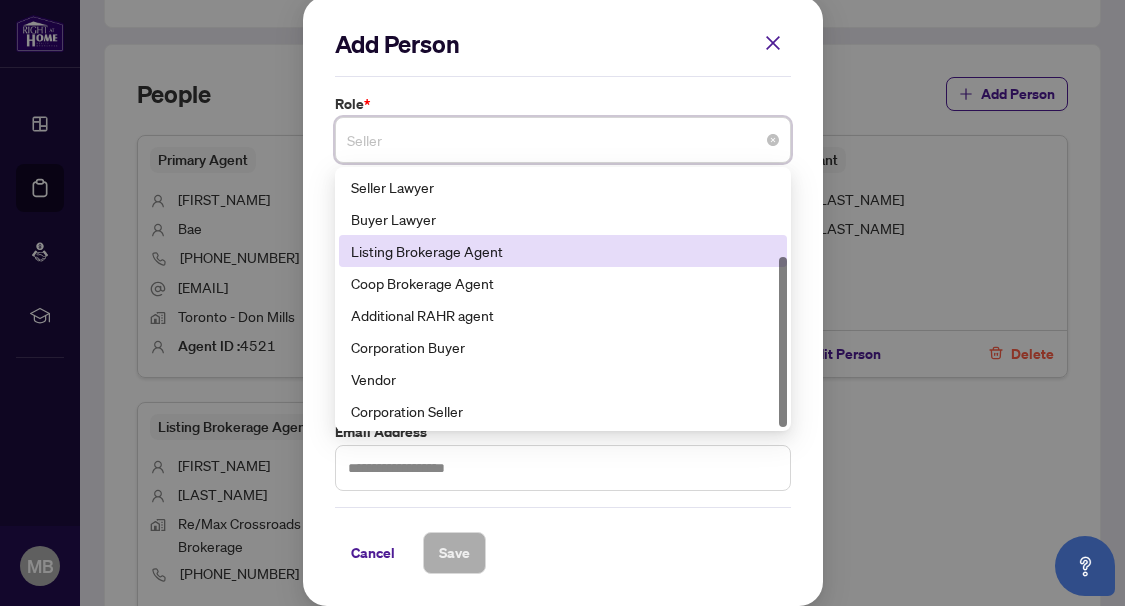 click on "Listing Brokerage Agent" at bounding box center (563, 251) 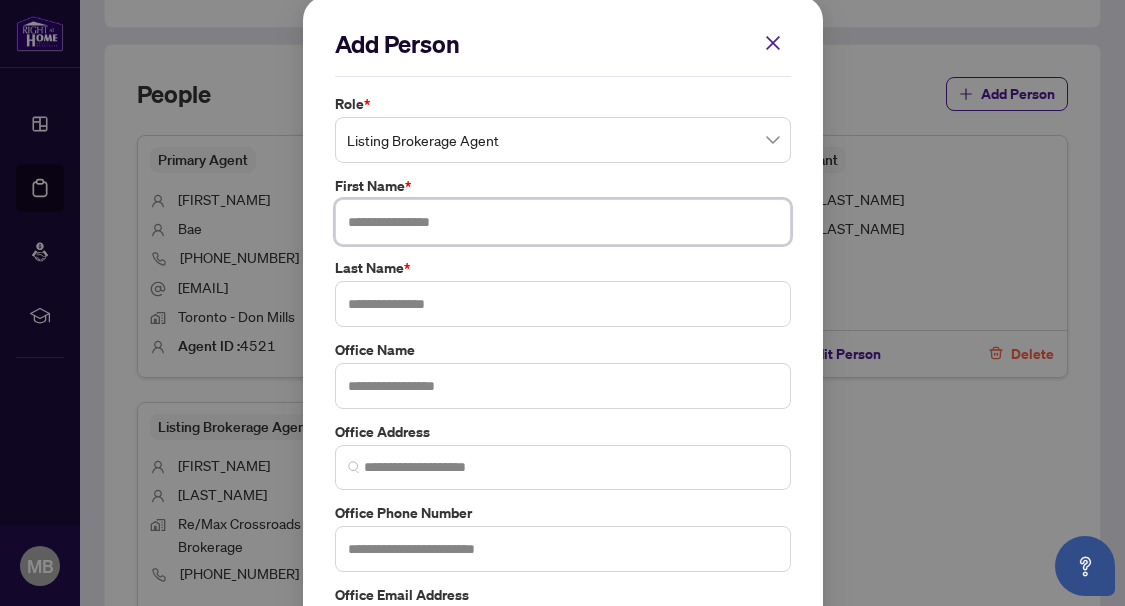 click at bounding box center [563, 222] 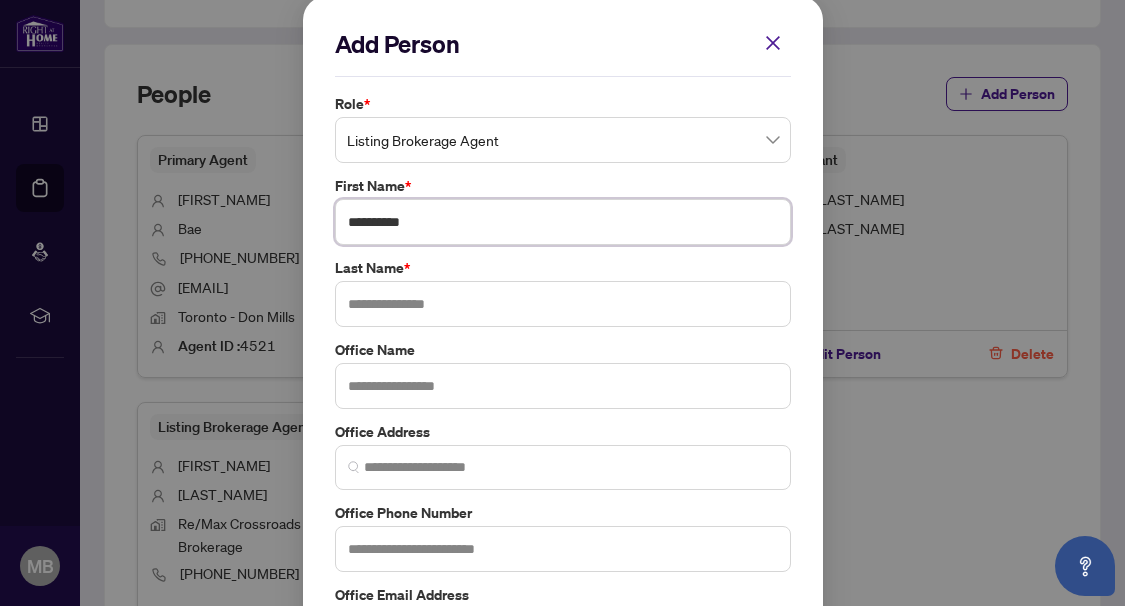 type on "**********" 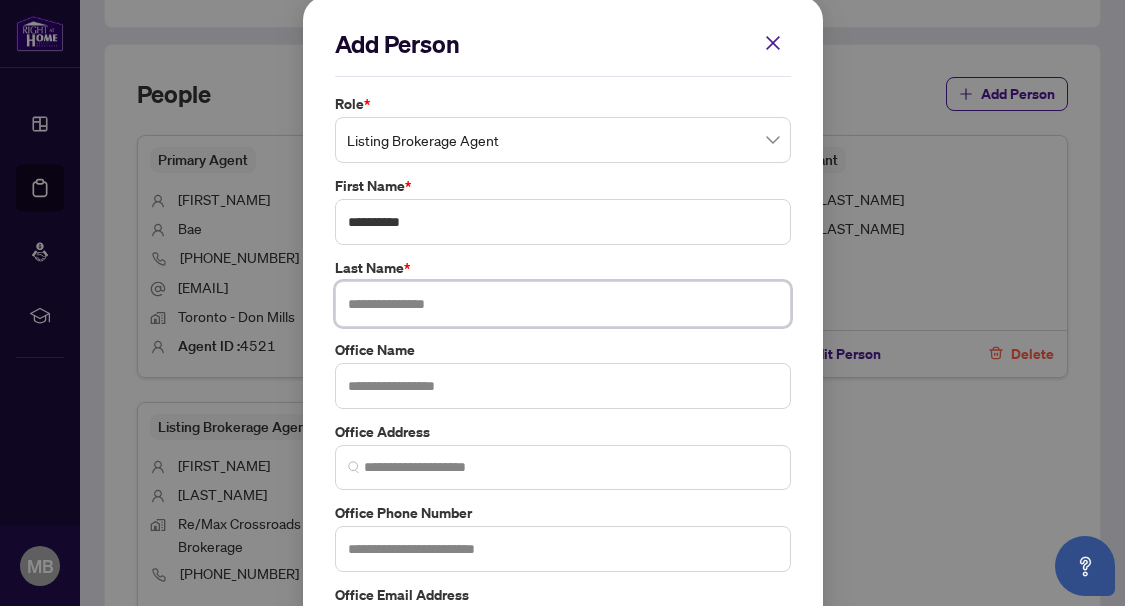 click at bounding box center (563, 304) 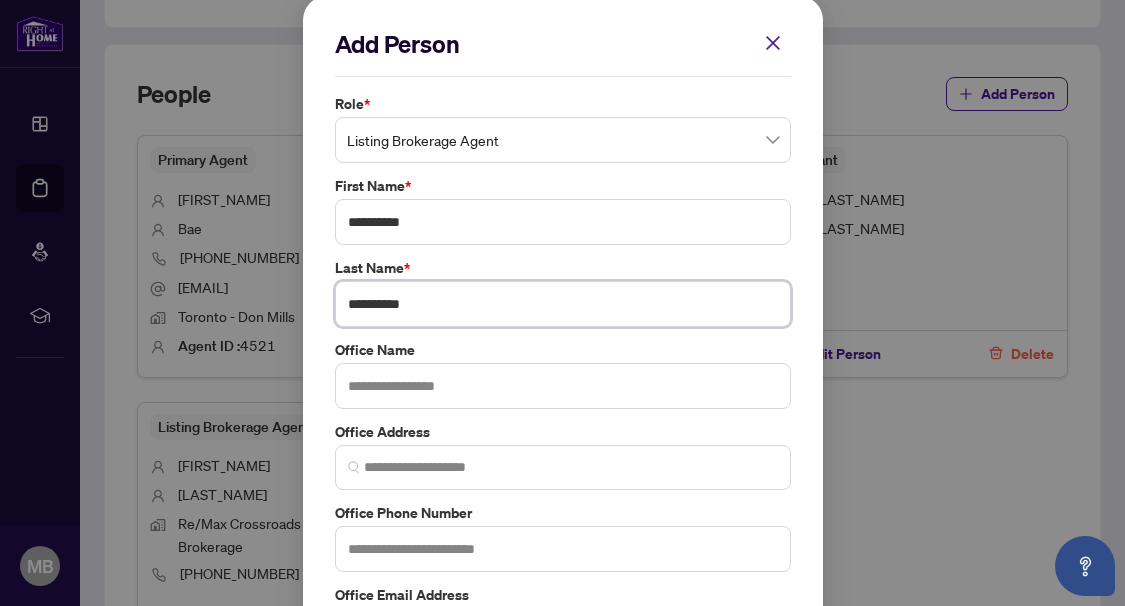 click on "**********" at bounding box center (563, 304) 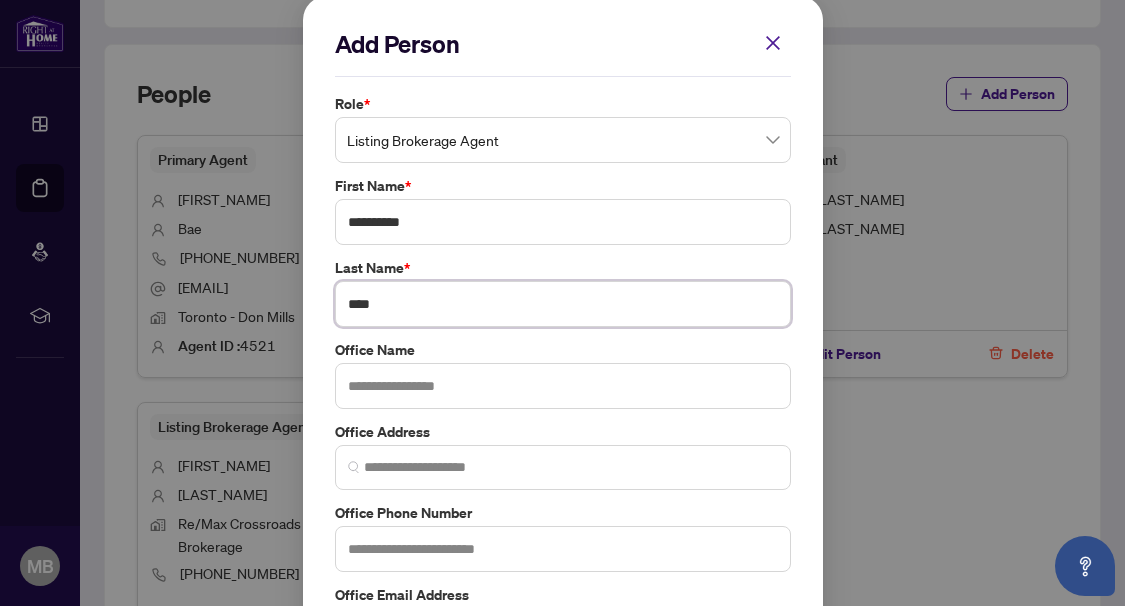 type on "****" 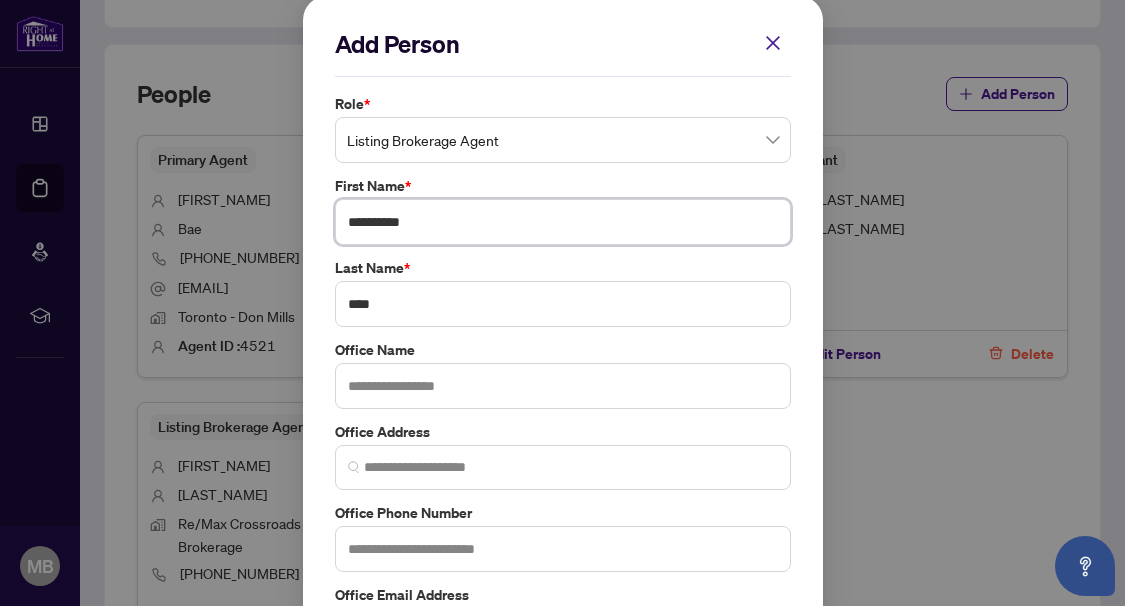 click on "**********" at bounding box center [563, 222] 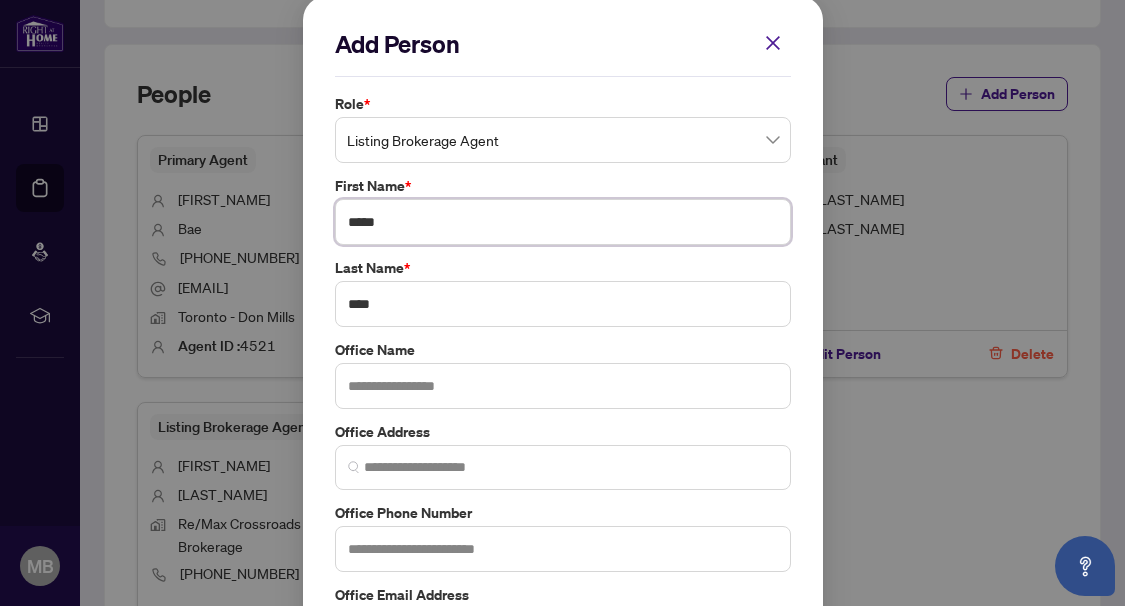 type on "*****" 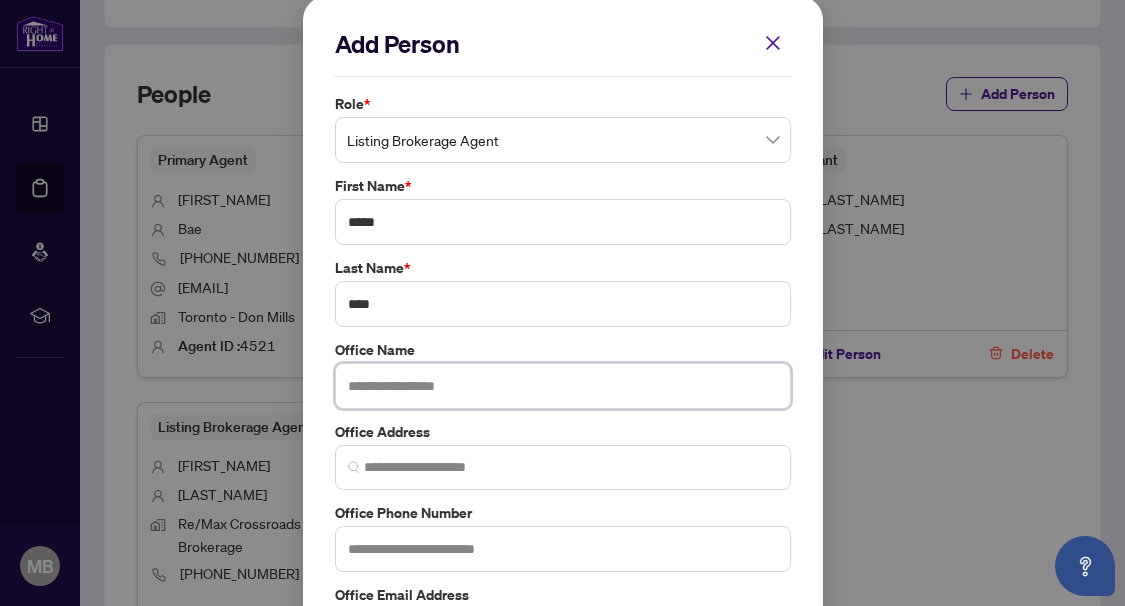 click at bounding box center [563, 386] 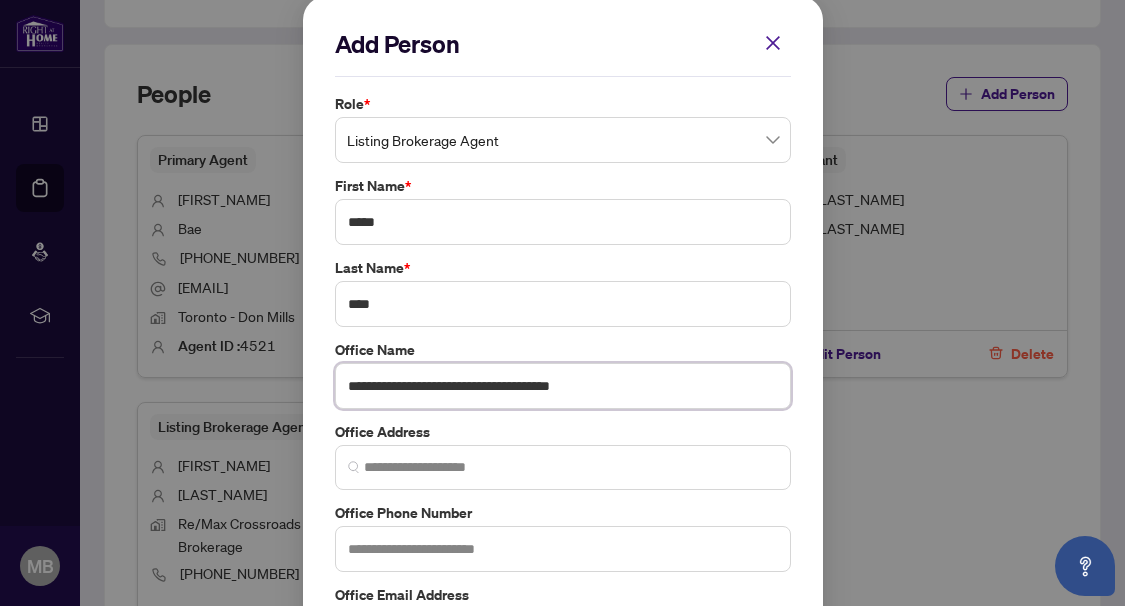 type on "**********" 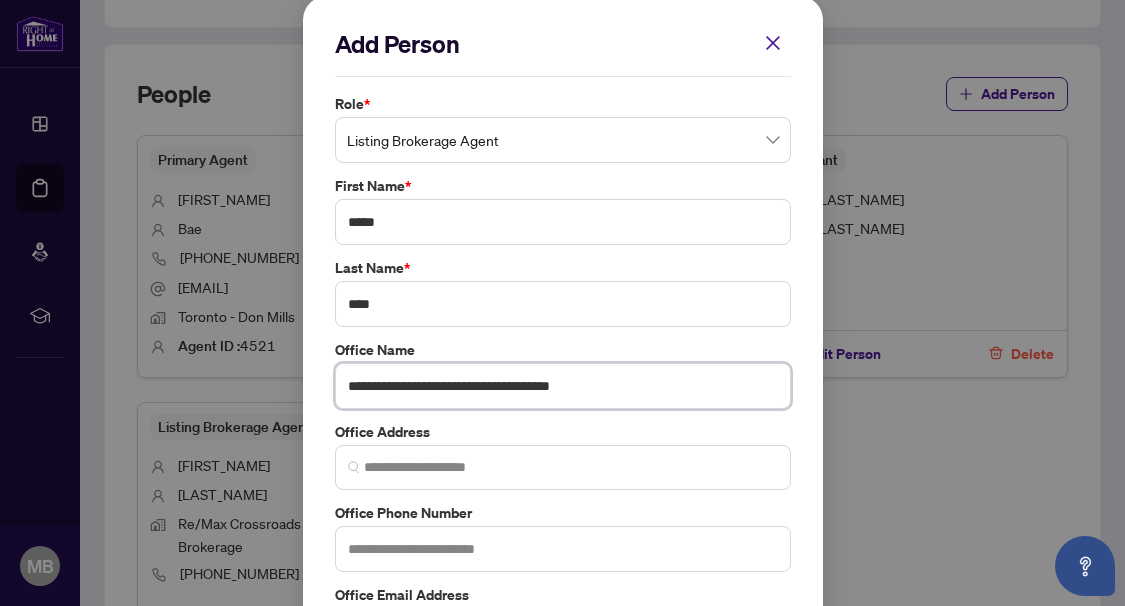 click at bounding box center (563, 467) 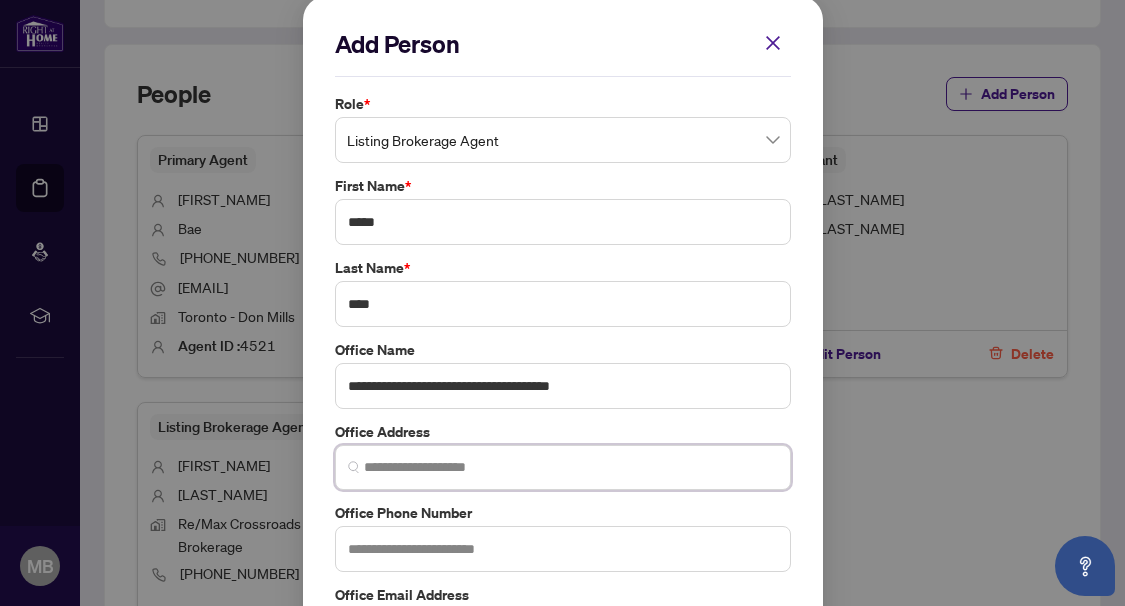 paste on "**********" 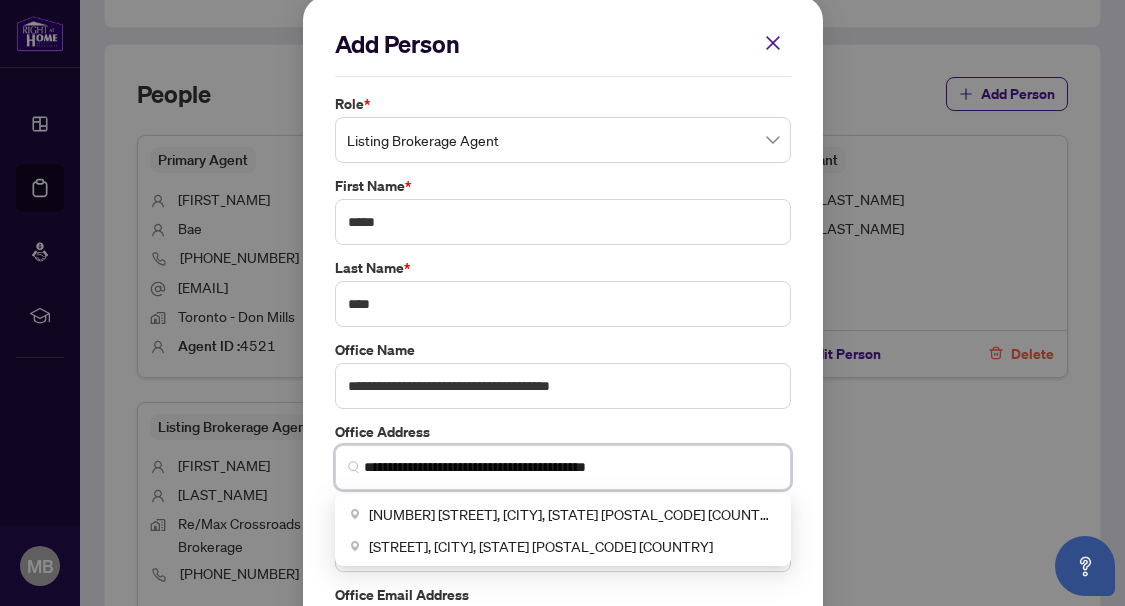 type on "**********" 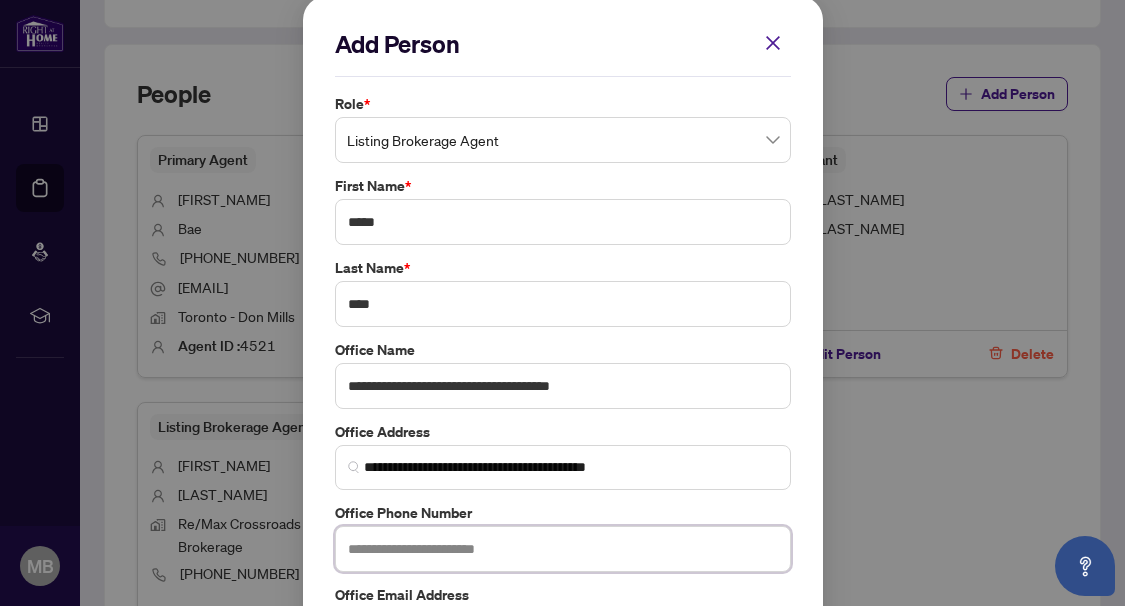 click at bounding box center (563, 549) 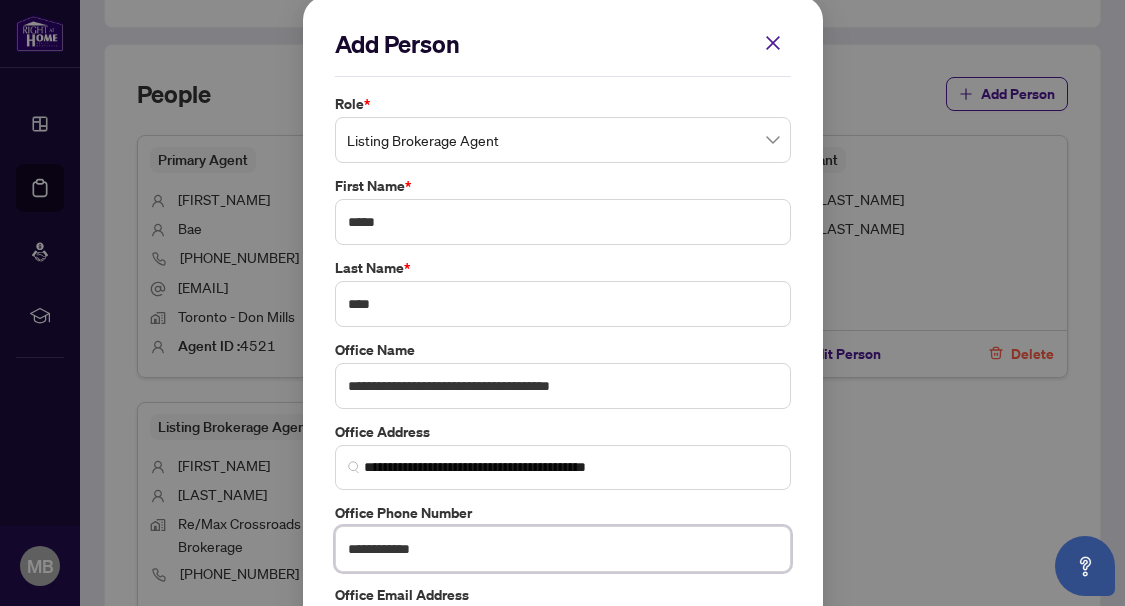 type on "**********" 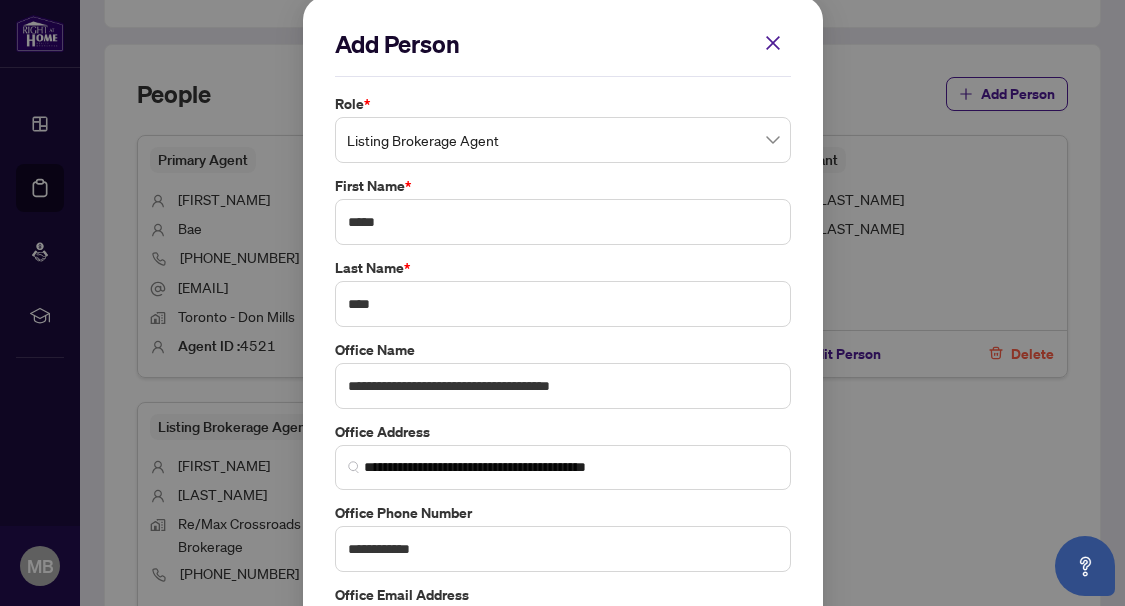 click on "**********" at bounding box center (563, 374) 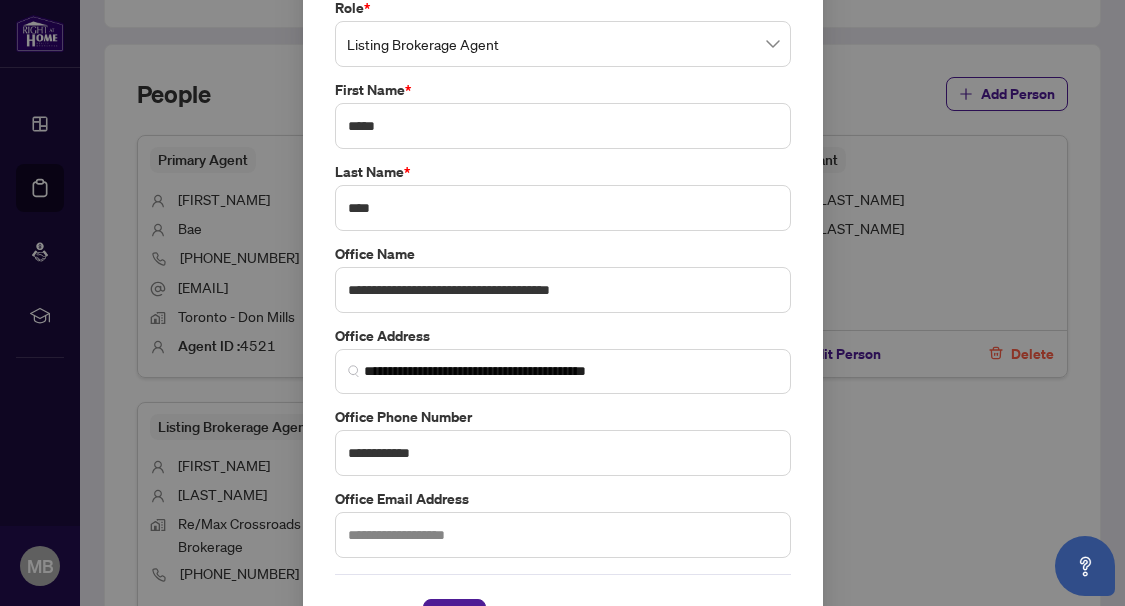 scroll, scrollTop: 167, scrollLeft: 0, axis: vertical 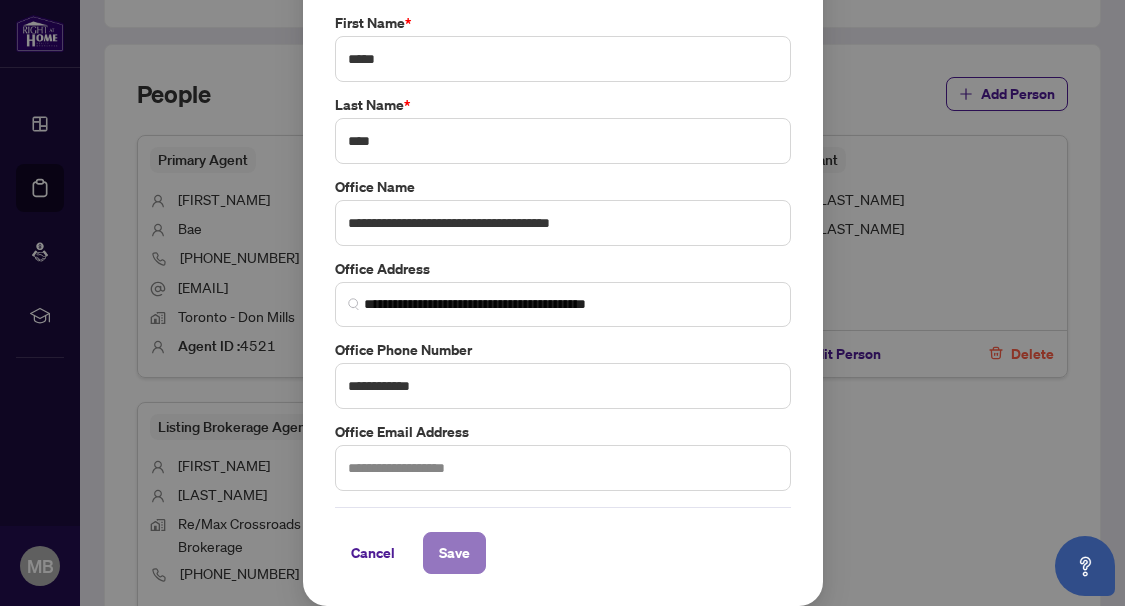 click on "Save" at bounding box center [454, 553] 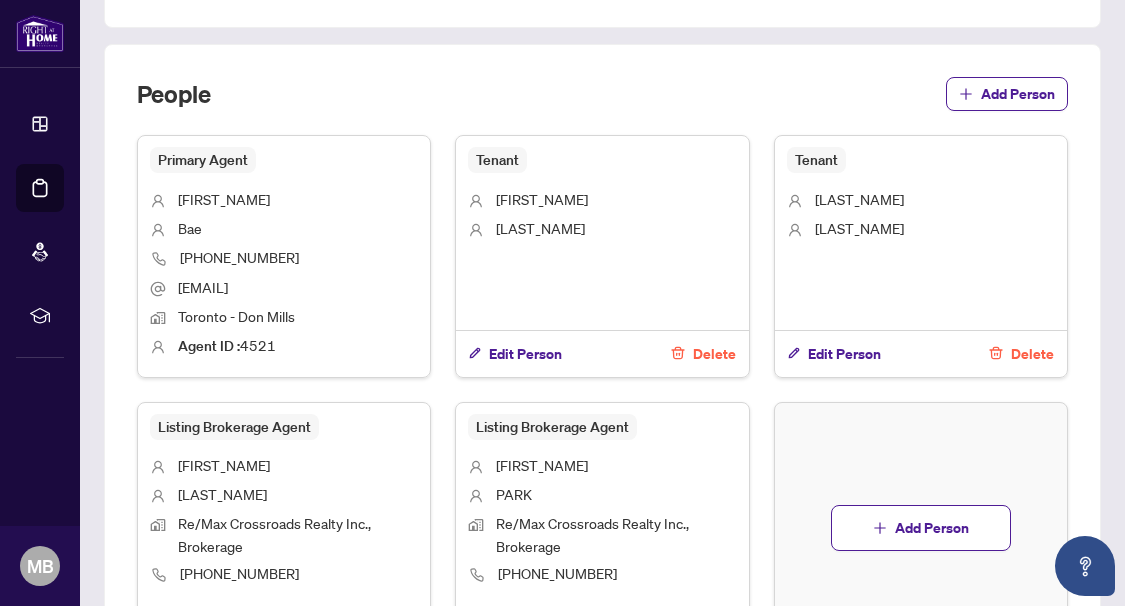 click on "Add Person" at bounding box center (921, 528) 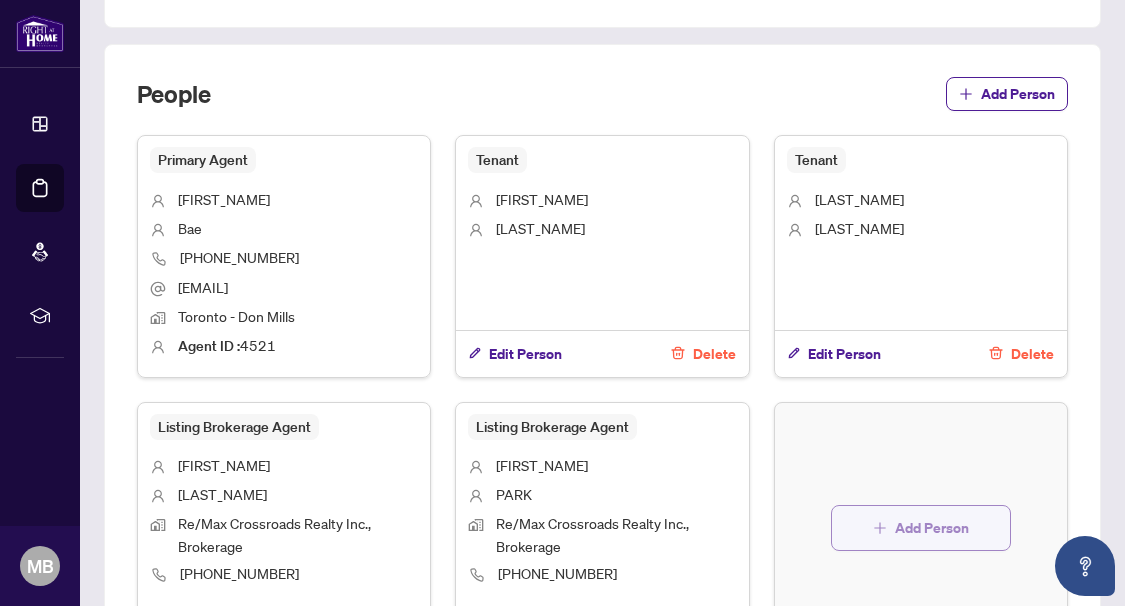 click on "Add Person" at bounding box center (921, 528) 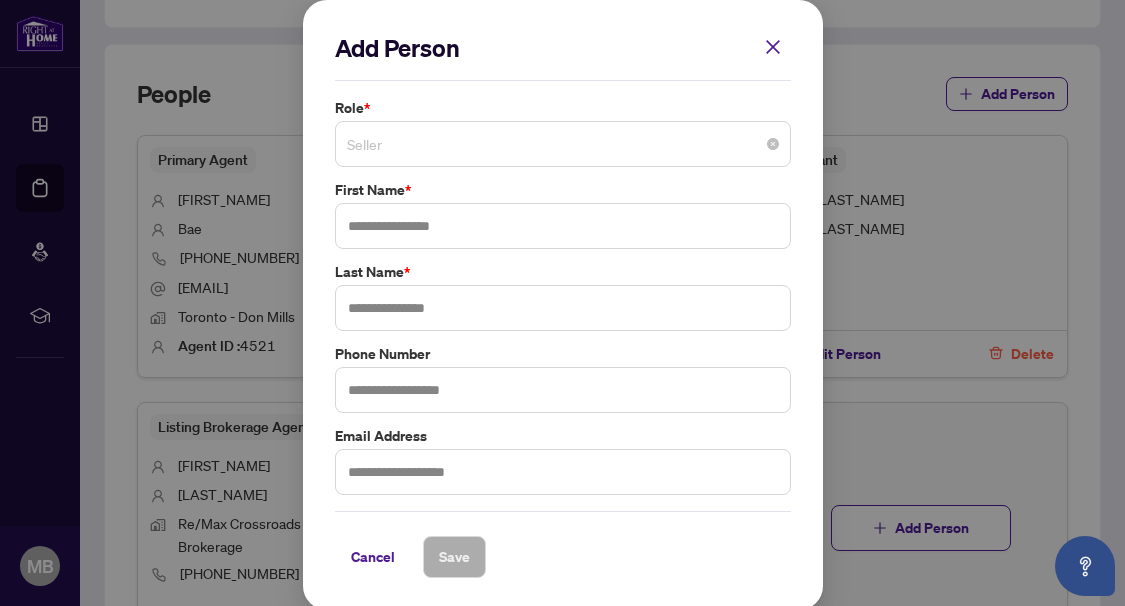 click on "Seller" at bounding box center [563, 144] 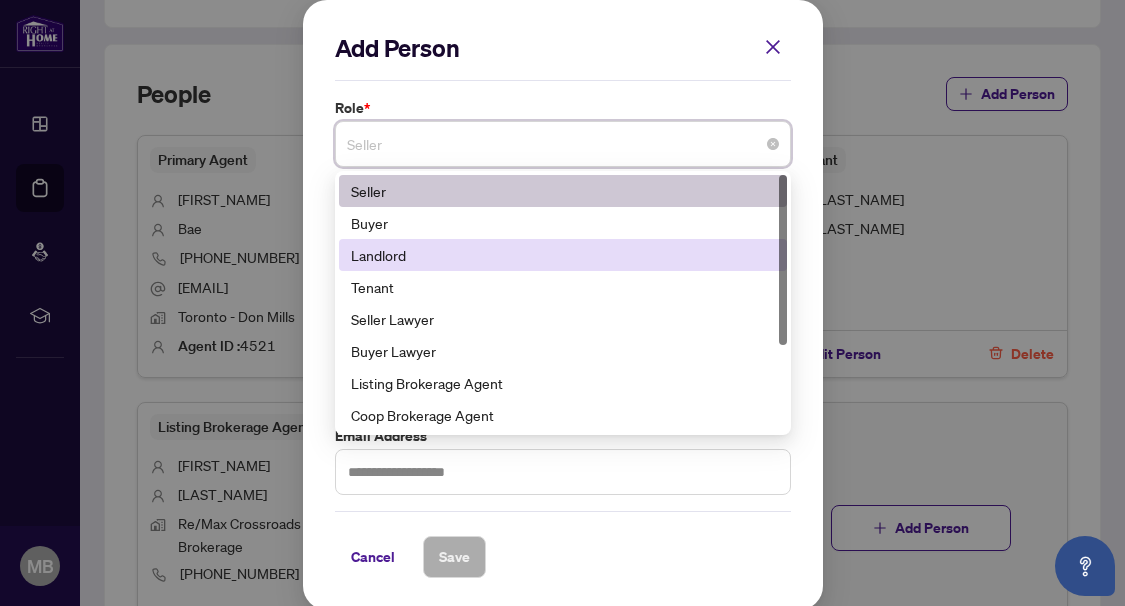 click on "Landlord" at bounding box center [563, 255] 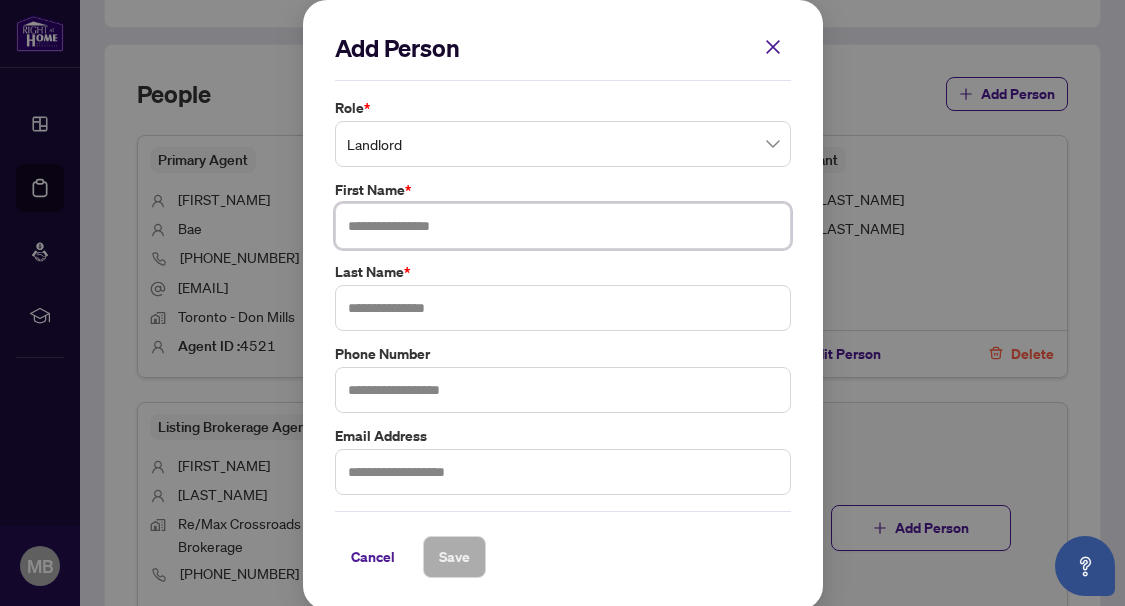 click at bounding box center [563, 226] 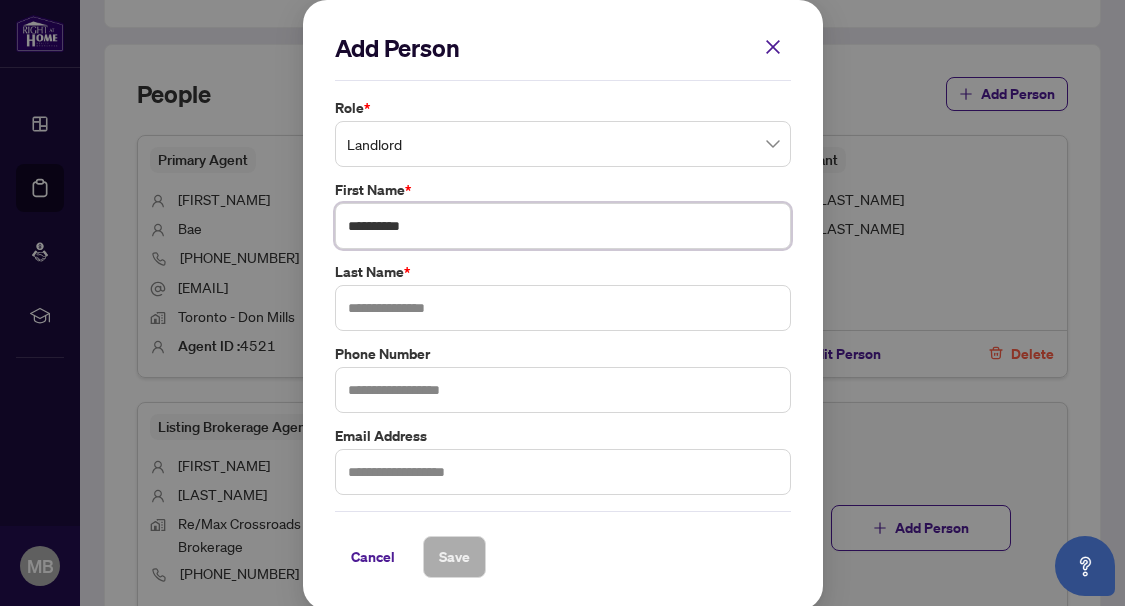 type on "**********" 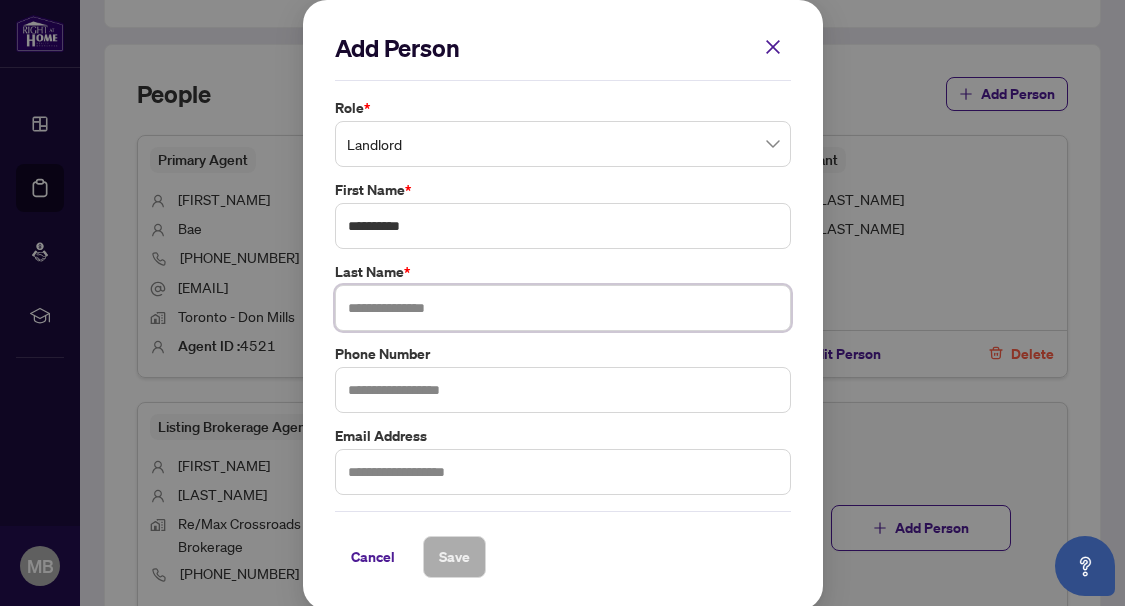 click at bounding box center [563, 308] 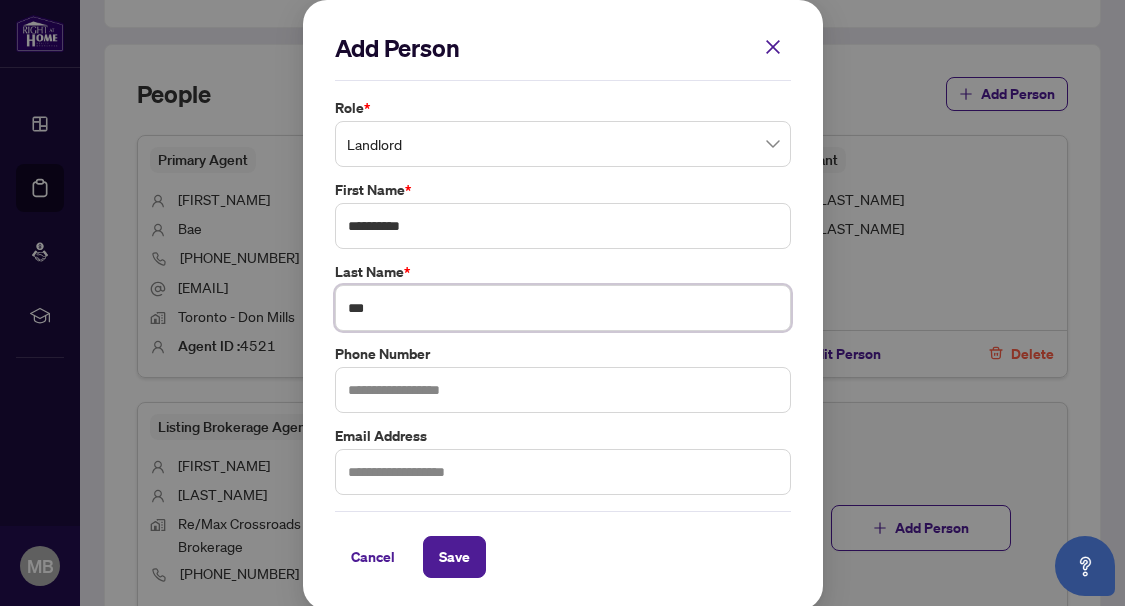 type on "***" 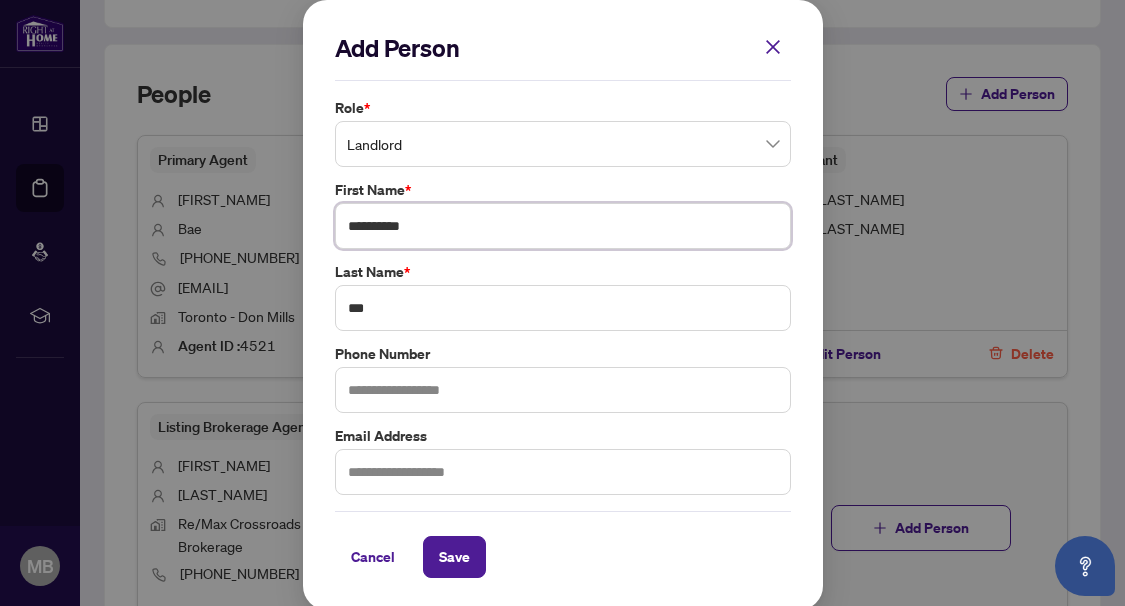click on "**********" at bounding box center [563, 226] 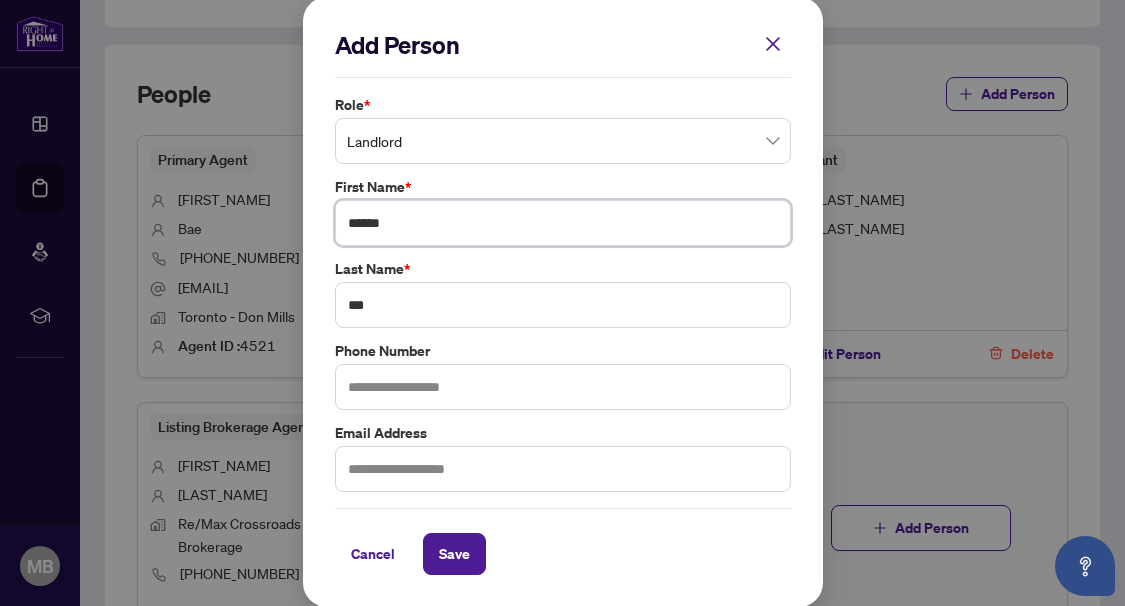 scroll, scrollTop: 4, scrollLeft: 0, axis: vertical 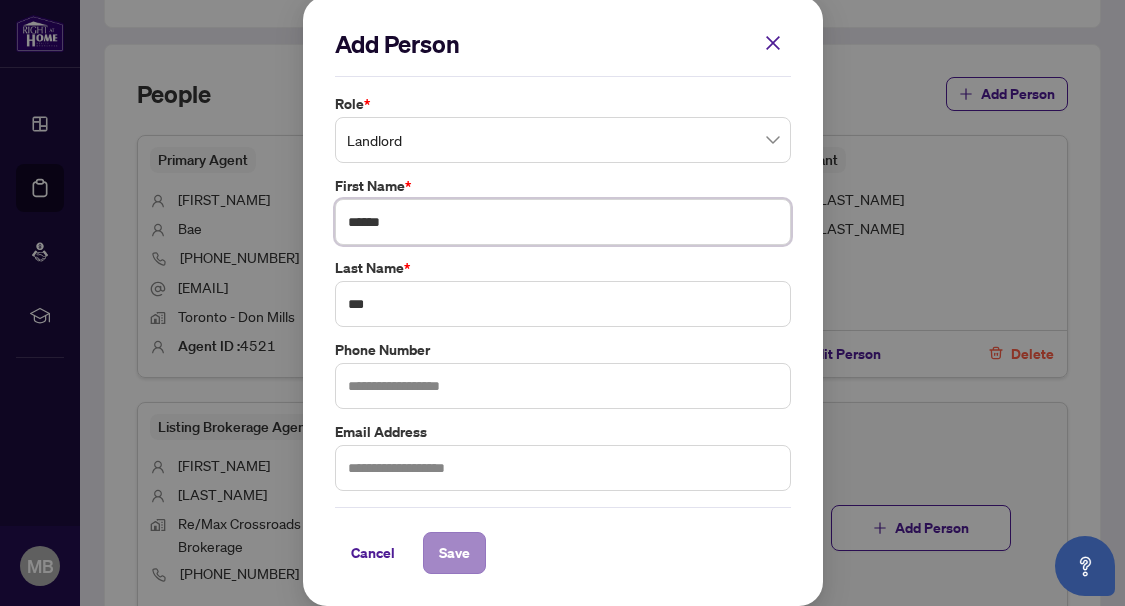 type on "******" 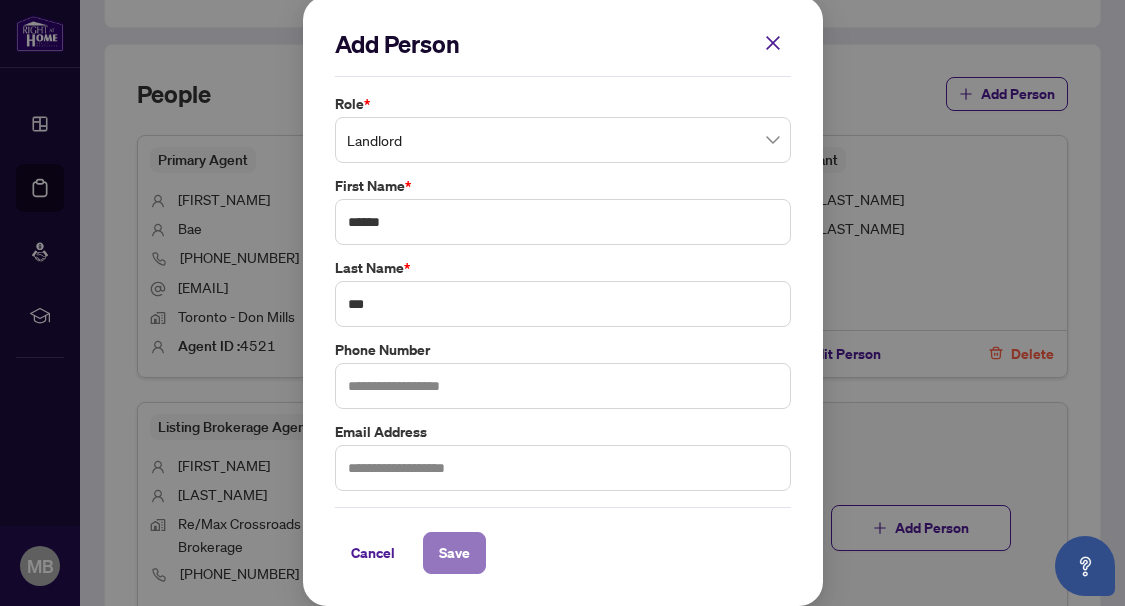 click on "Save" at bounding box center (454, 553) 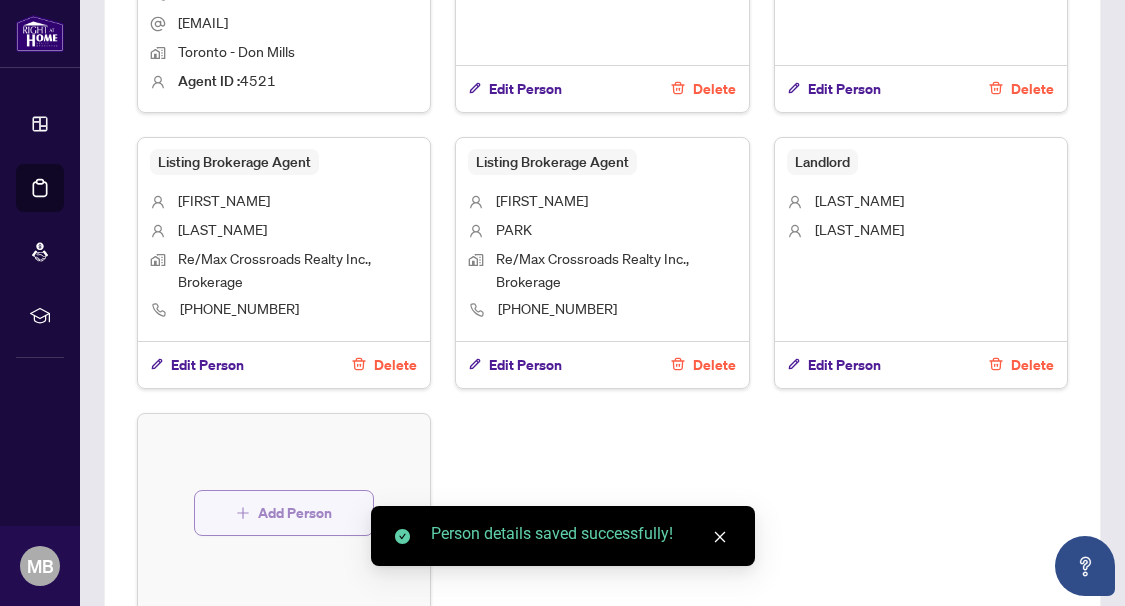 scroll, scrollTop: 1500, scrollLeft: 0, axis: vertical 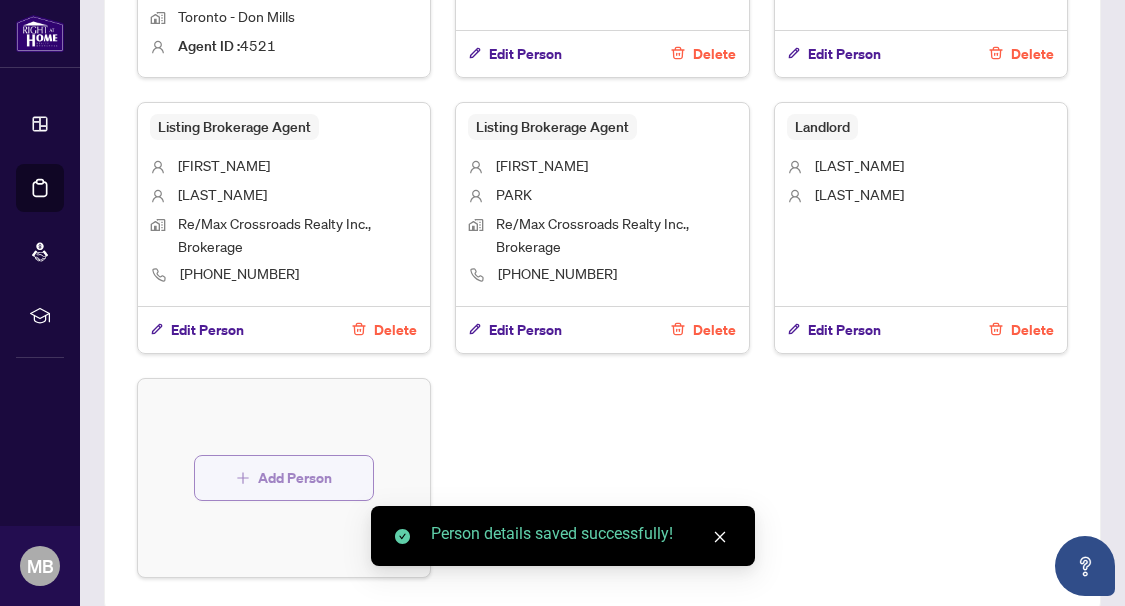 click on "Add Person" at bounding box center (295, 478) 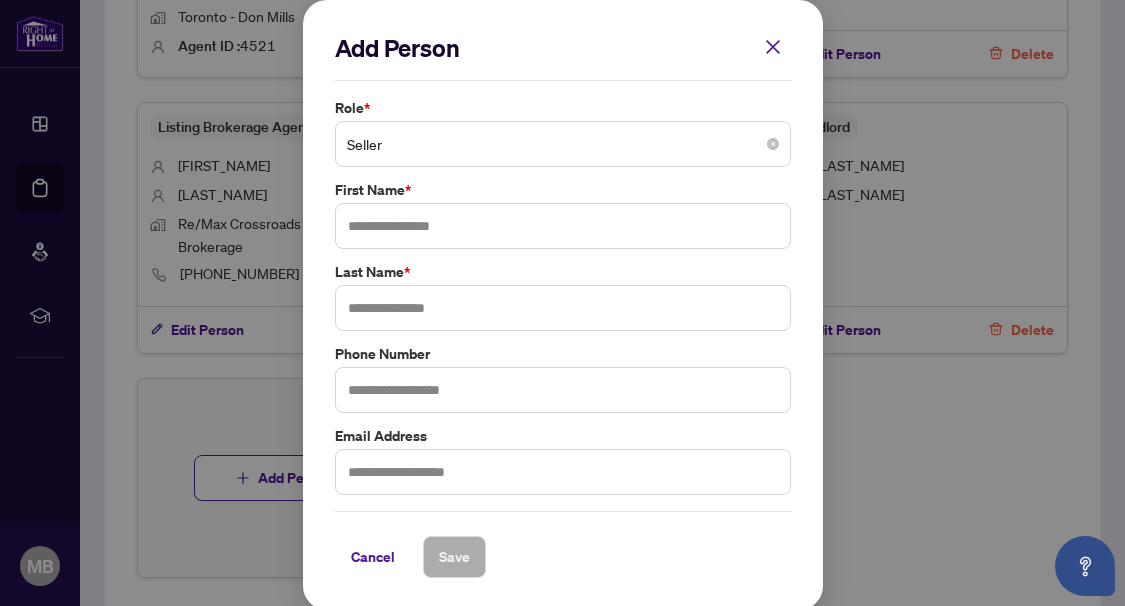click on "Seller" at bounding box center (563, 144) 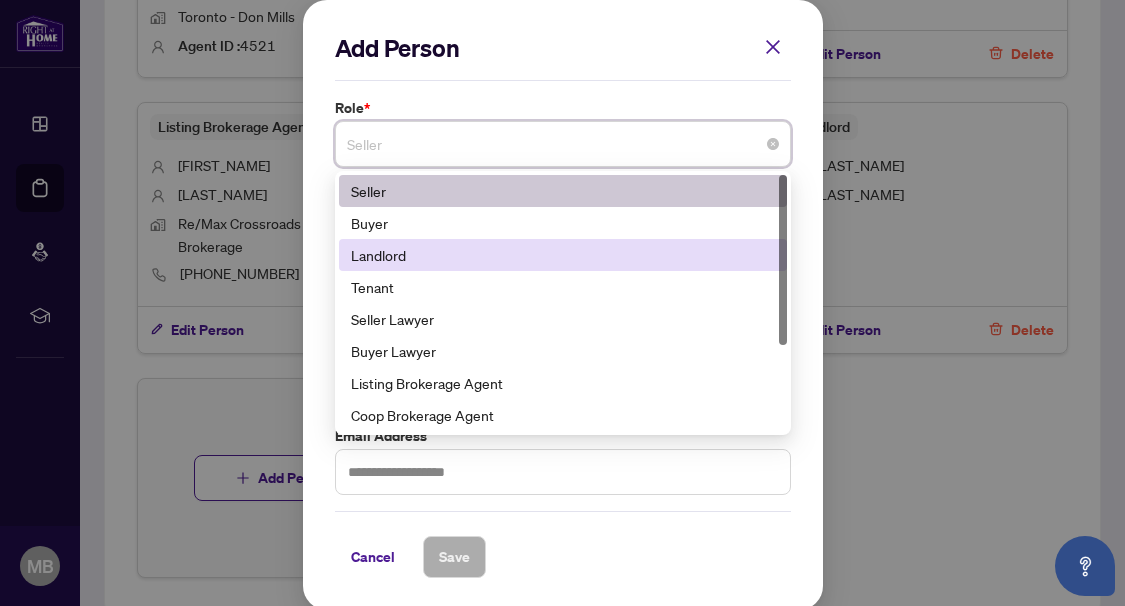 click on "Landlord" at bounding box center (563, 255) 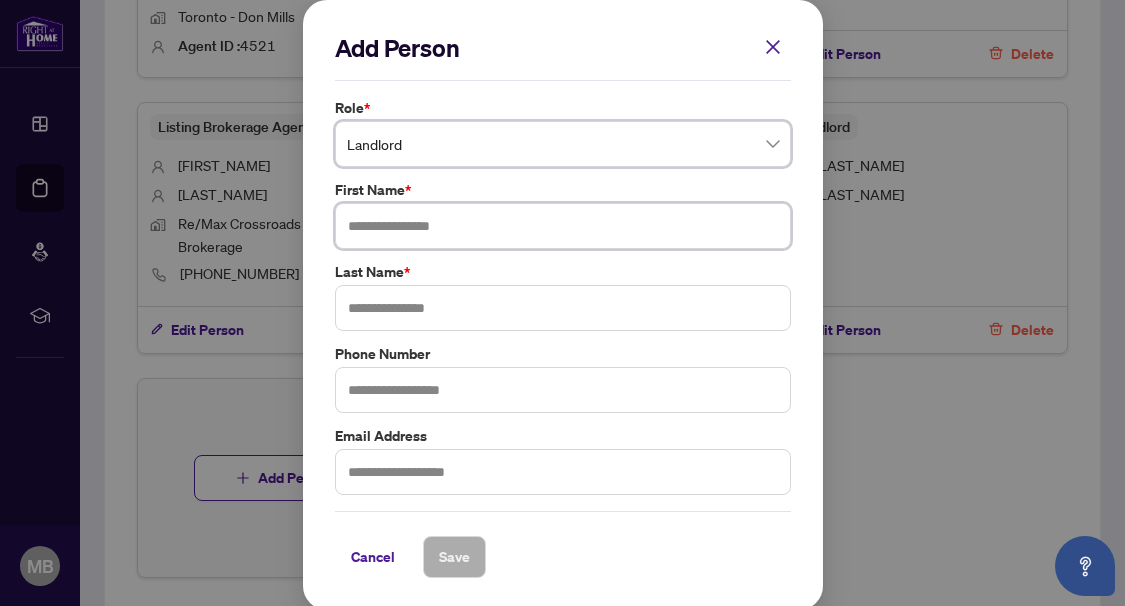 click at bounding box center [563, 226] 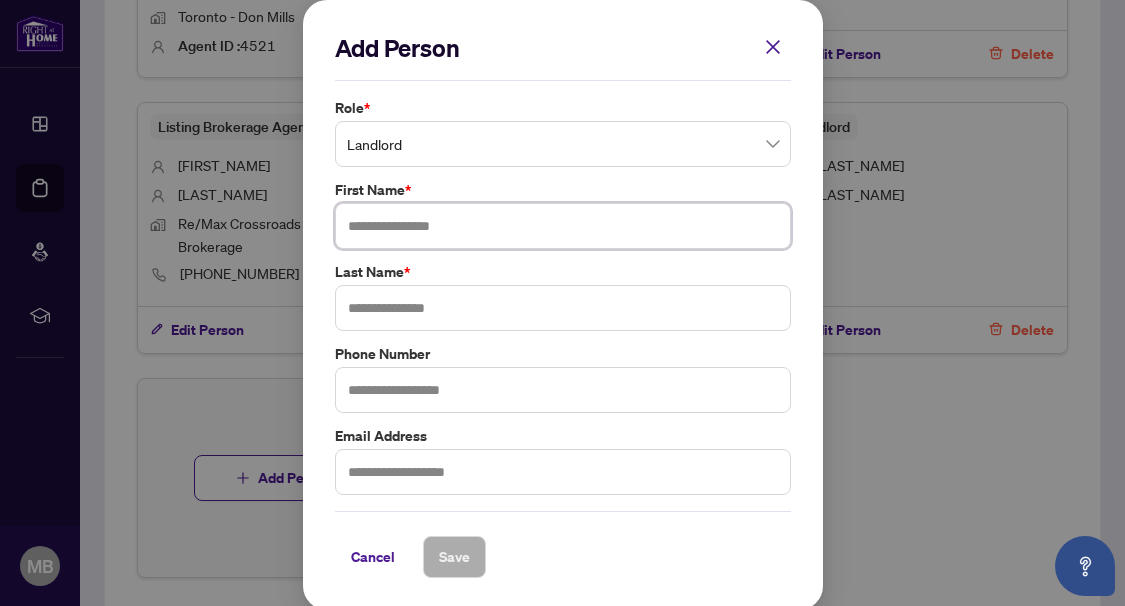 paste on "*********" 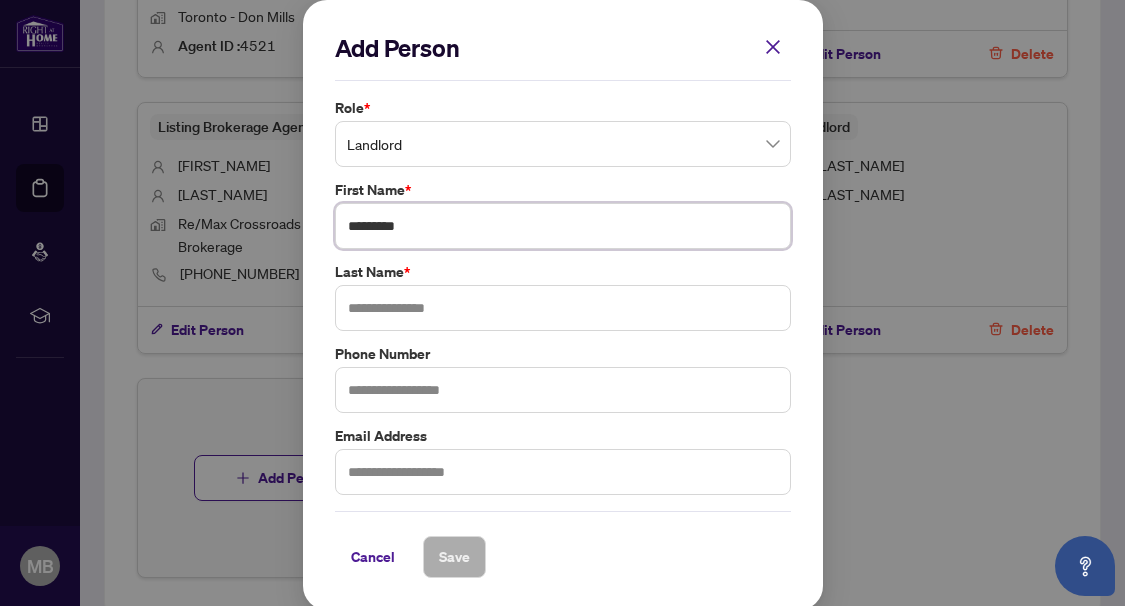 type on "*********" 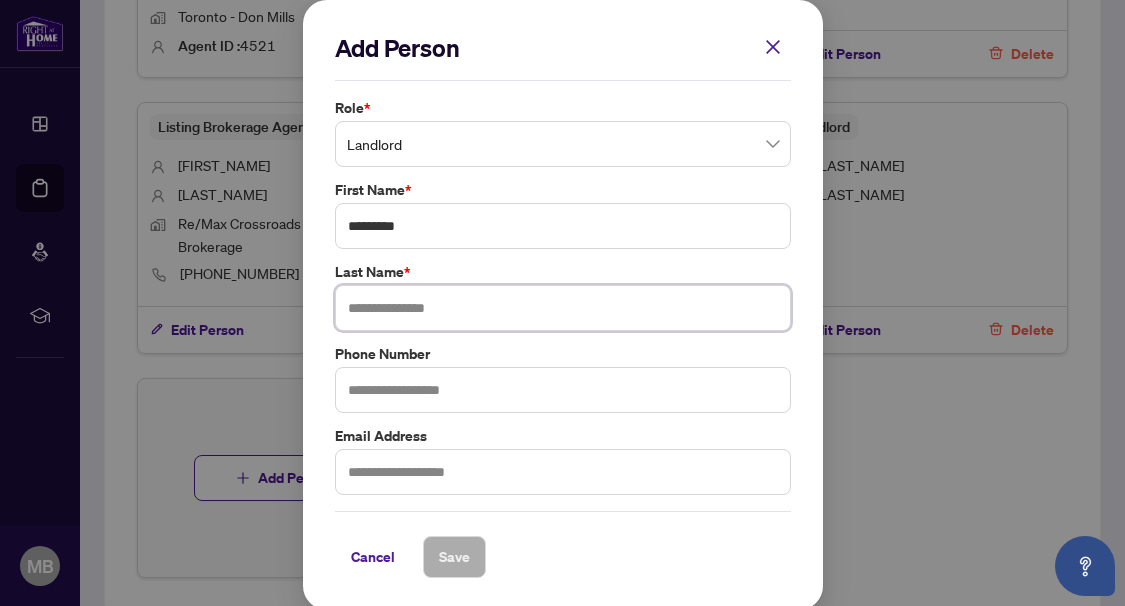 click at bounding box center [563, 308] 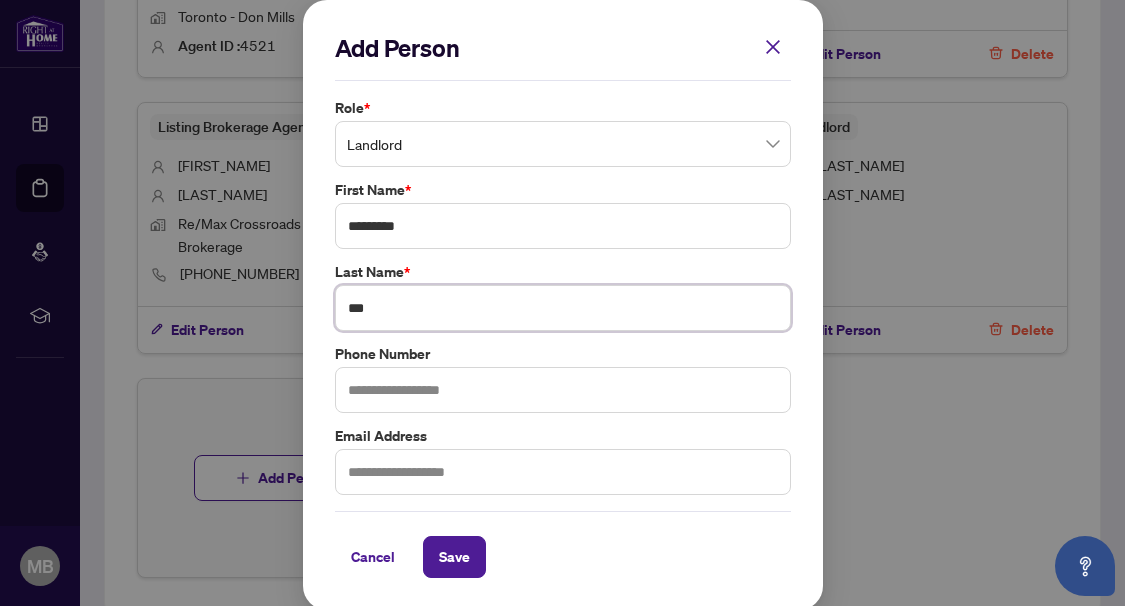 type on "***" 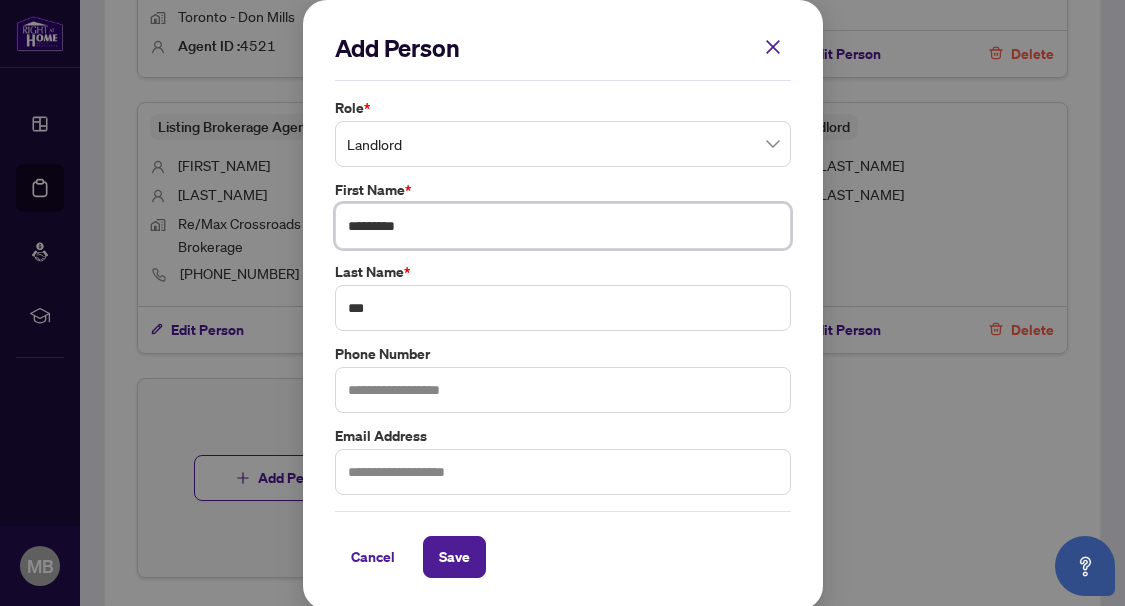 click on "*********" at bounding box center (563, 226) 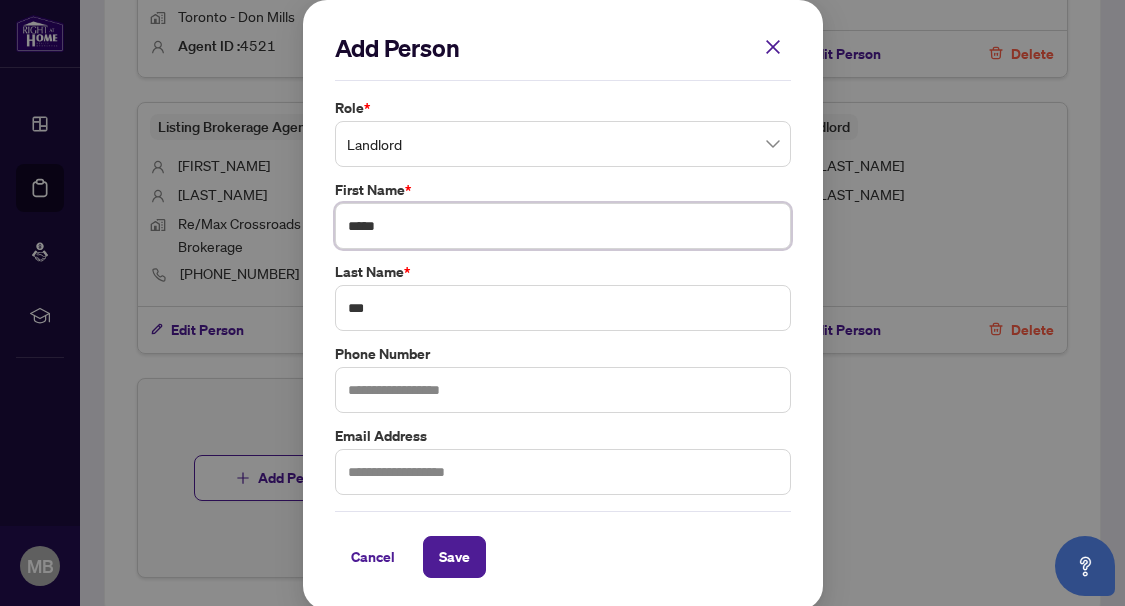 scroll, scrollTop: 4, scrollLeft: 0, axis: vertical 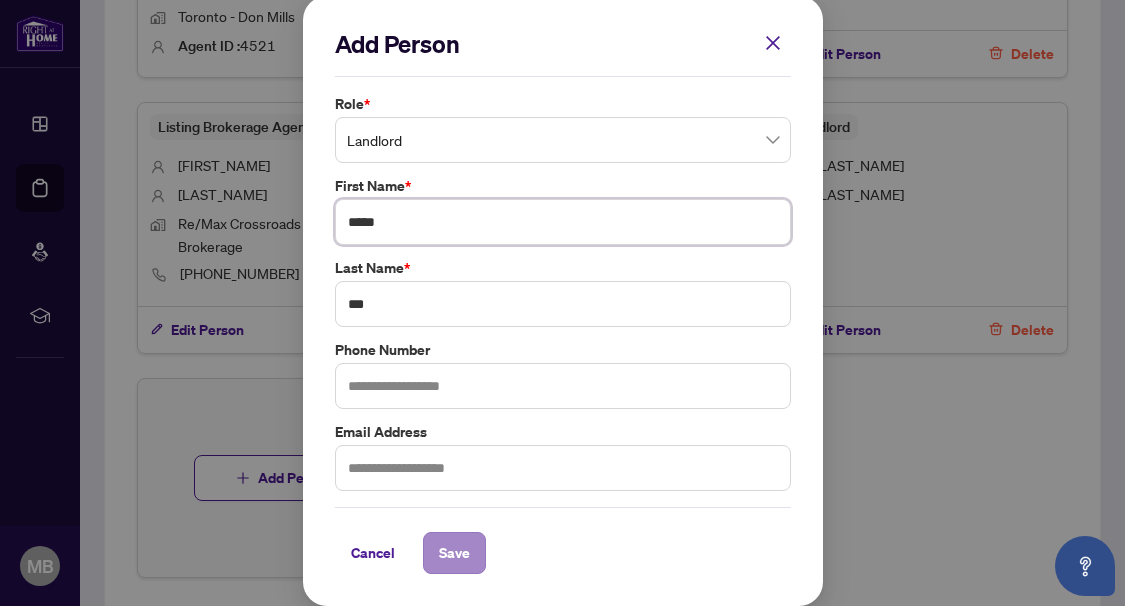 type on "*****" 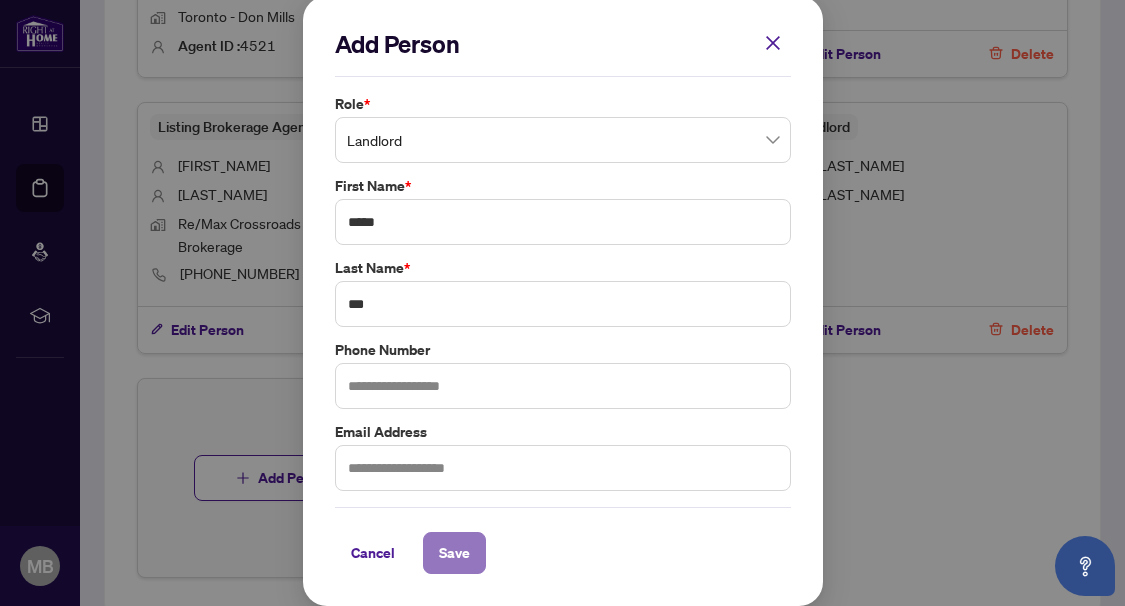 click on "Save" at bounding box center [454, 553] 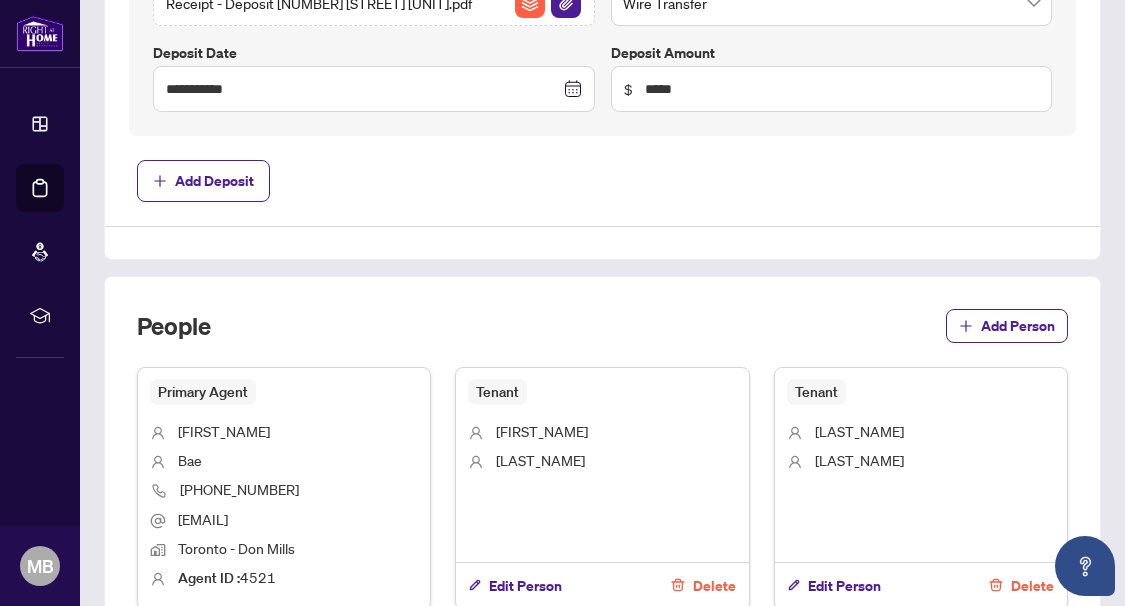 scroll, scrollTop: 0, scrollLeft: 0, axis: both 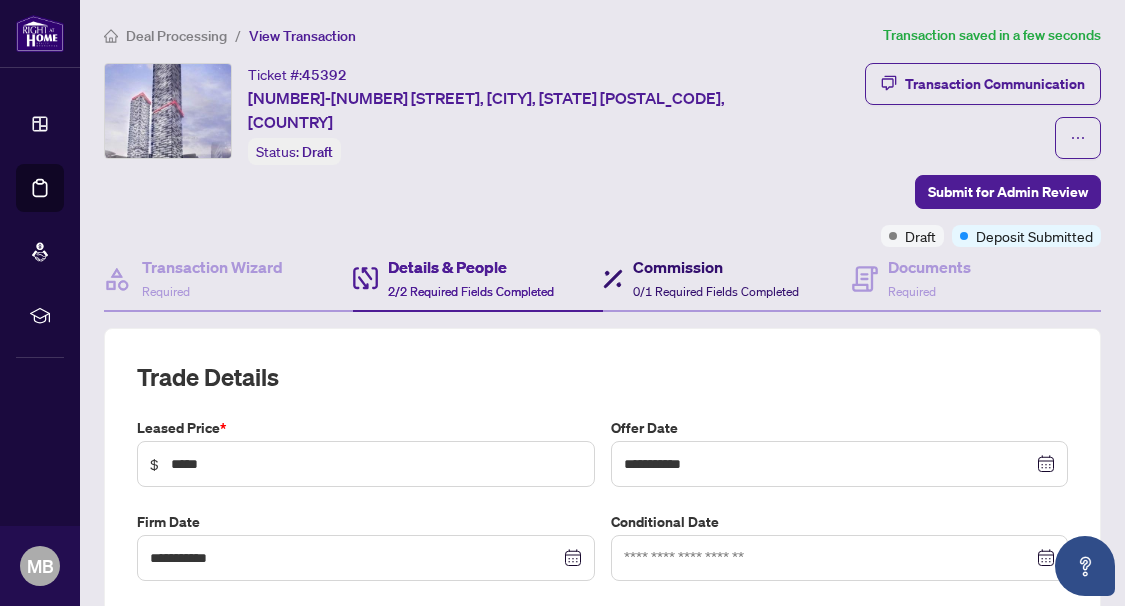 click on "Commission" at bounding box center (716, 267) 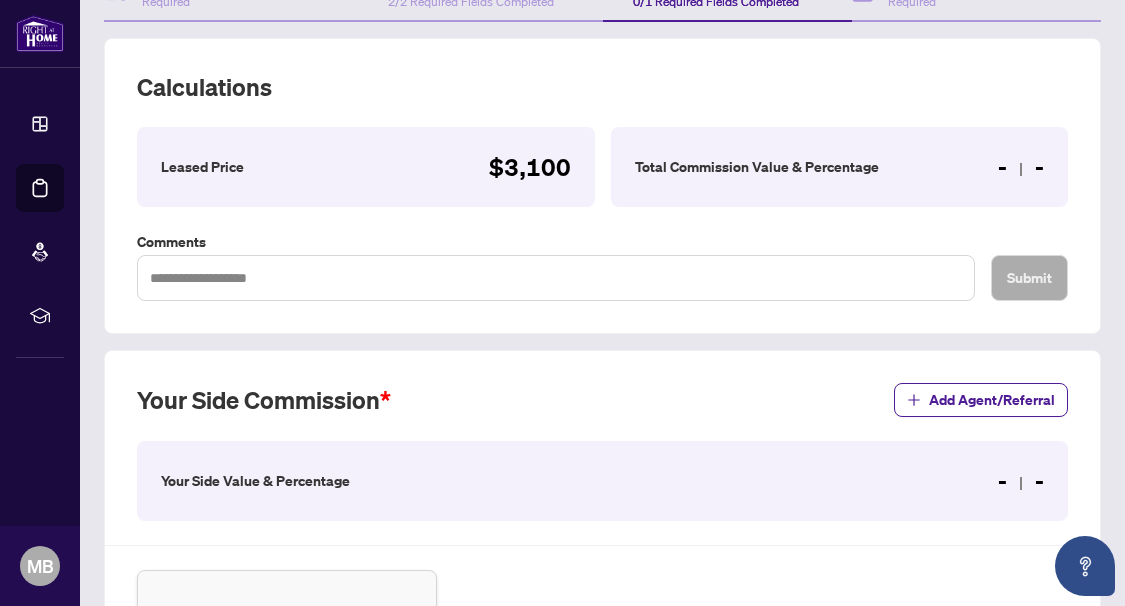 scroll, scrollTop: 400, scrollLeft: 0, axis: vertical 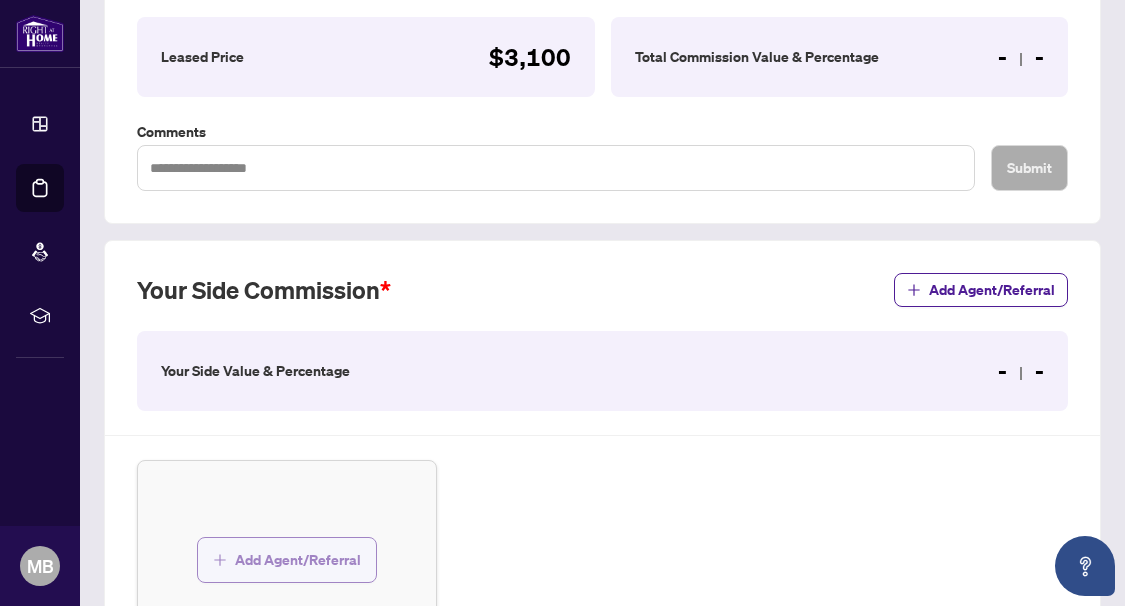 click on "Add Agent/Referral" at bounding box center [298, 560] 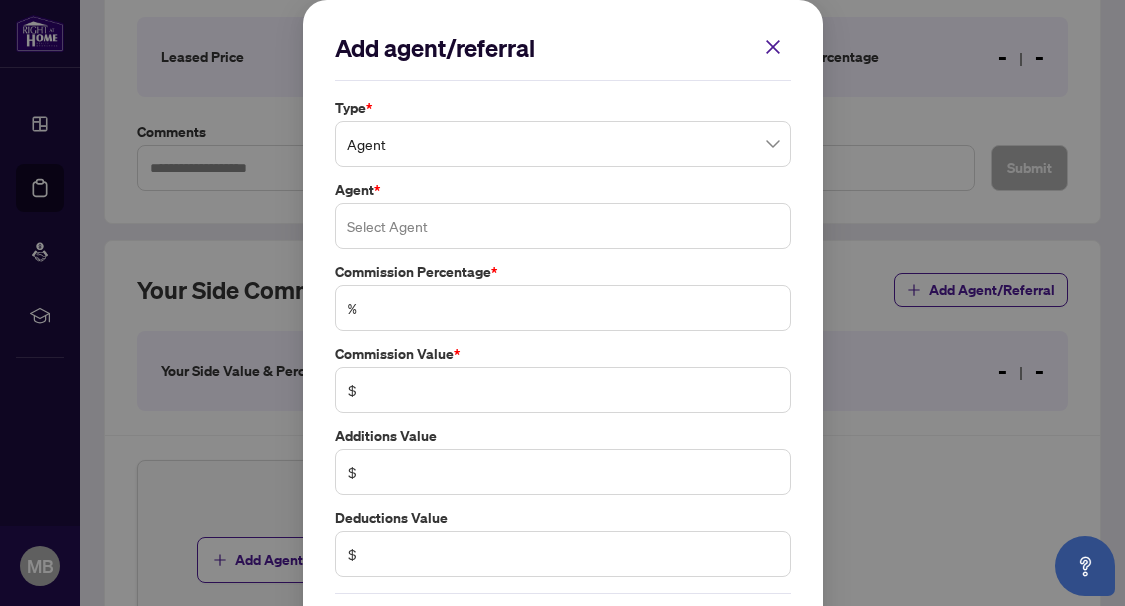 click at bounding box center [563, 226] 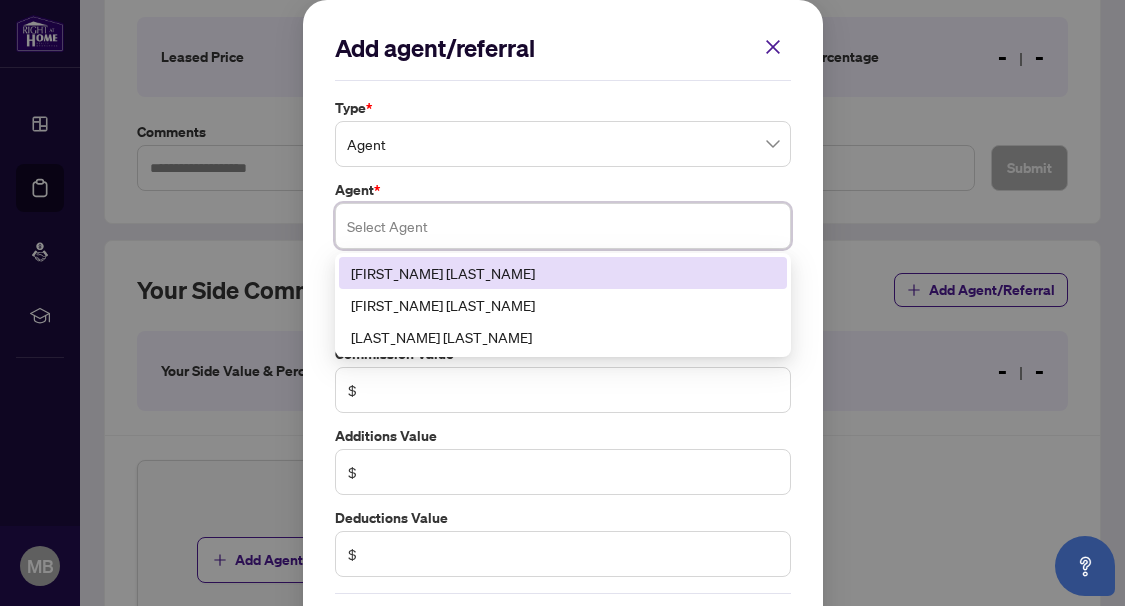 click on "[FIRST_NAME] [LAST_NAME]" at bounding box center [563, 273] 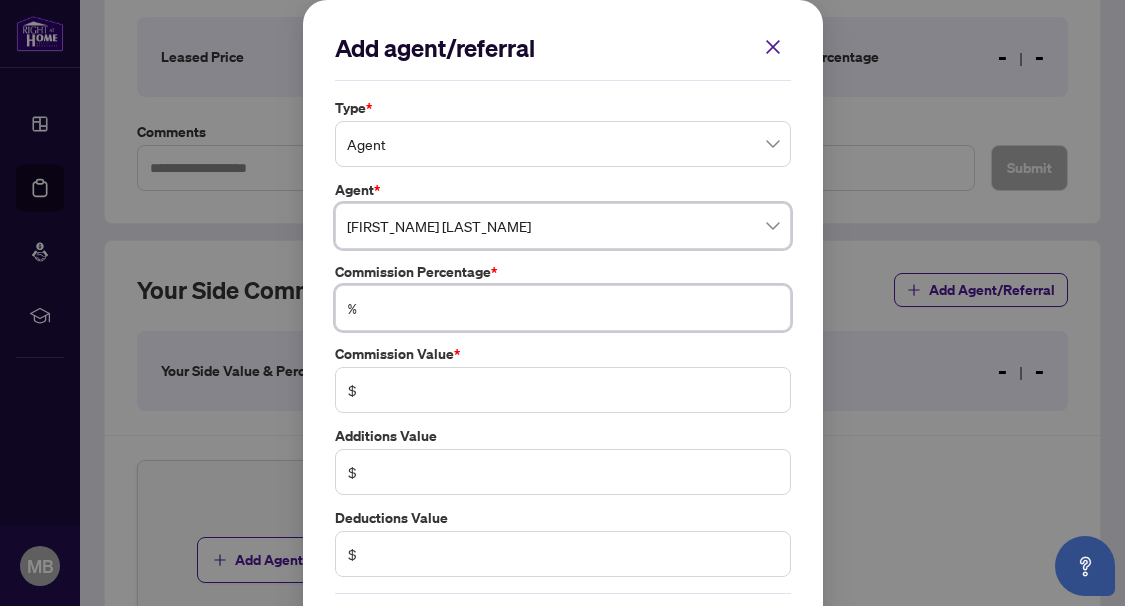 click at bounding box center (573, 308) 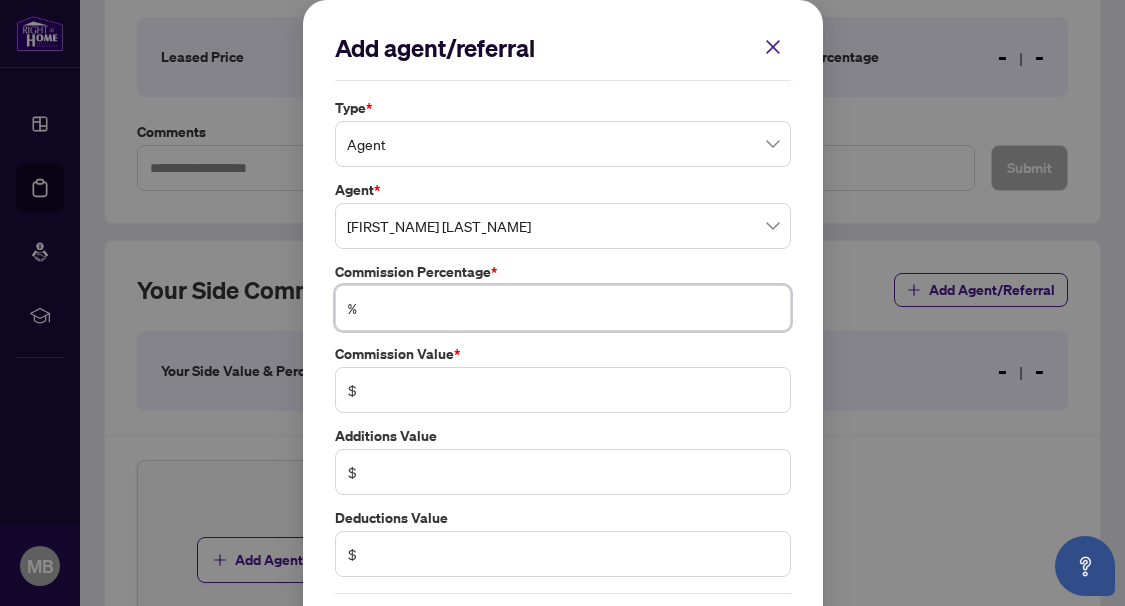 type on "*" 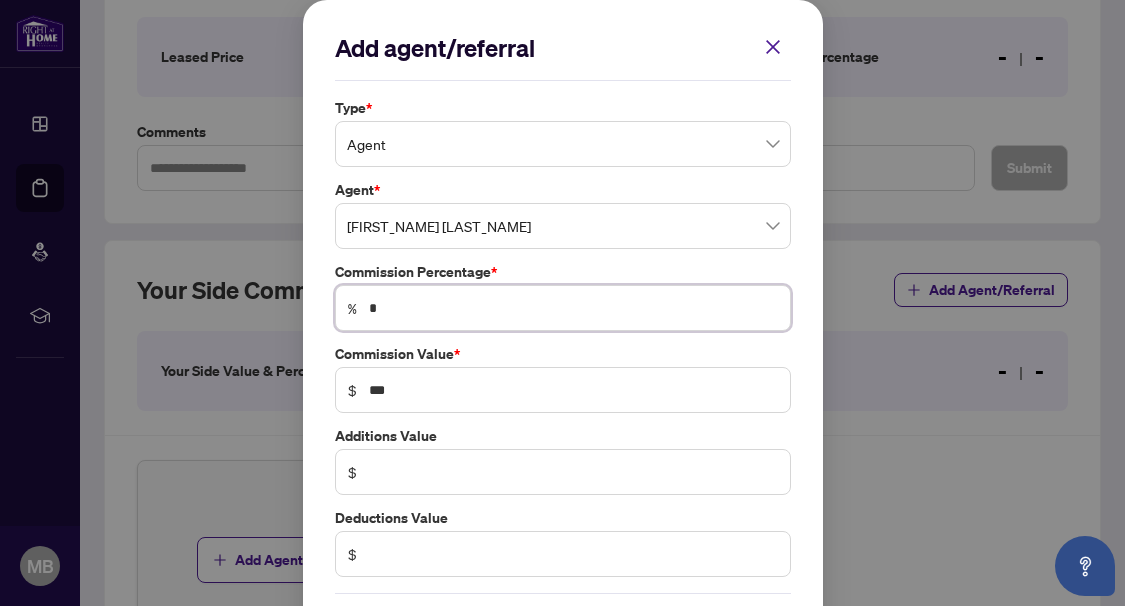 type on "**" 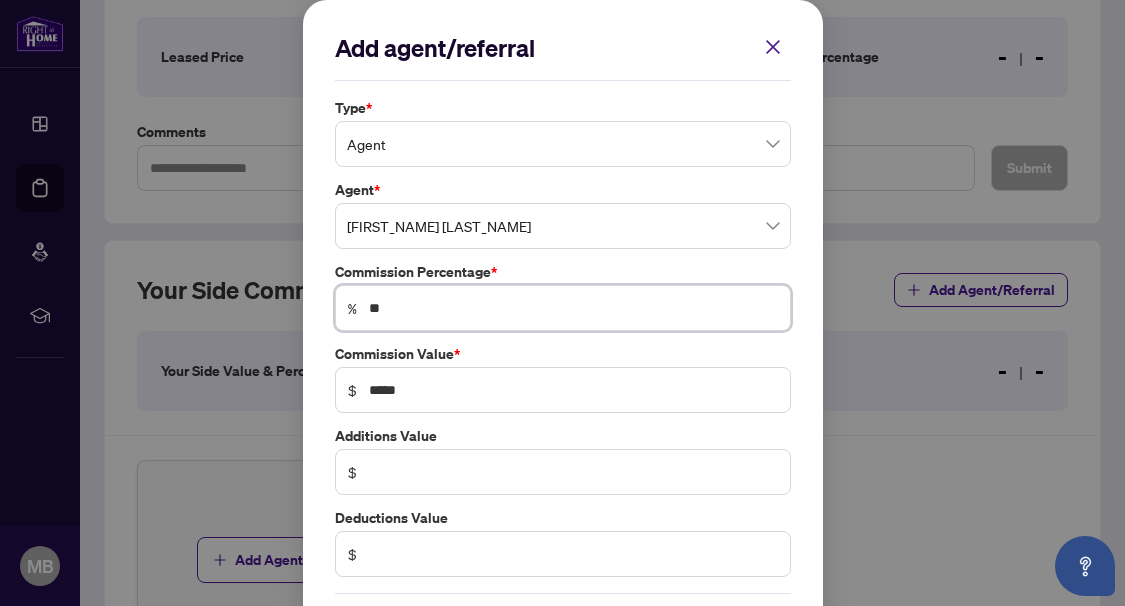 type on "**" 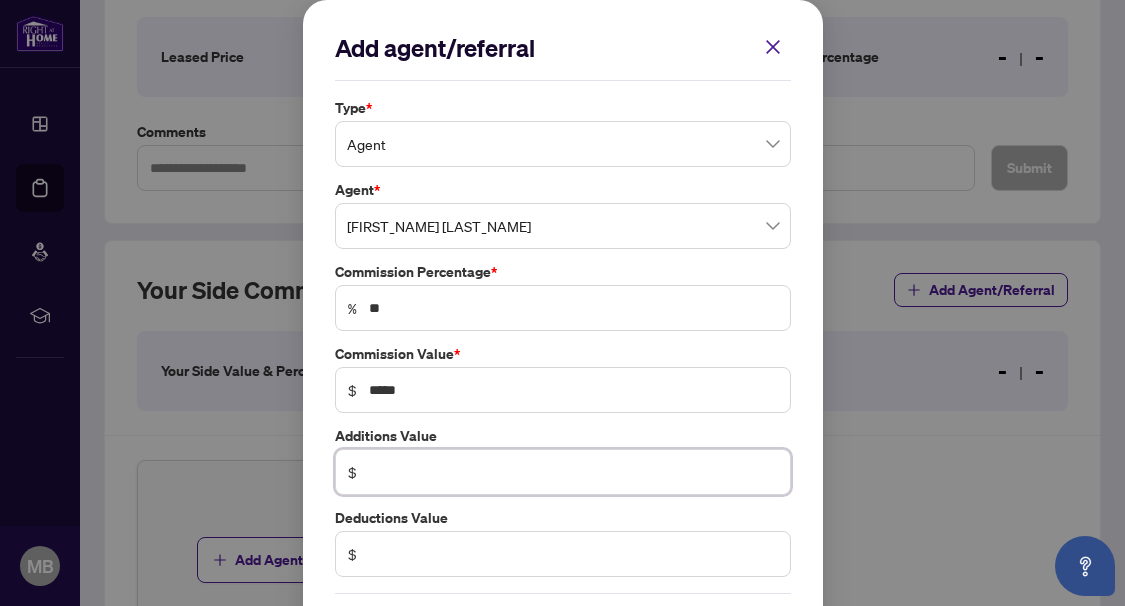 click at bounding box center (573, 472) 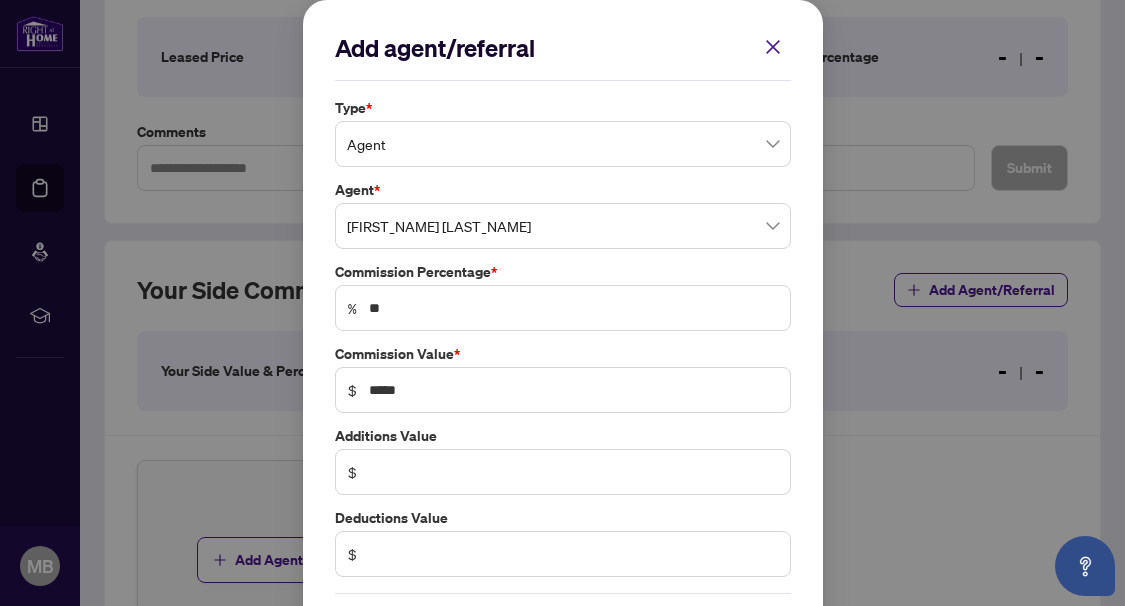 click on "$" at bounding box center (563, 472) 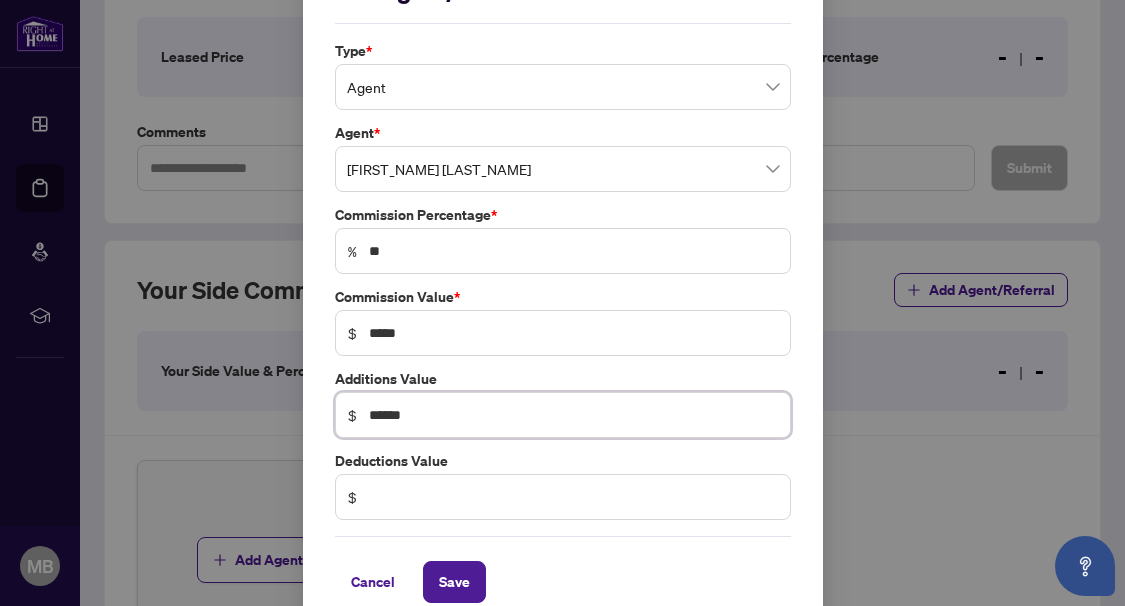 scroll, scrollTop: 86, scrollLeft: 0, axis: vertical 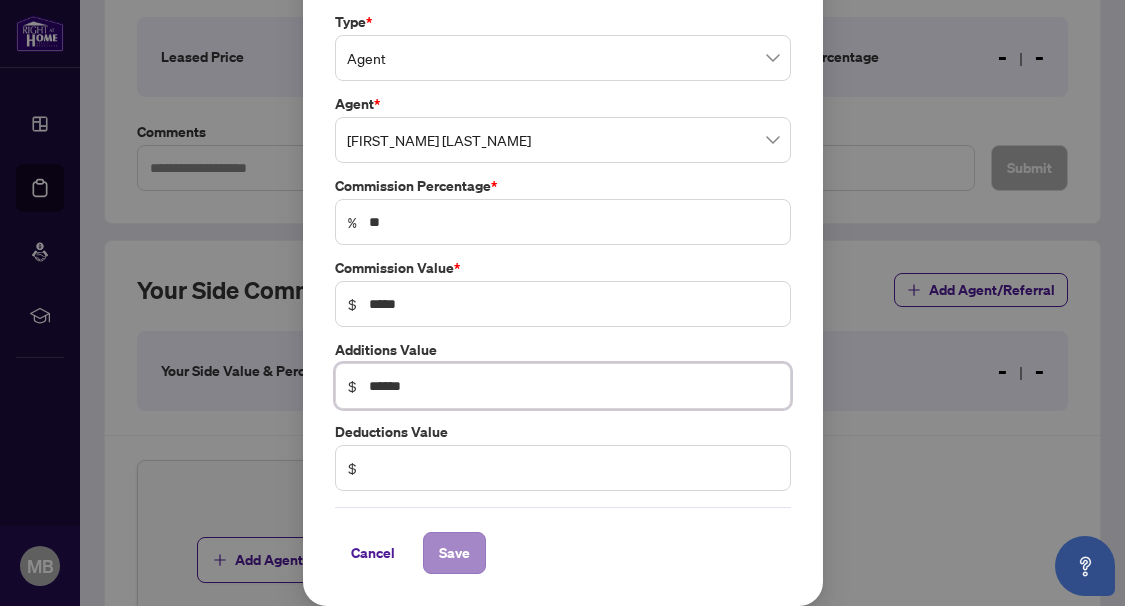 type on "******" 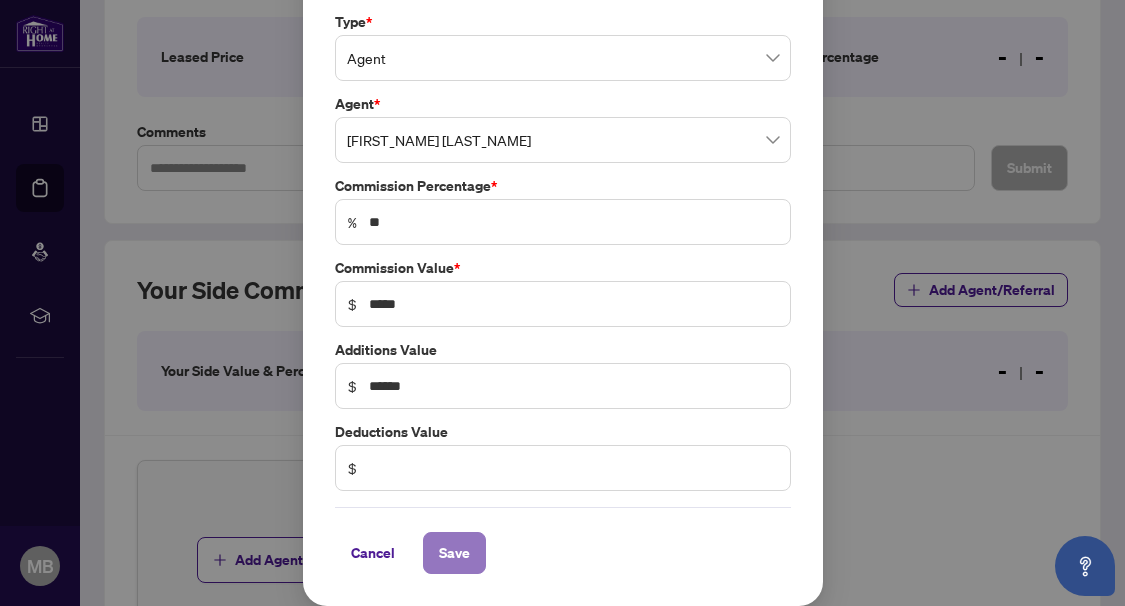 click on "Save" at bounding box center (454, 553) 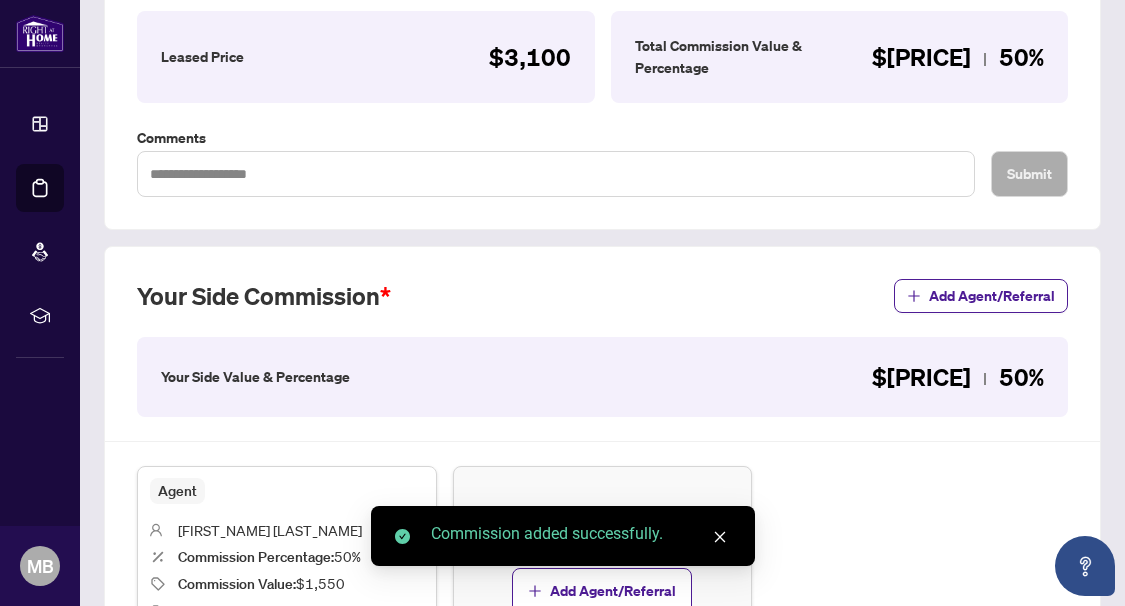 scroll, scrollTop: 606, scrollLeft: 0, axis: vertical 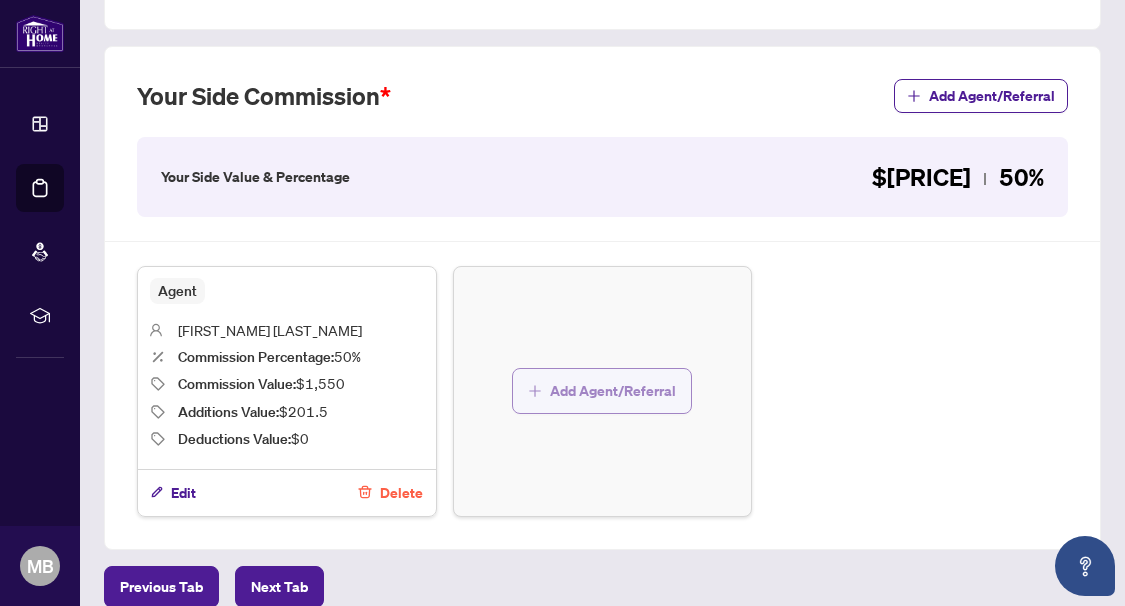 click on "Add Agent/Referral" at bounding box center (613, 391) 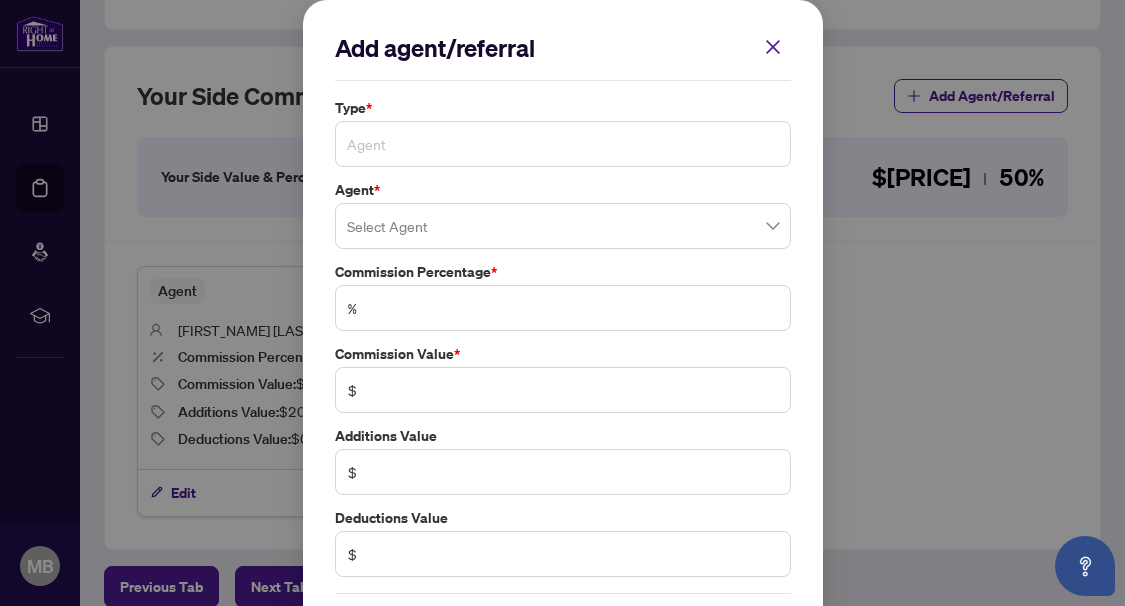 click on "Agent" at bounding box center [563, 144] 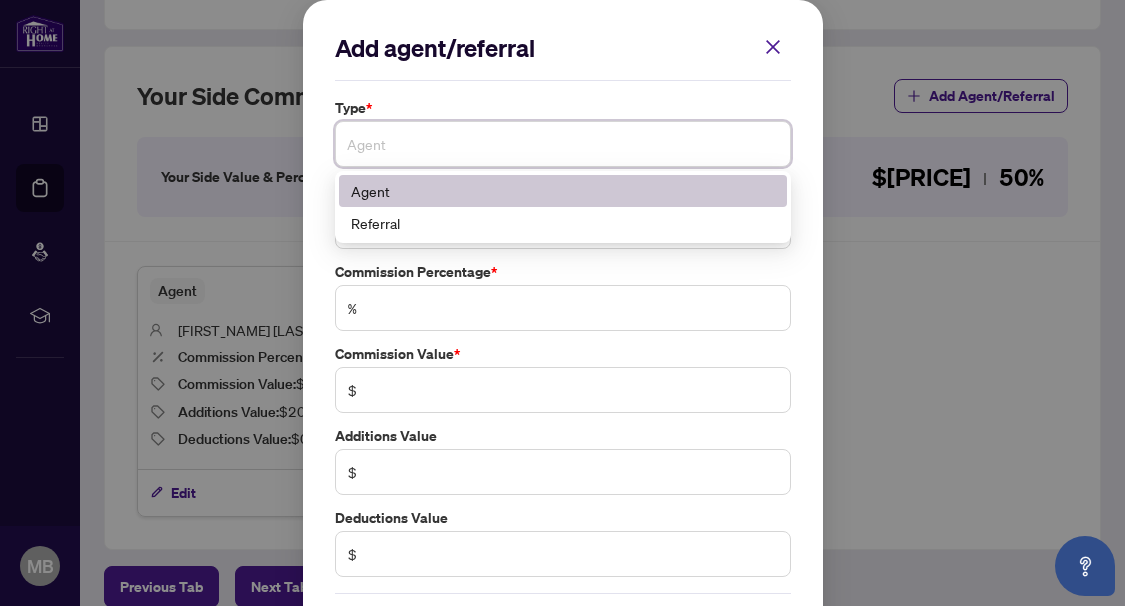 click on "Agent" at bounding box center [563, 144] 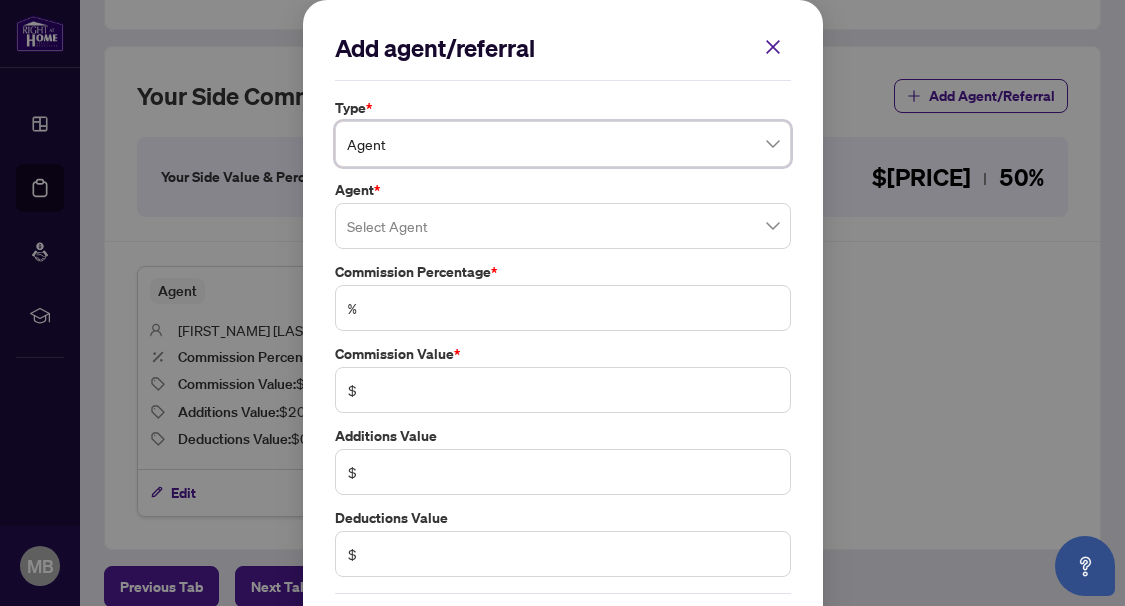 click at bounding box center (563, 226) 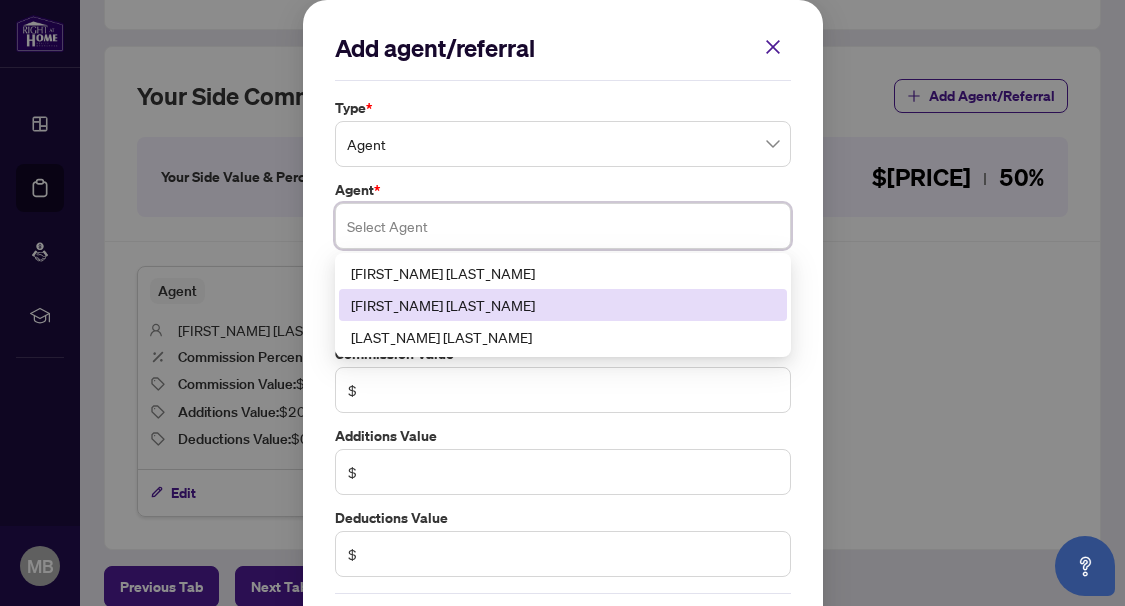 click on "[FIRST_NAME] [LAST_NAME]" at bounding box center (563, 305) 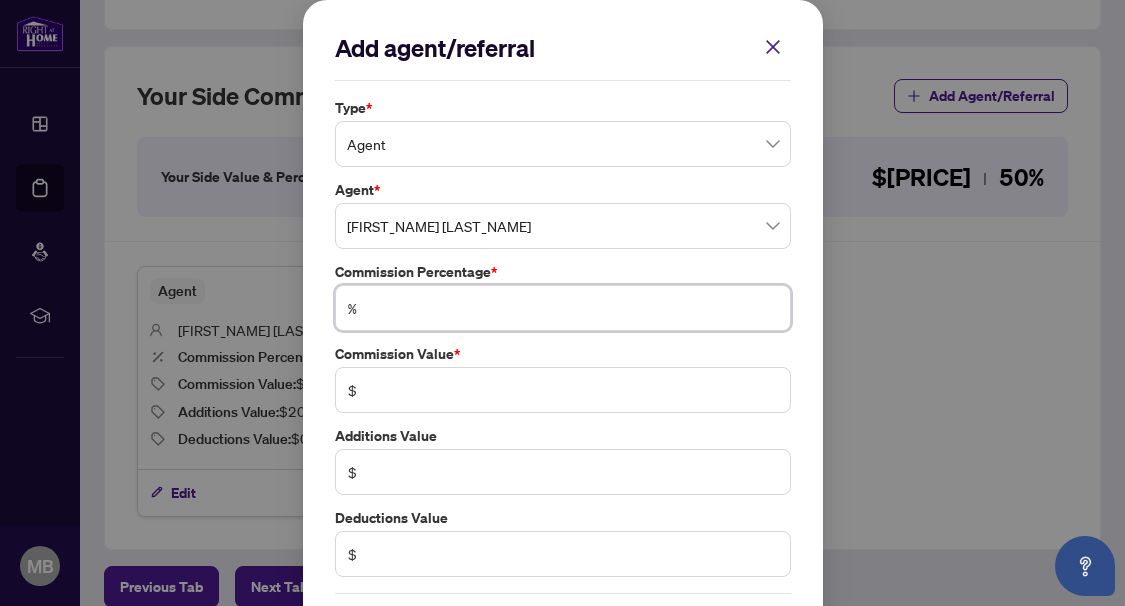 click at bounding box center (573, 308) 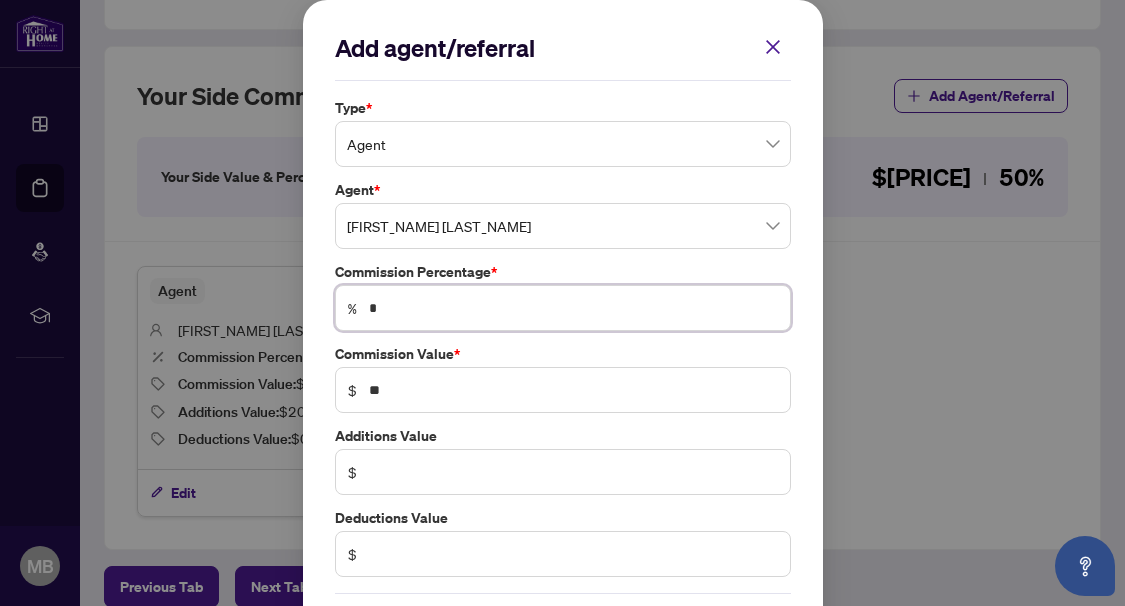 type on "**" 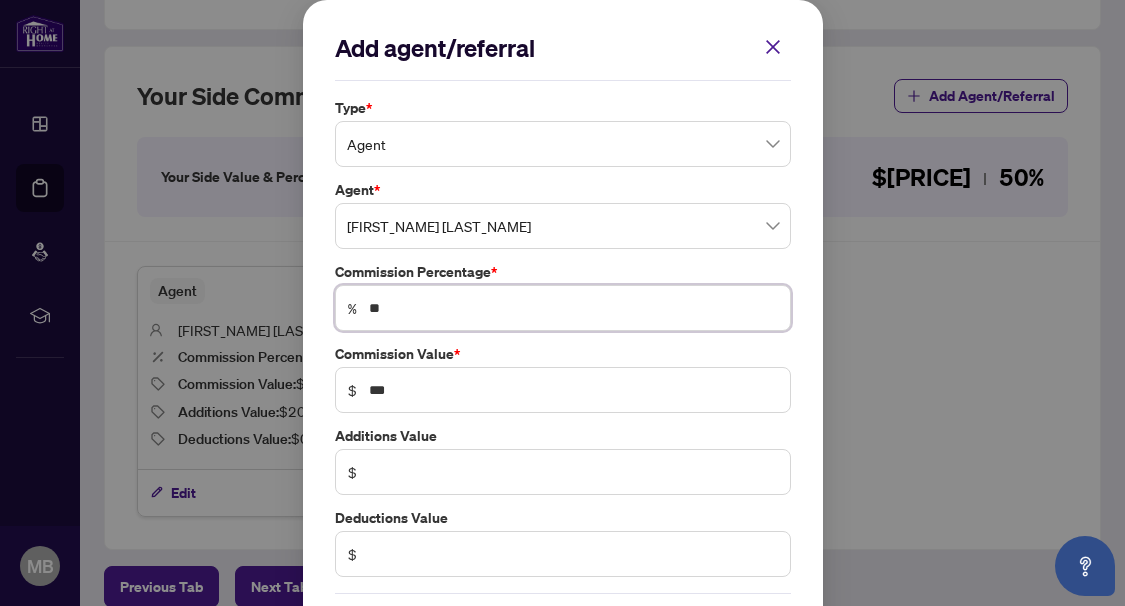 type on "**" 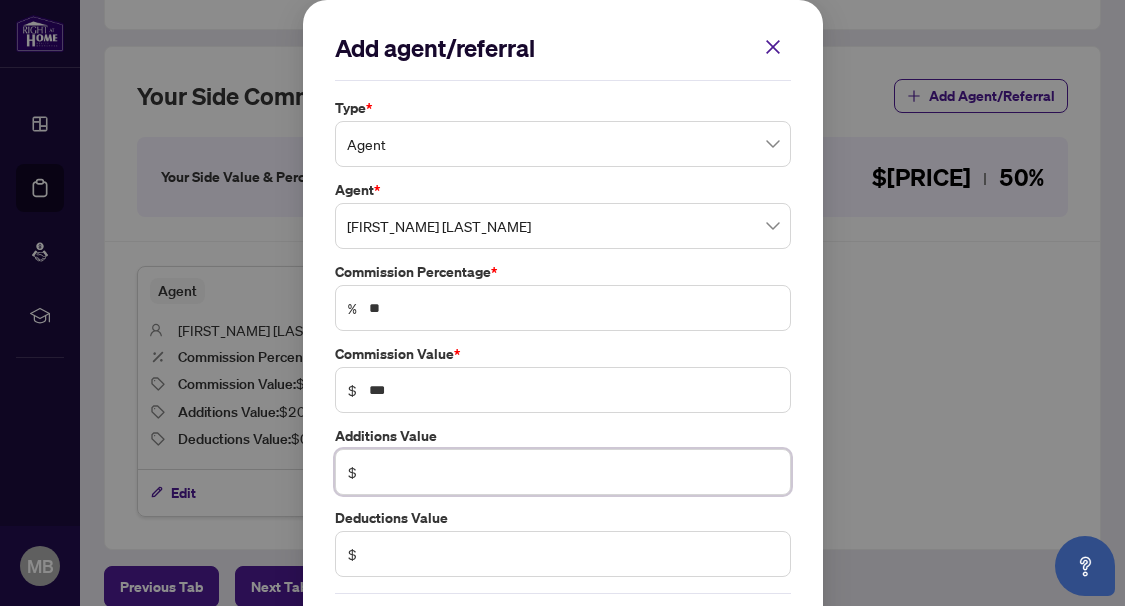 click at bounding box center (573, 472) 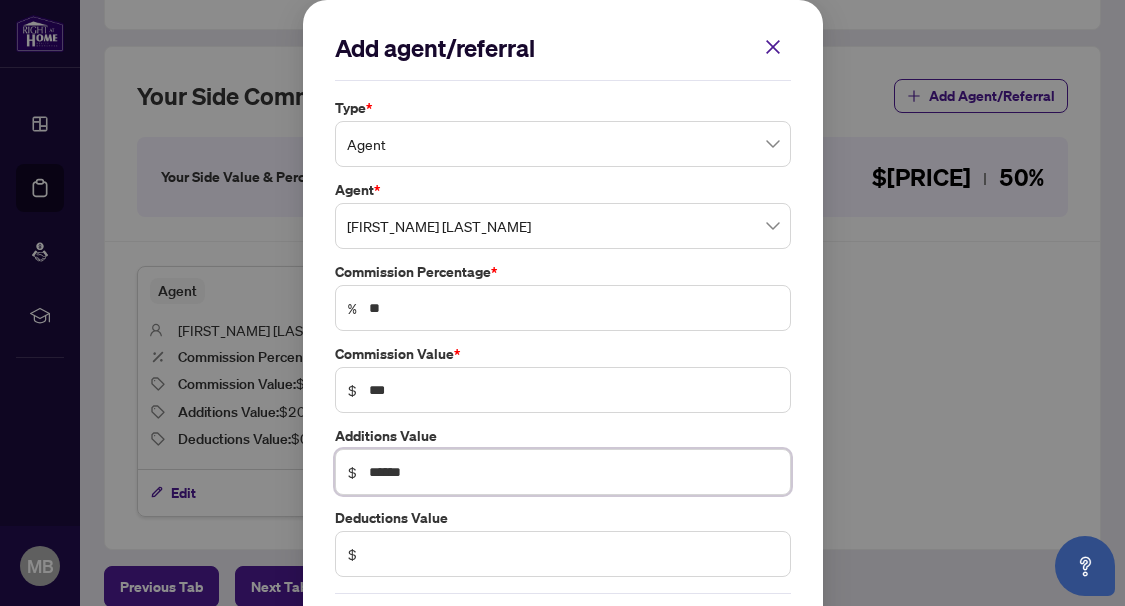type on "******" 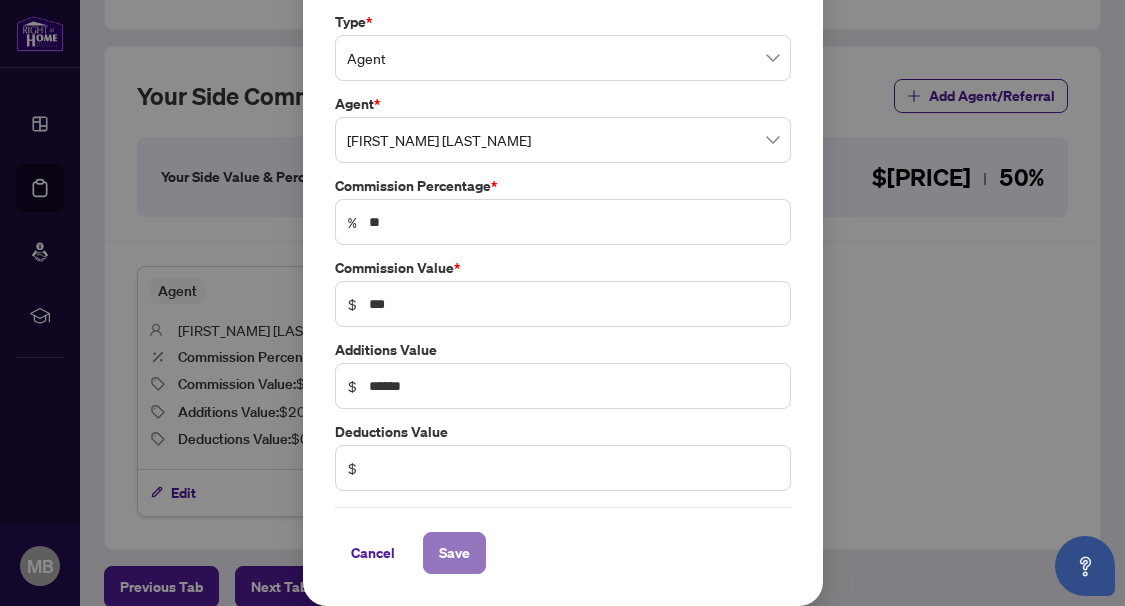 click on "Save" at bounding box center (454, 553) 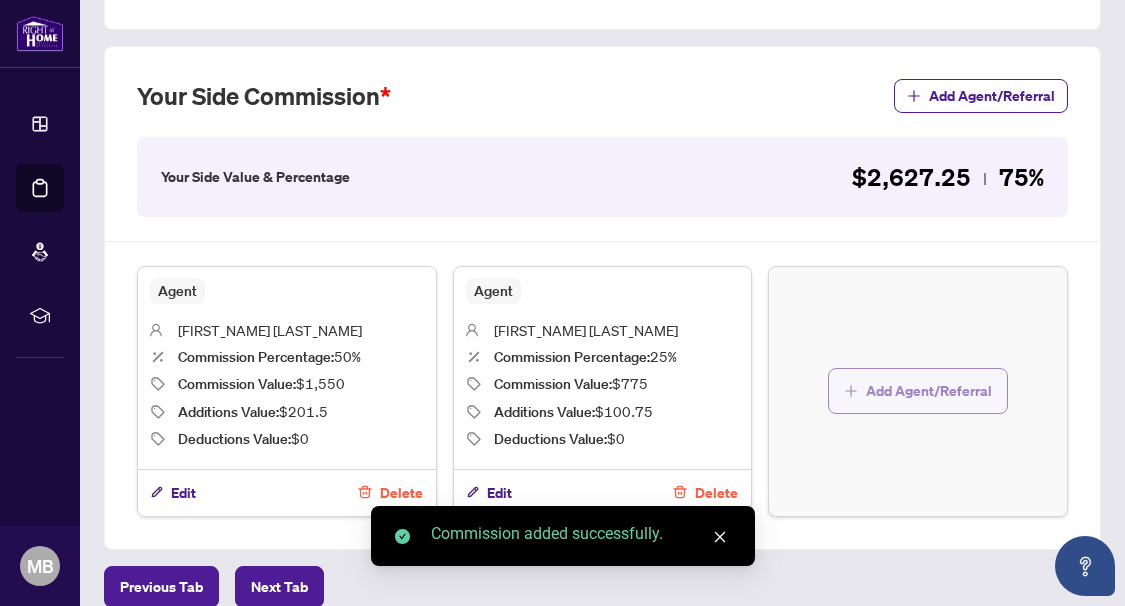 click on "Add Agent/Referral" at bounding box center (929, 391) 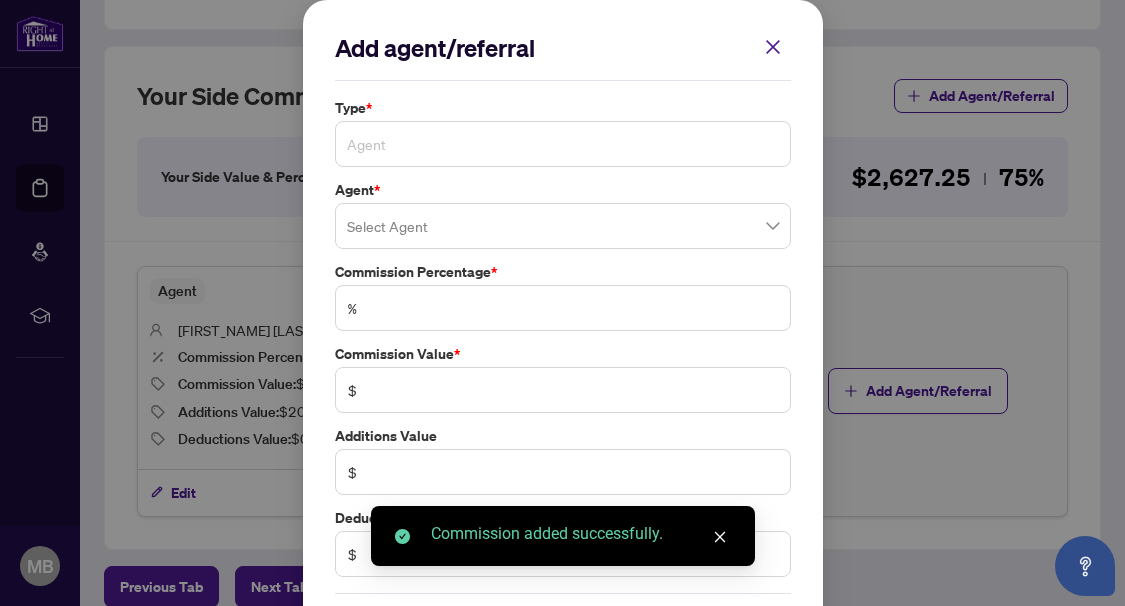 click on "Agent" at bounding box center [563, 144] 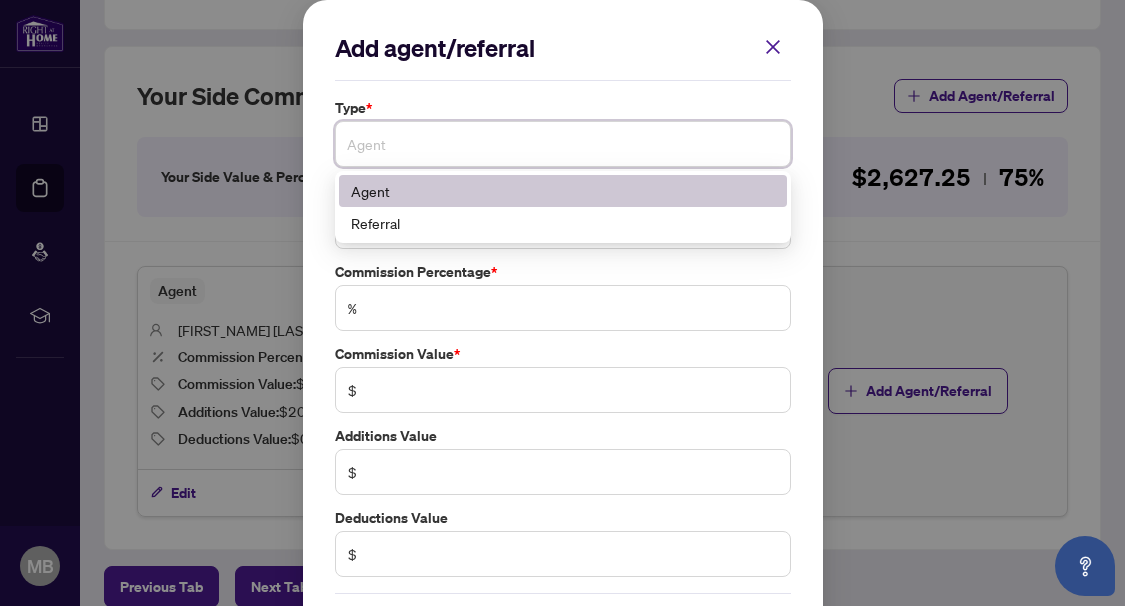 click on "Agent" at bounding box center (563, 144) 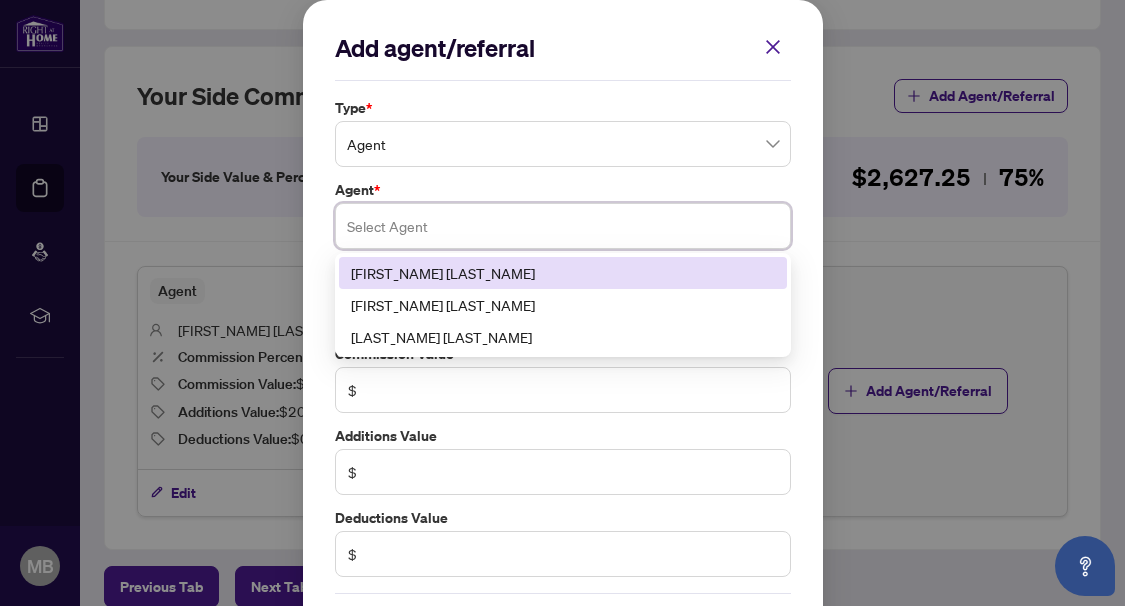click at bounding box center [563, 226] 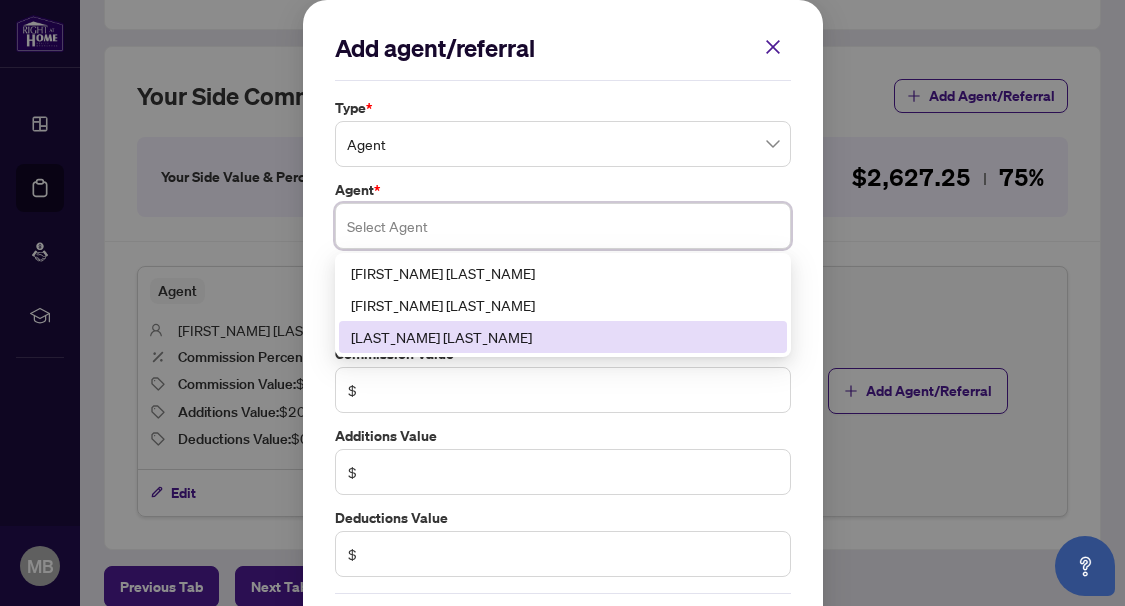 click on "[LAST_NAME] [LAST_NAME]" at bounding box center [563, 337] 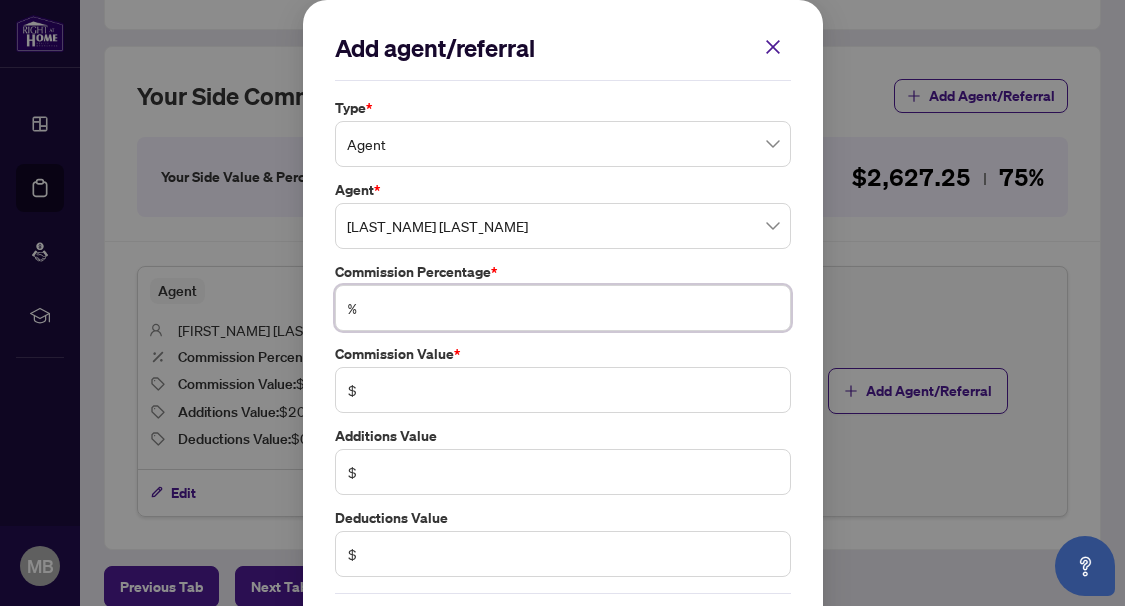 click at bounding box center (573, 308) 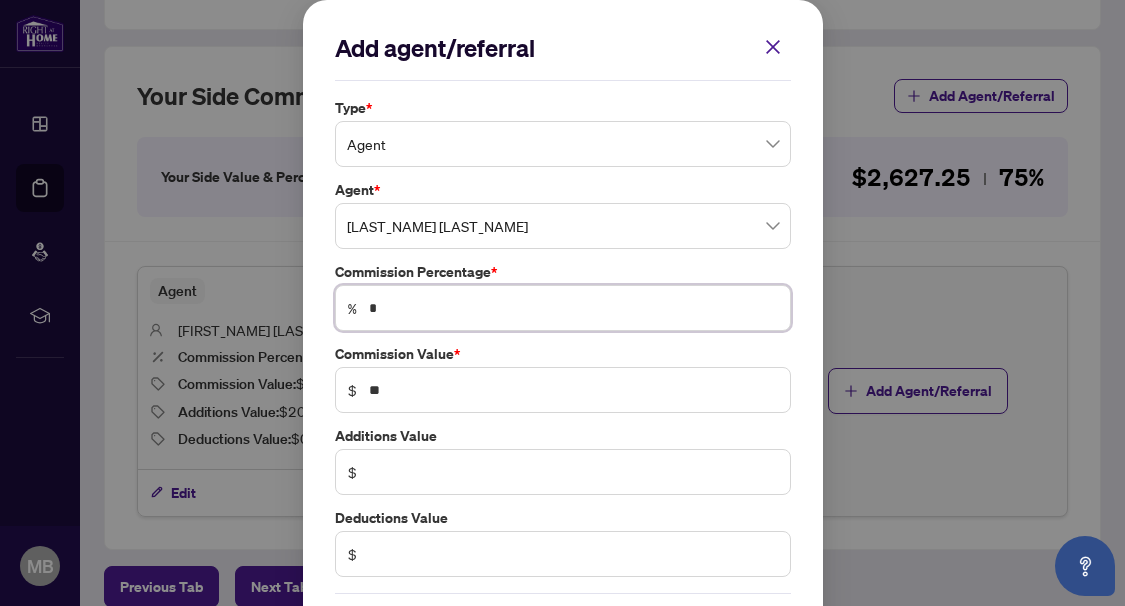 type on "**" 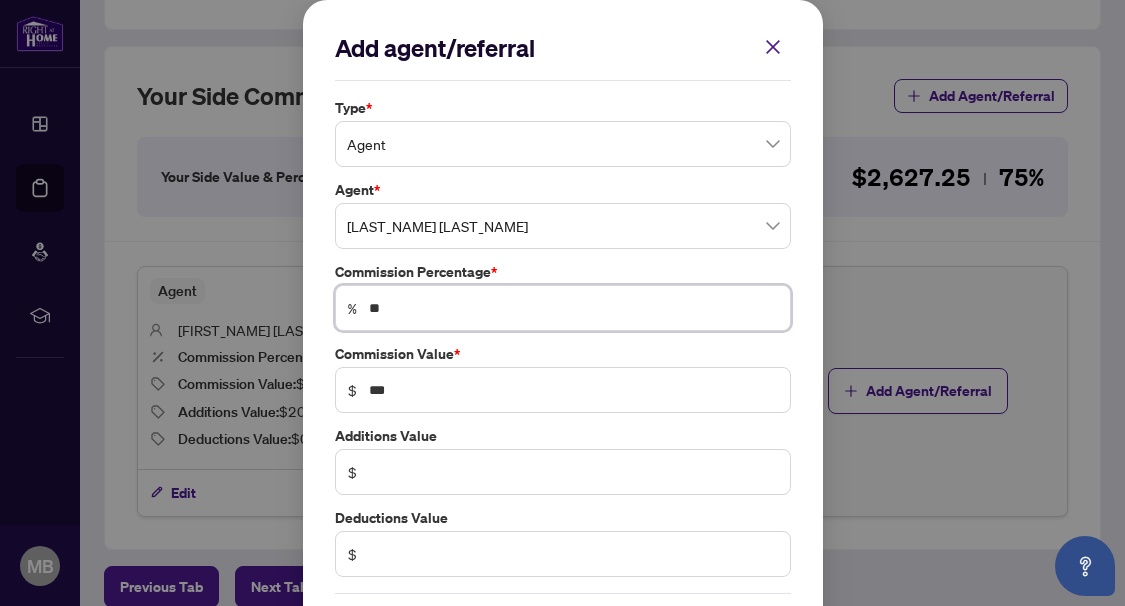 type on "**" 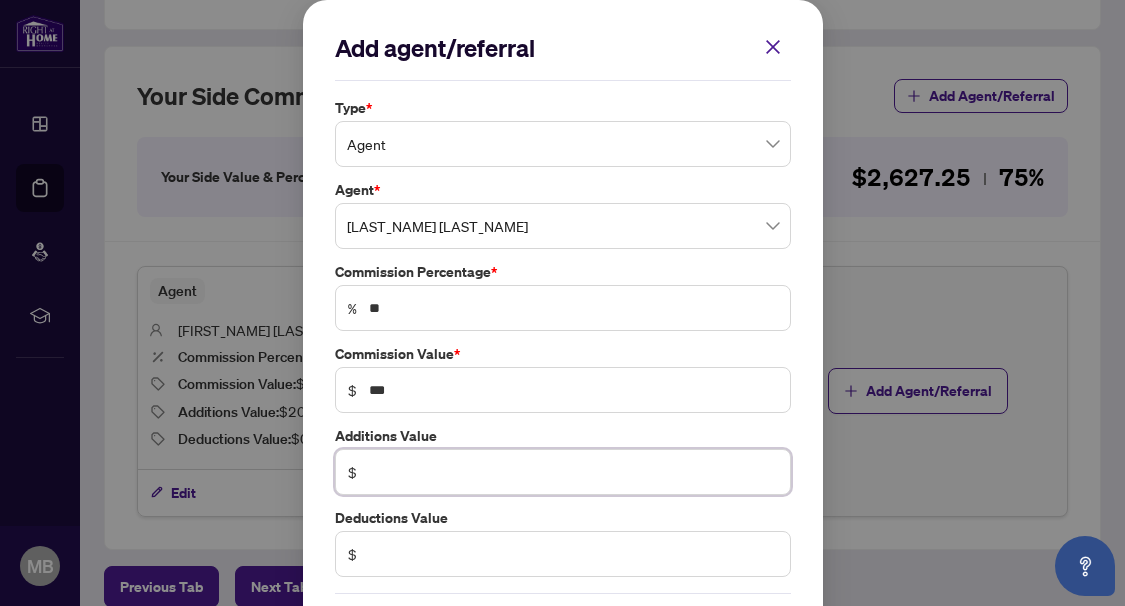 click at bounding box center (573, 472) 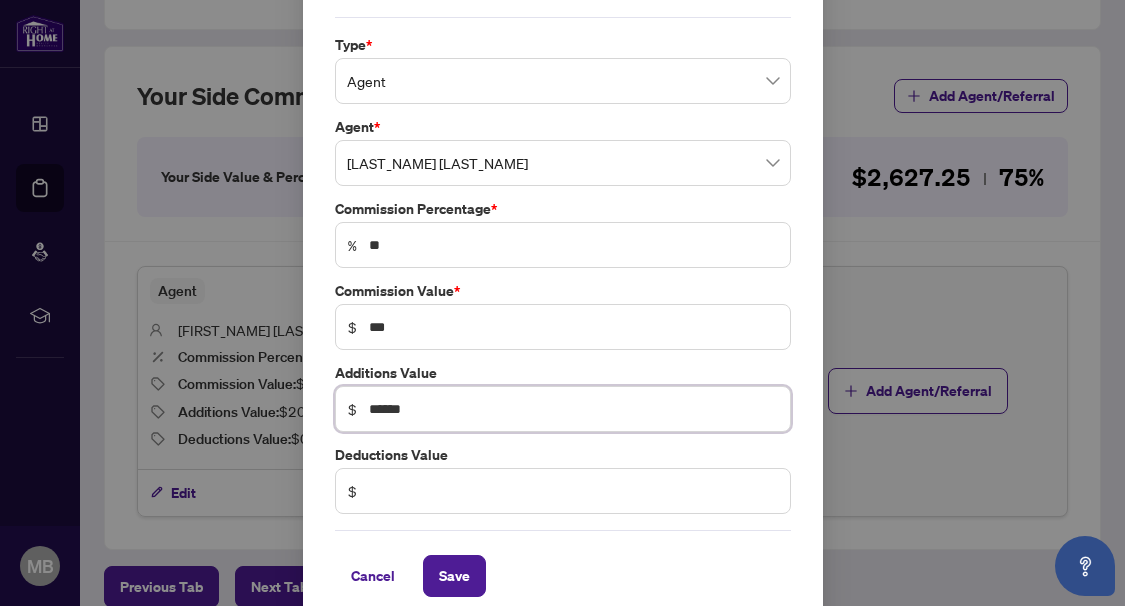 scroll, scrollTop: 86, scrollLeft: 0, axis: vertical 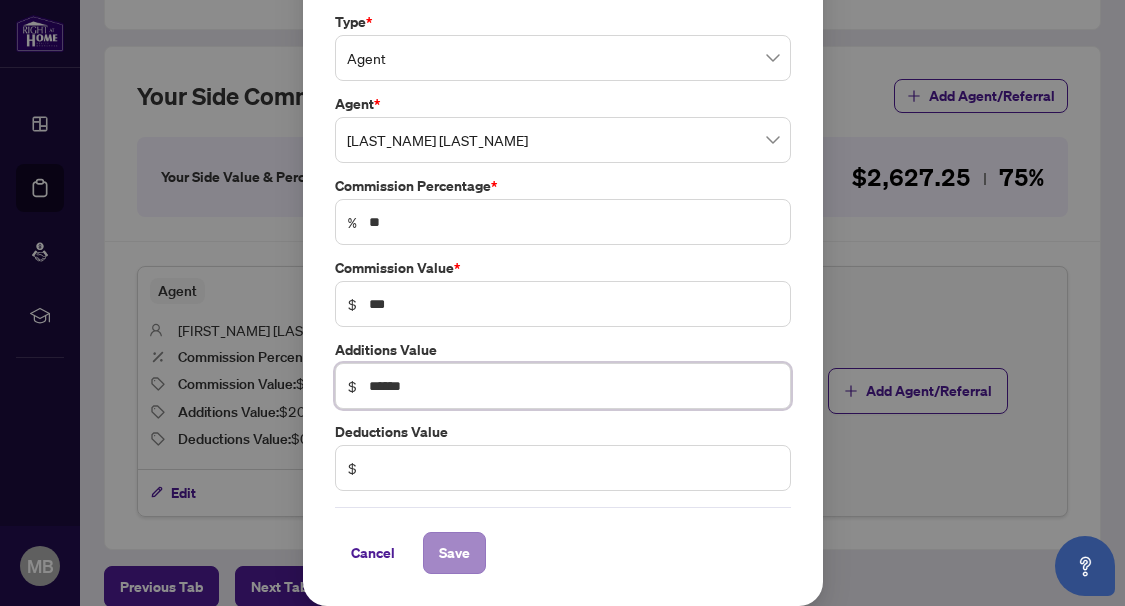type on "******" 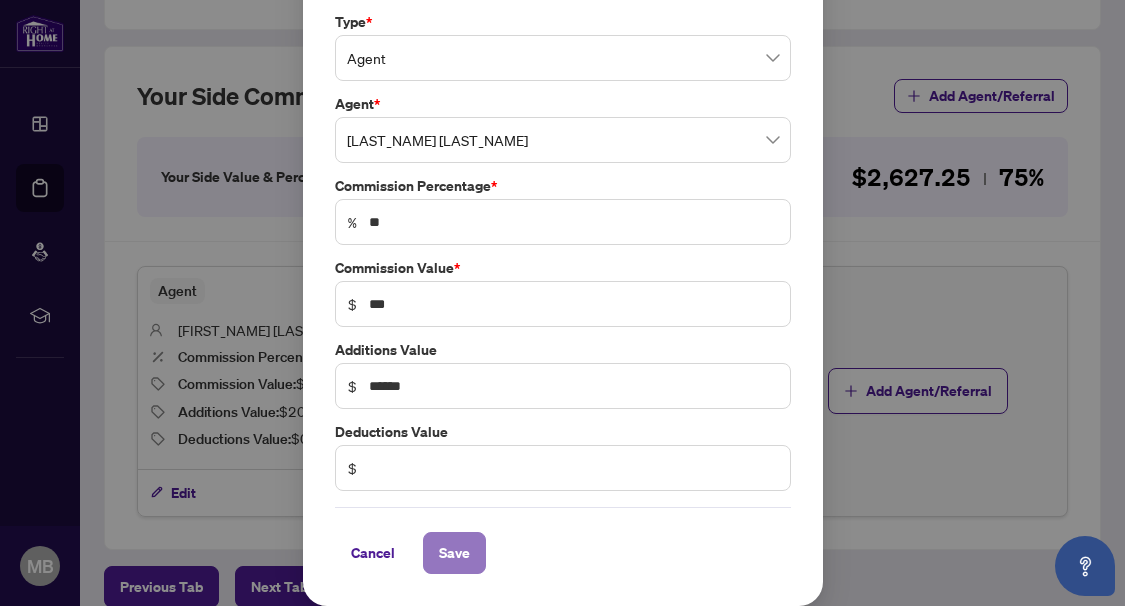 click on "Save" at bounding box center (454, 553) 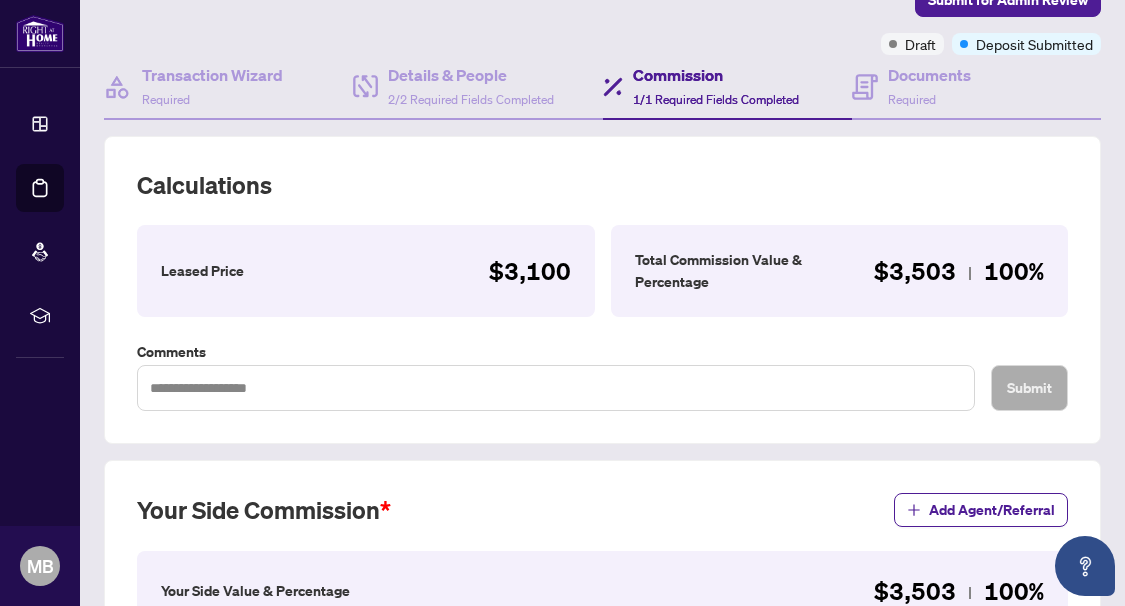 scroll, scrollTop: 57, scrollLeft: 0, axis: vertical 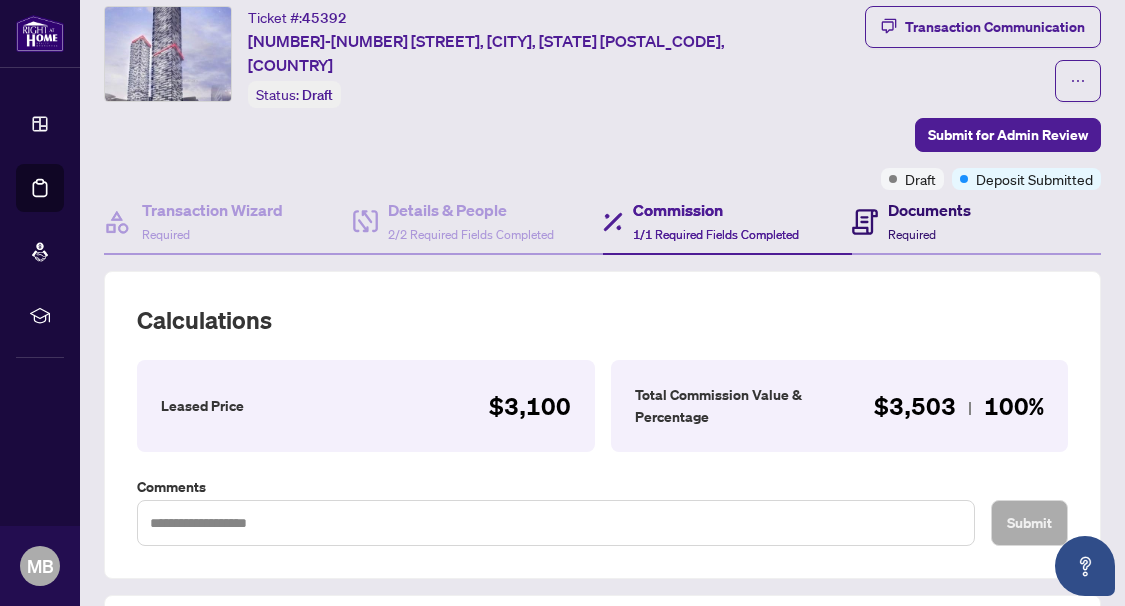 click on "Required" at bounding box center [912, 234] 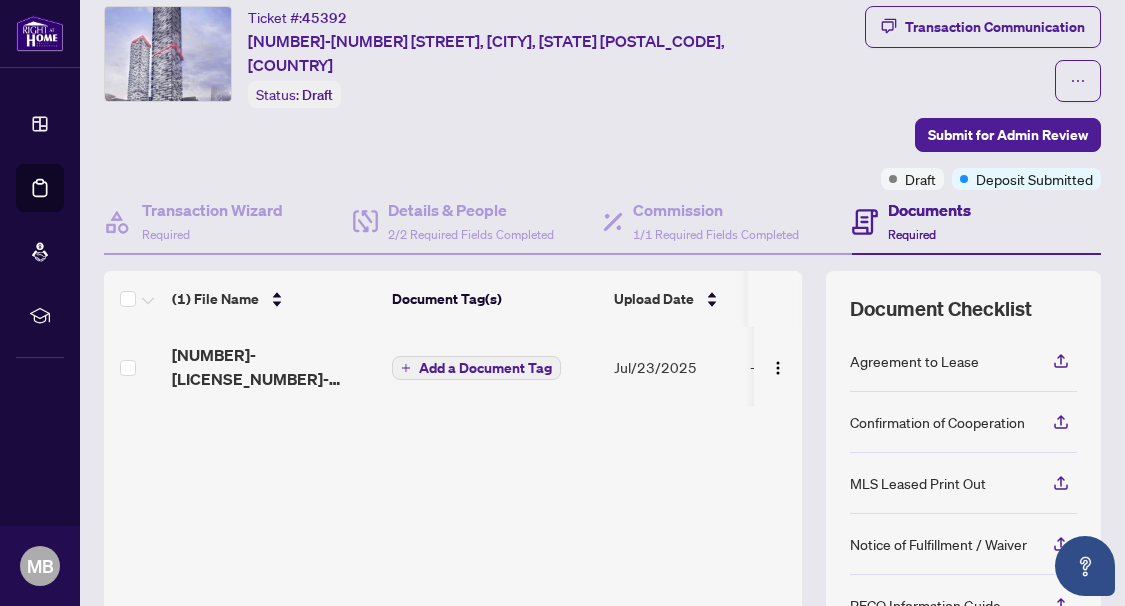 scroll, scrollTop: 1, scrollLeft: 0, axis: vertical 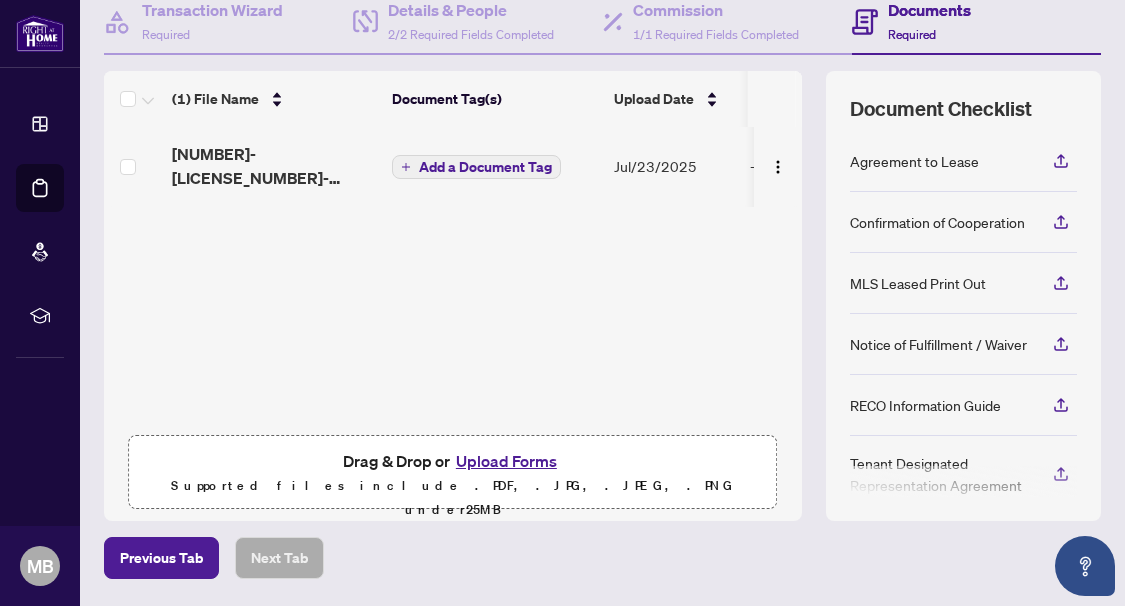click on "Upload Forms" at bounding box center [506, 461] 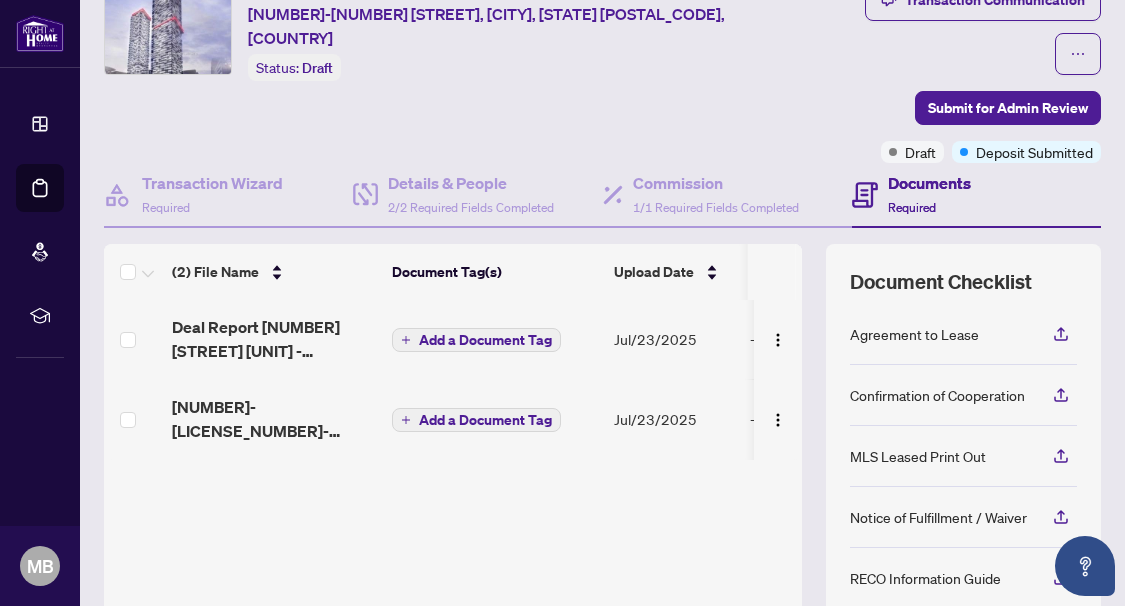 scroll, scrollTop: 200, scrollLeft: 0, axis: vertical 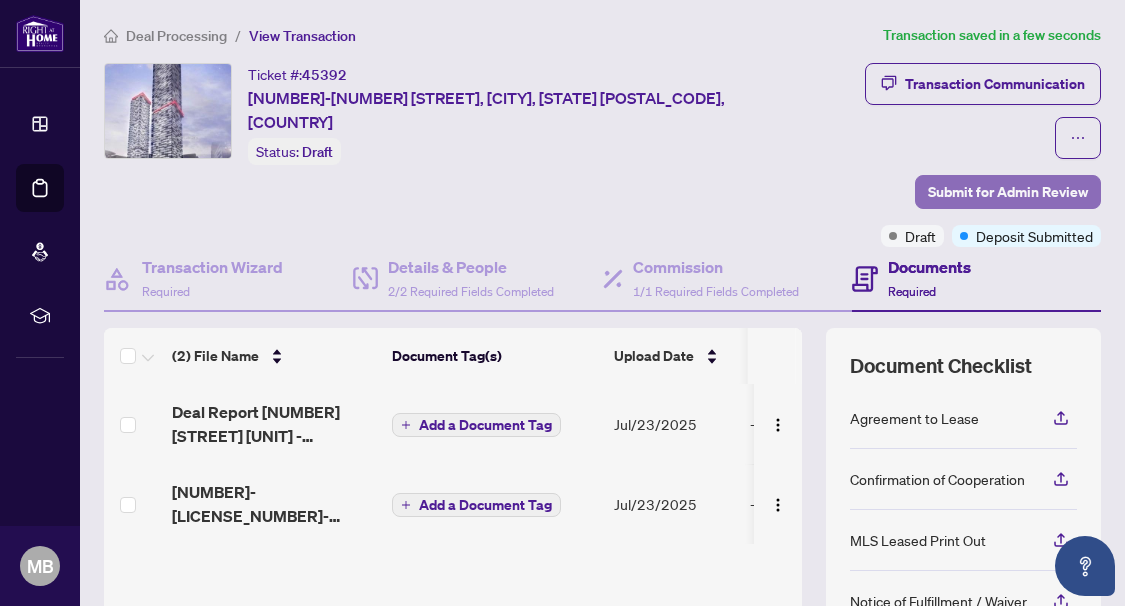 click on "Submit for Admin Review" at bounding box center [1008, 192] 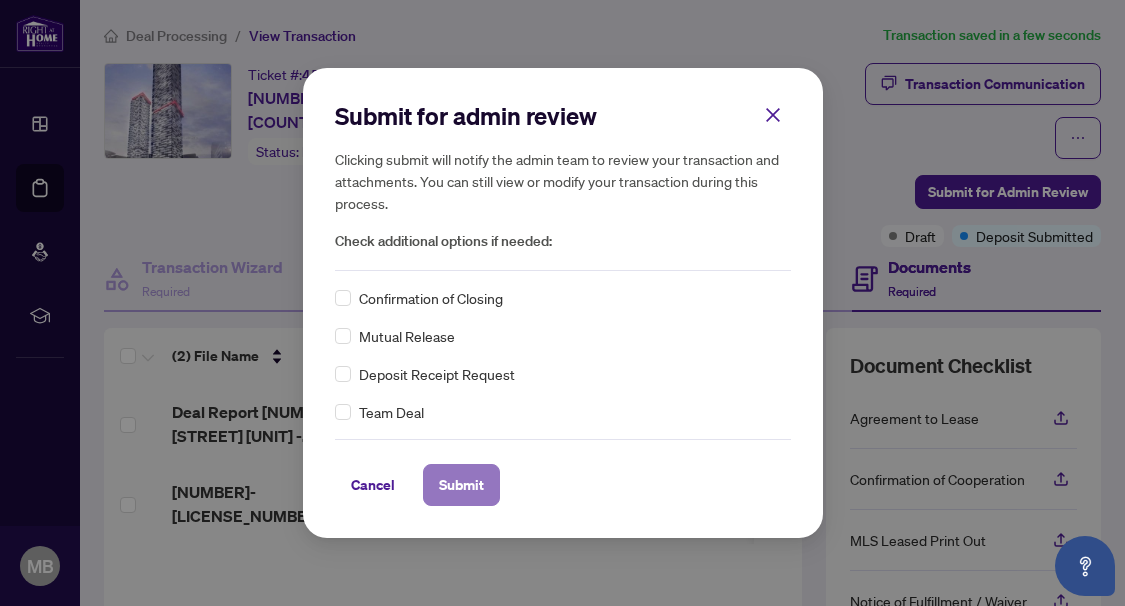 click on "Submit" at bounding box center [461, 485] 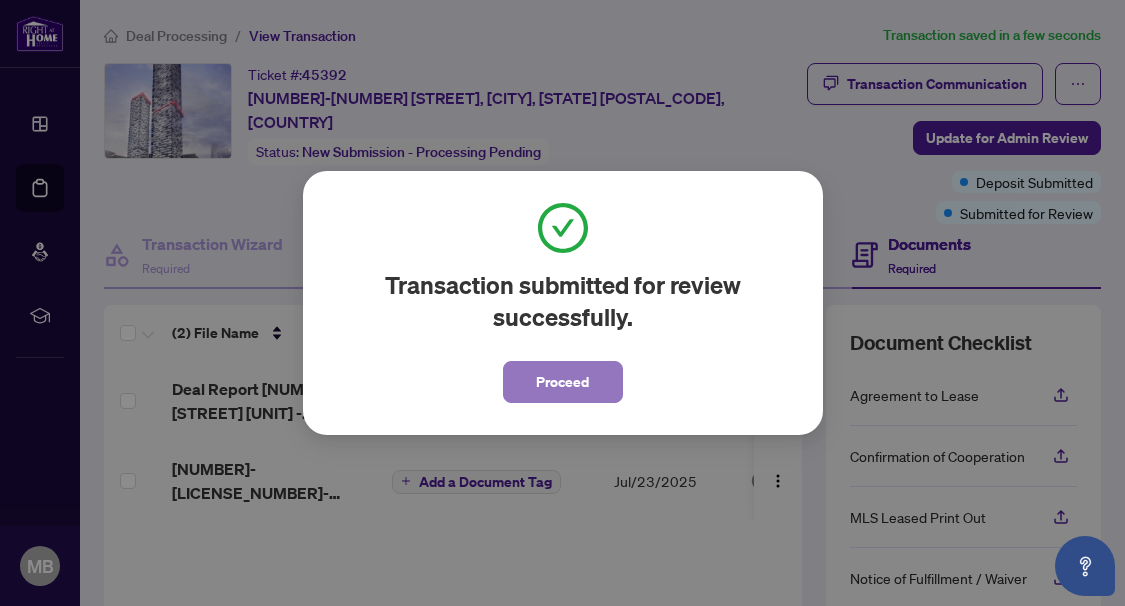 click on "Proceed" at bounding box center [562, 382] 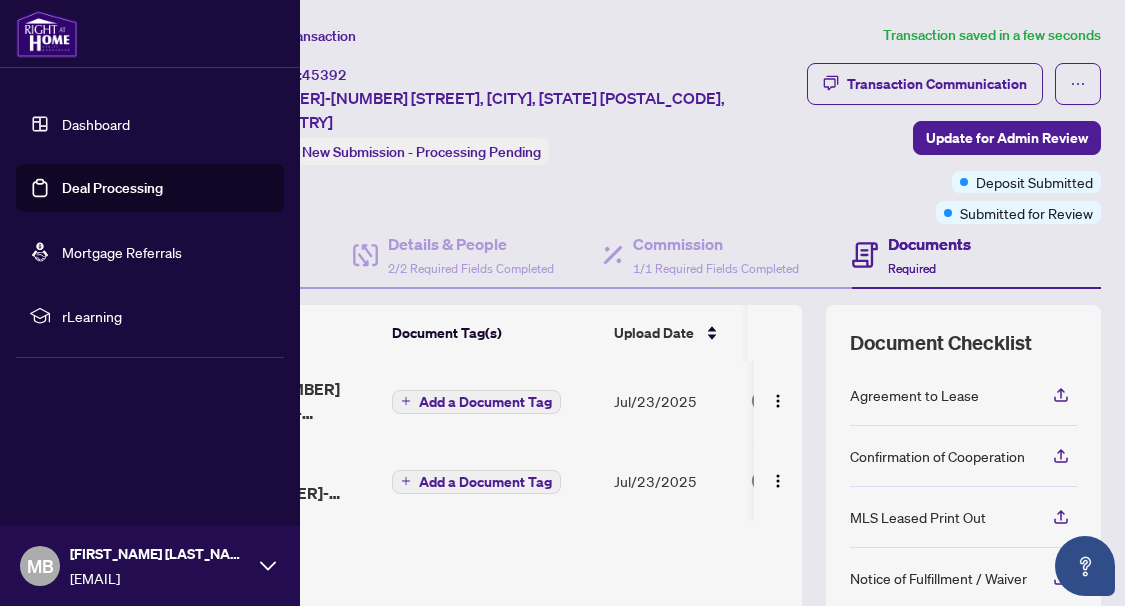 click on "Deal Processing" at bounding box center (112, 188) 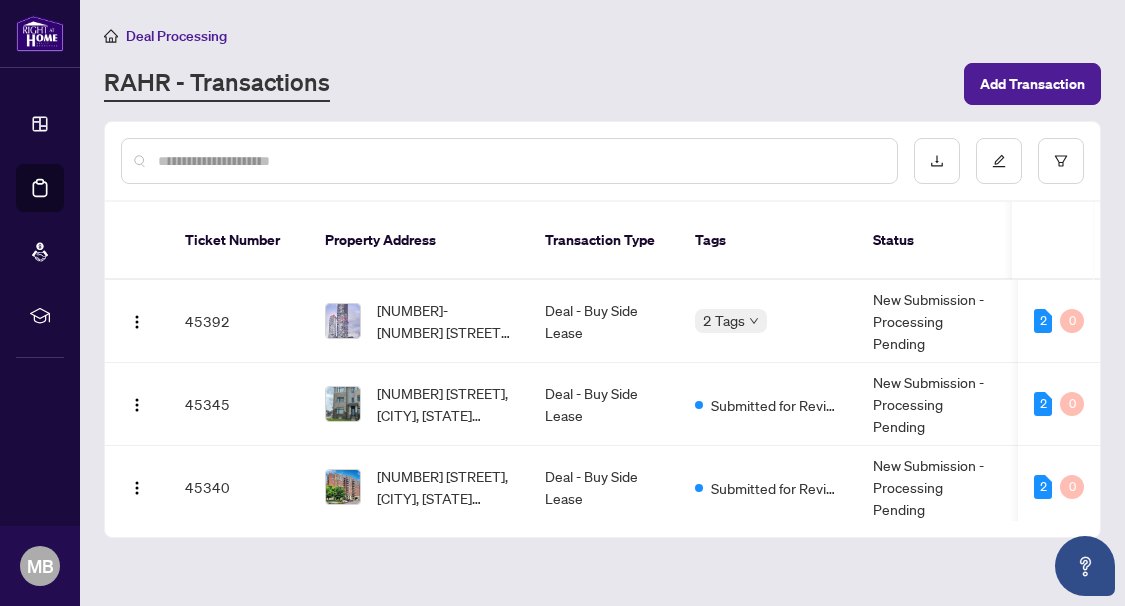 click on "Deal Processing RAHR - Transactions Add Transaction" at bounding box center (602, 64) 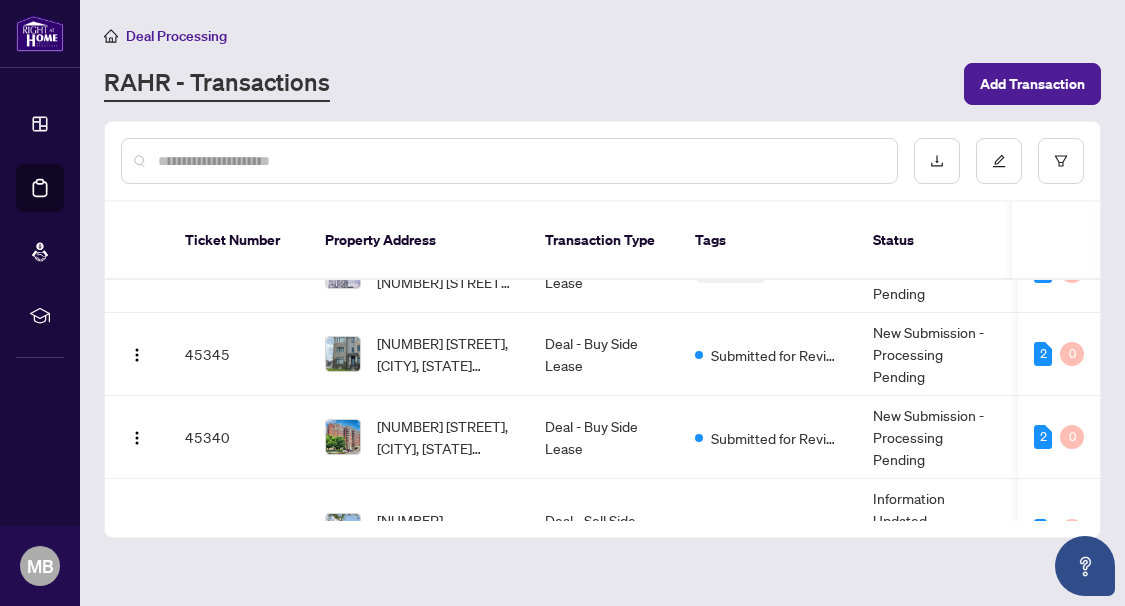 scroll, scrollTop: 0, scrollLeft: 0, axis: both 